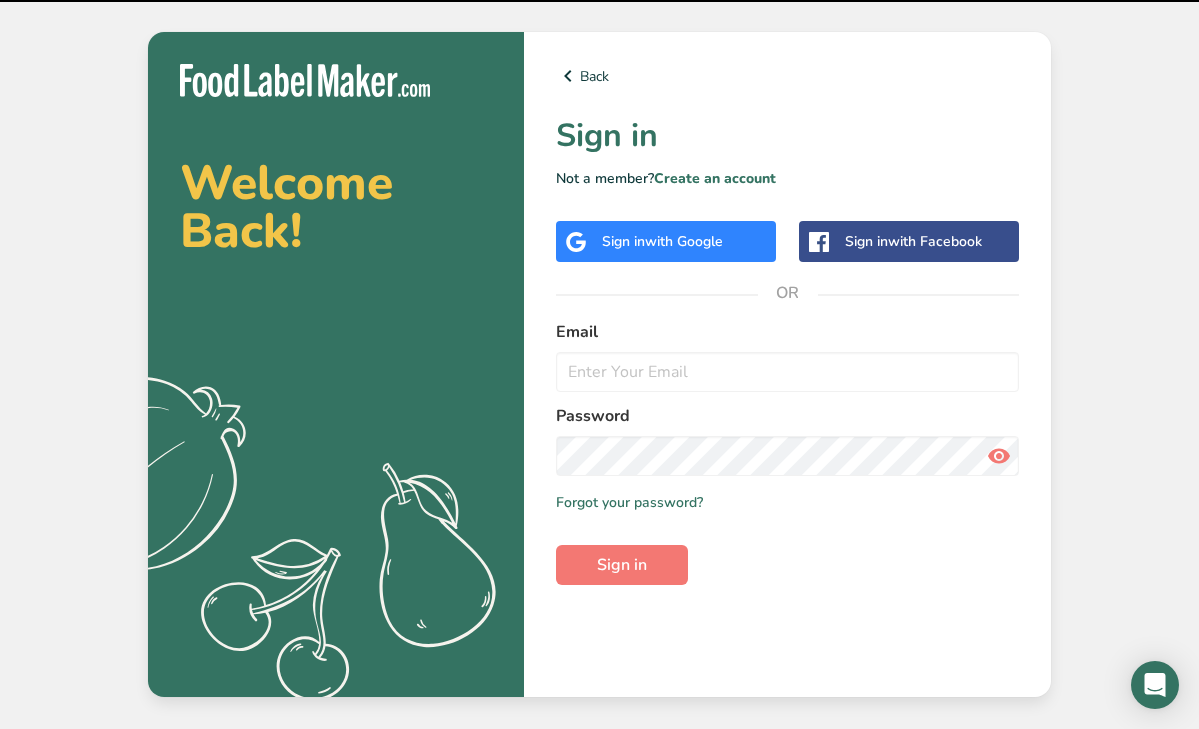 scroll, scrollTop: 0, scrollLeft: 0, axis: both 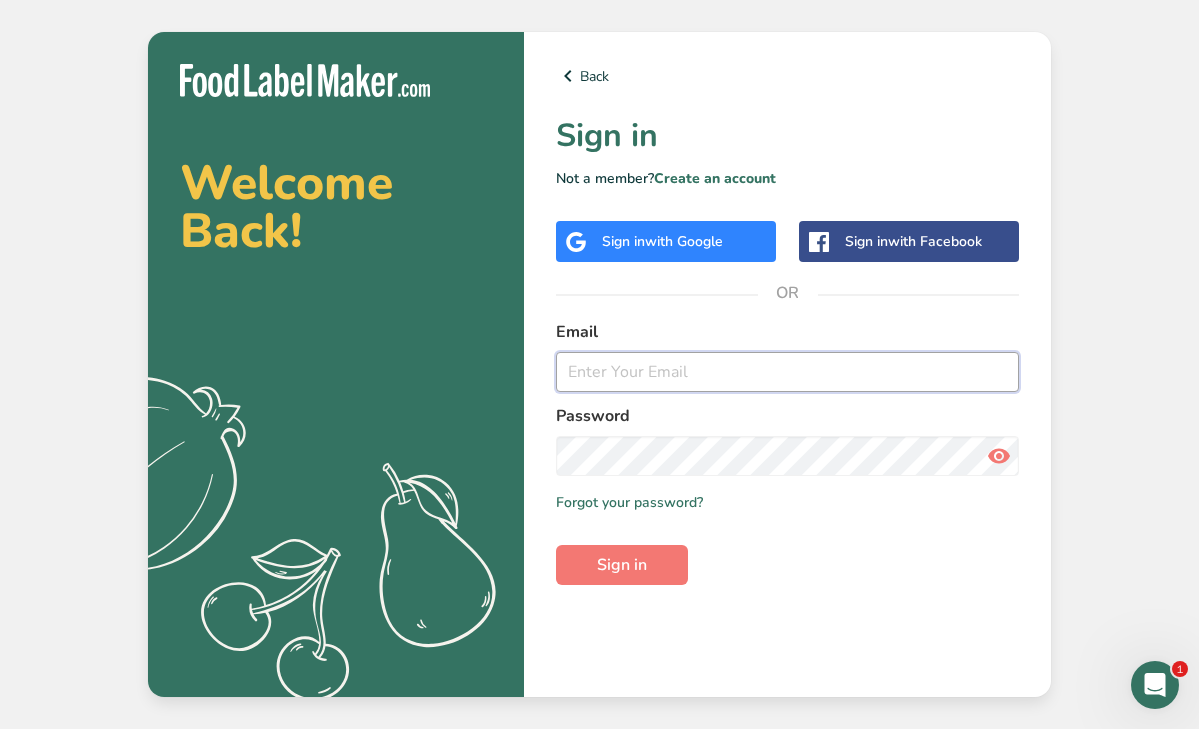 type on "[EMAIL]" 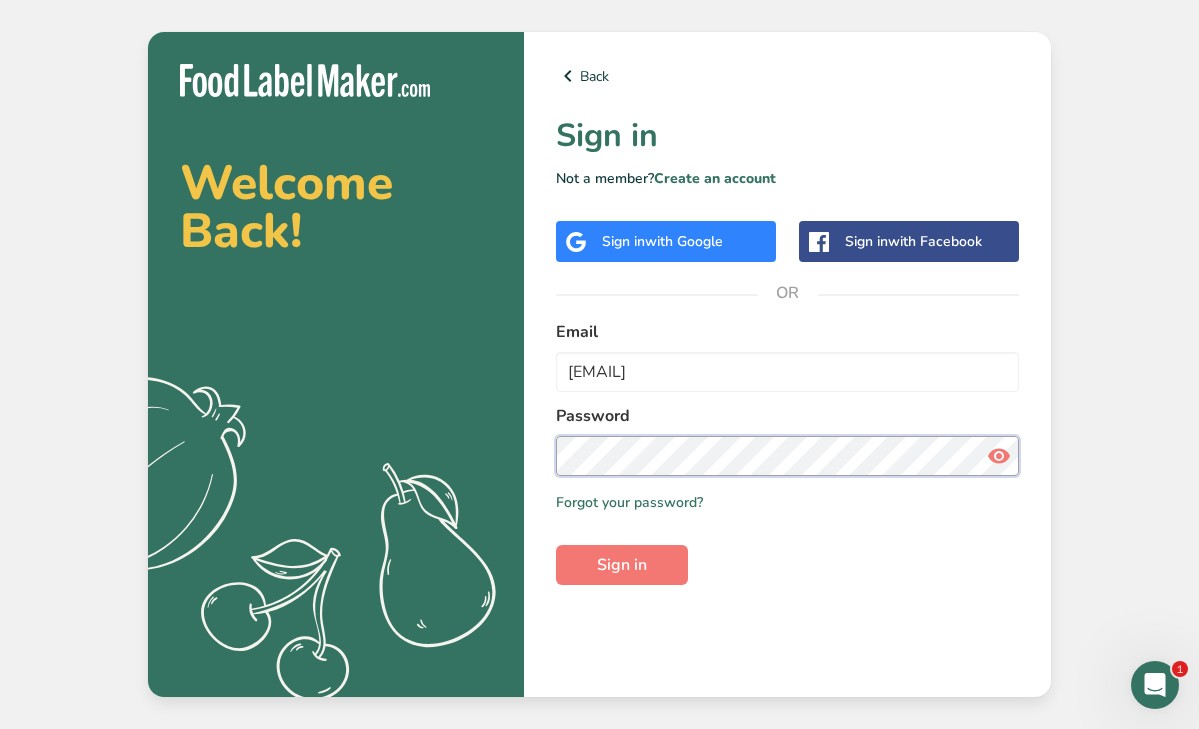 click on "Sign in" at bounding box center (622, 565) 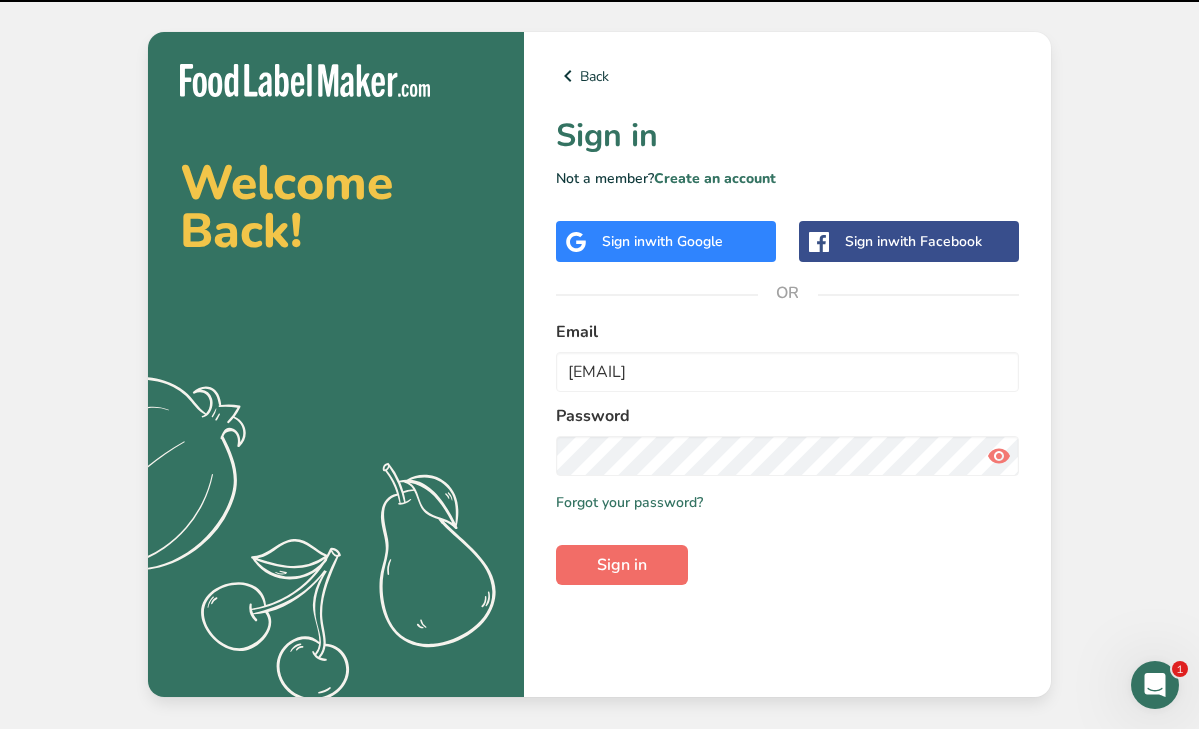 click on "Sign in" at bounding box center (622, 565) 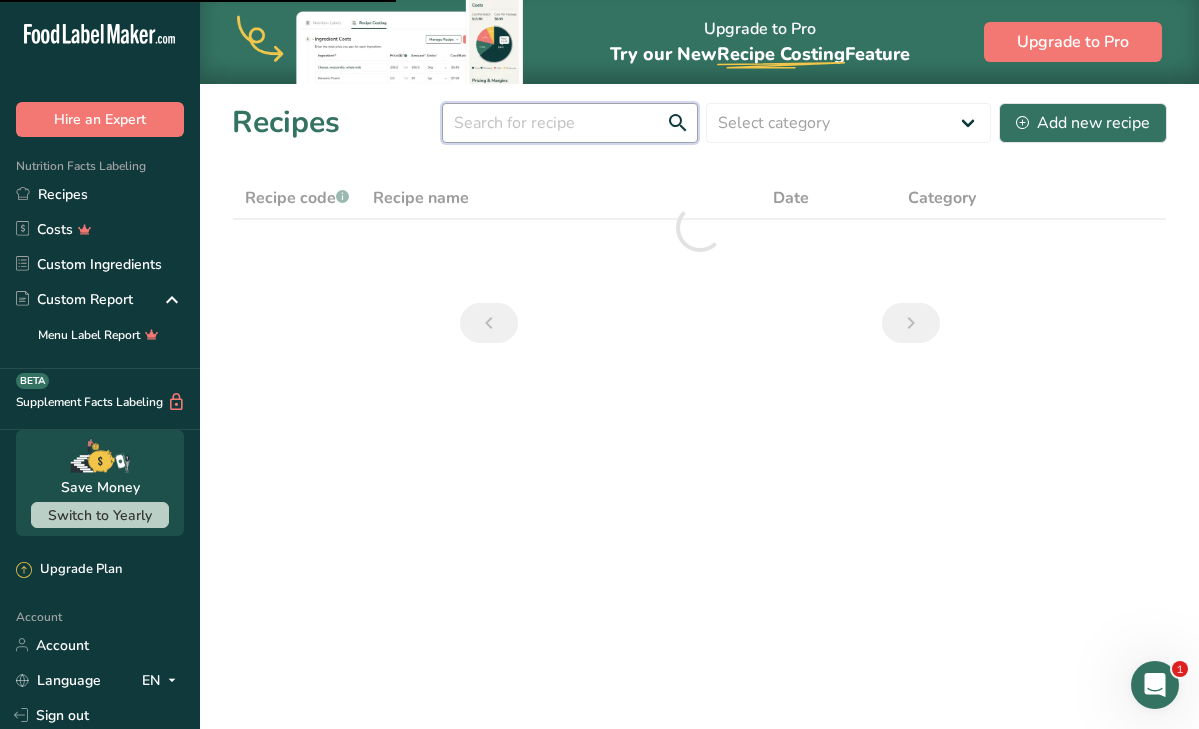 click at bounding box center (570, 123) 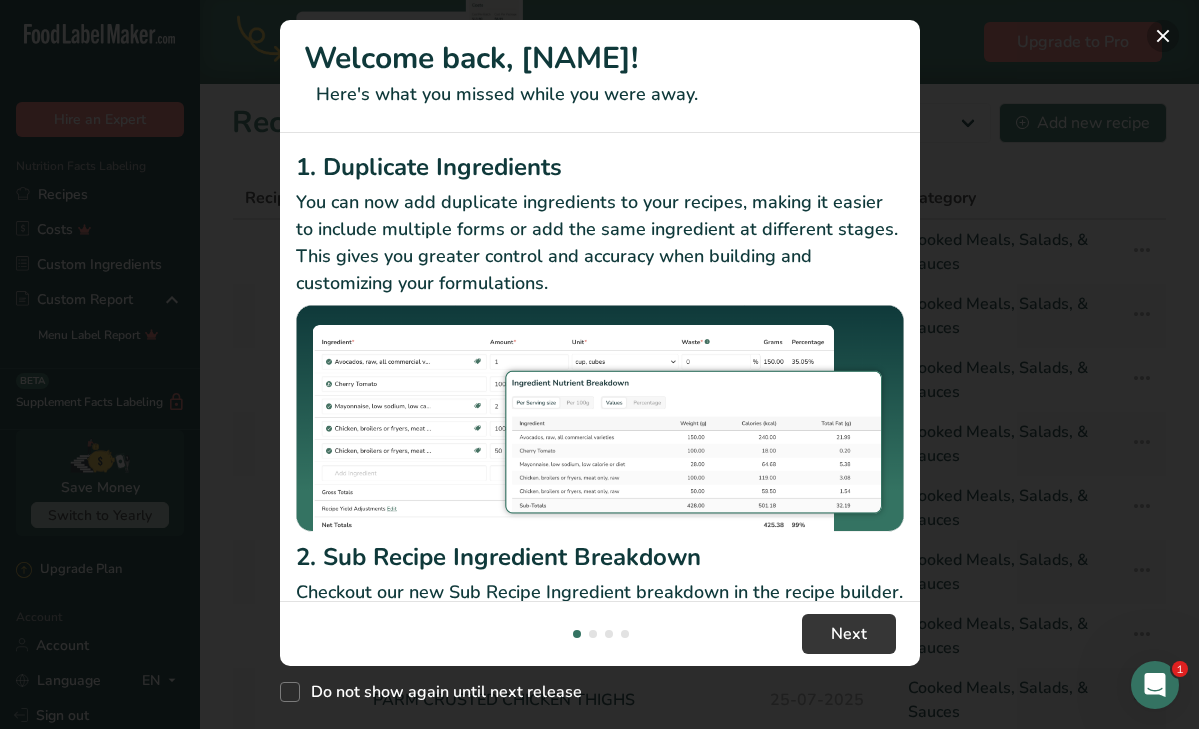 click at bounding box center (1163, 36) 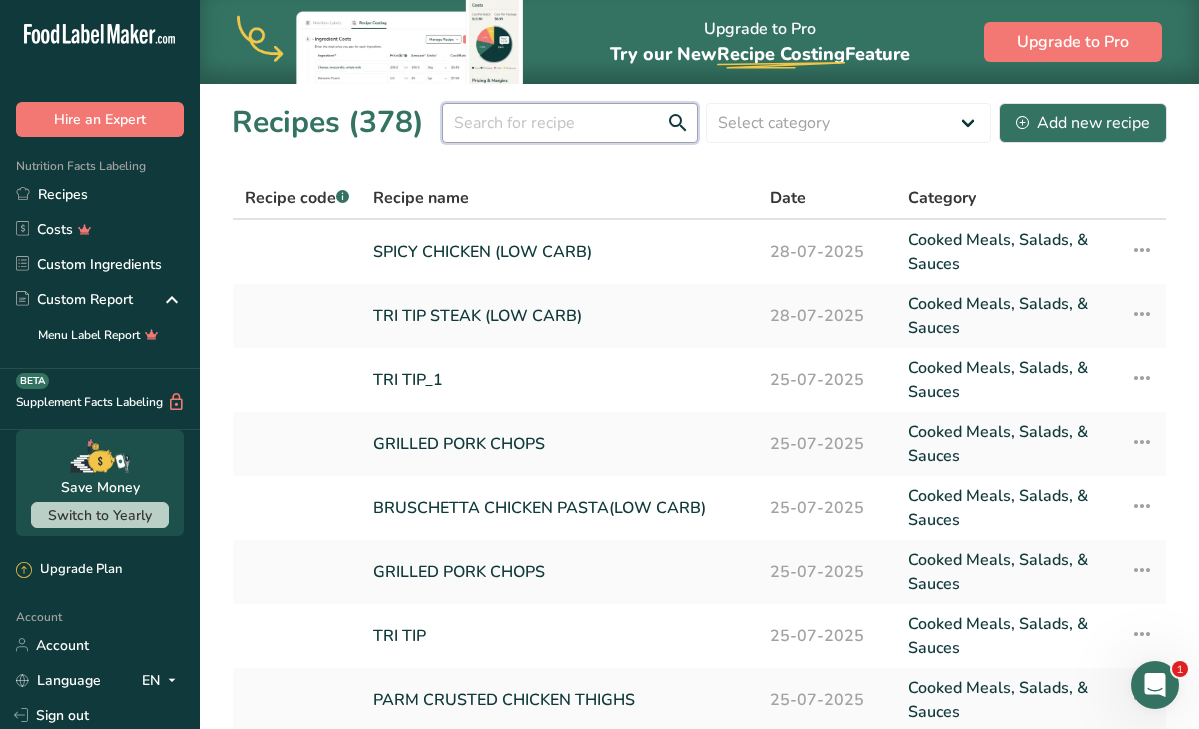 click at bounding box center (570, 123) 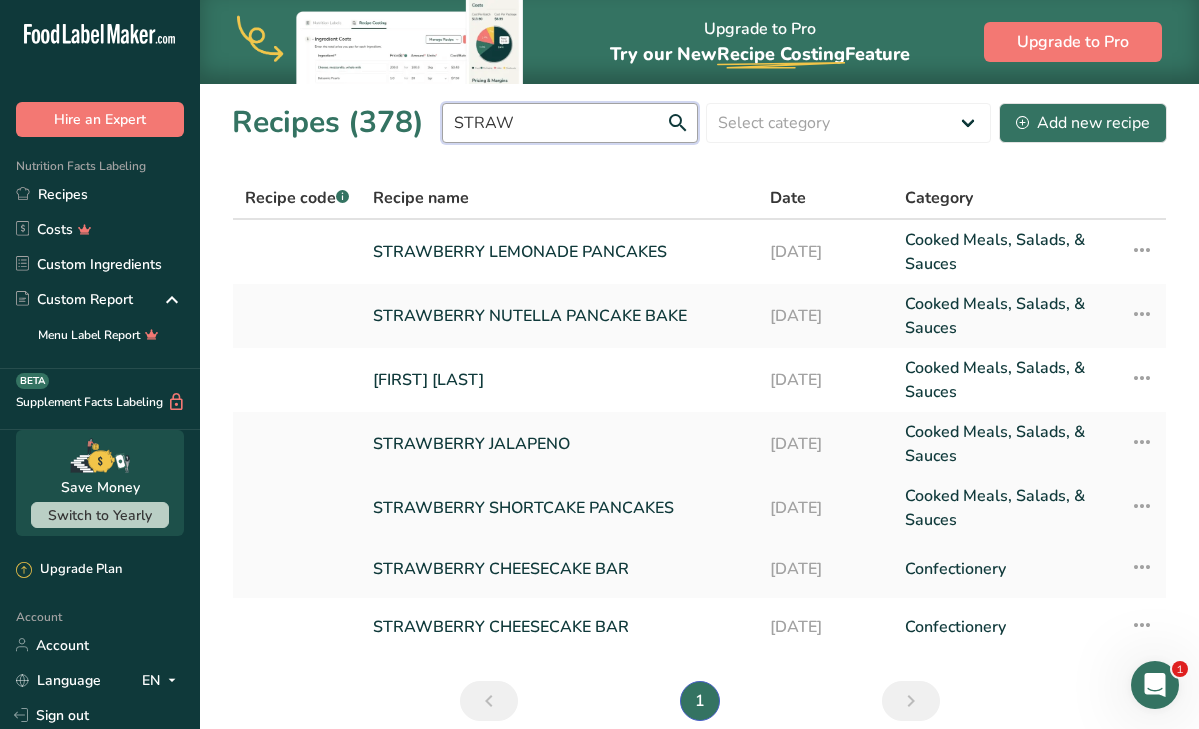 type on "STRAW" 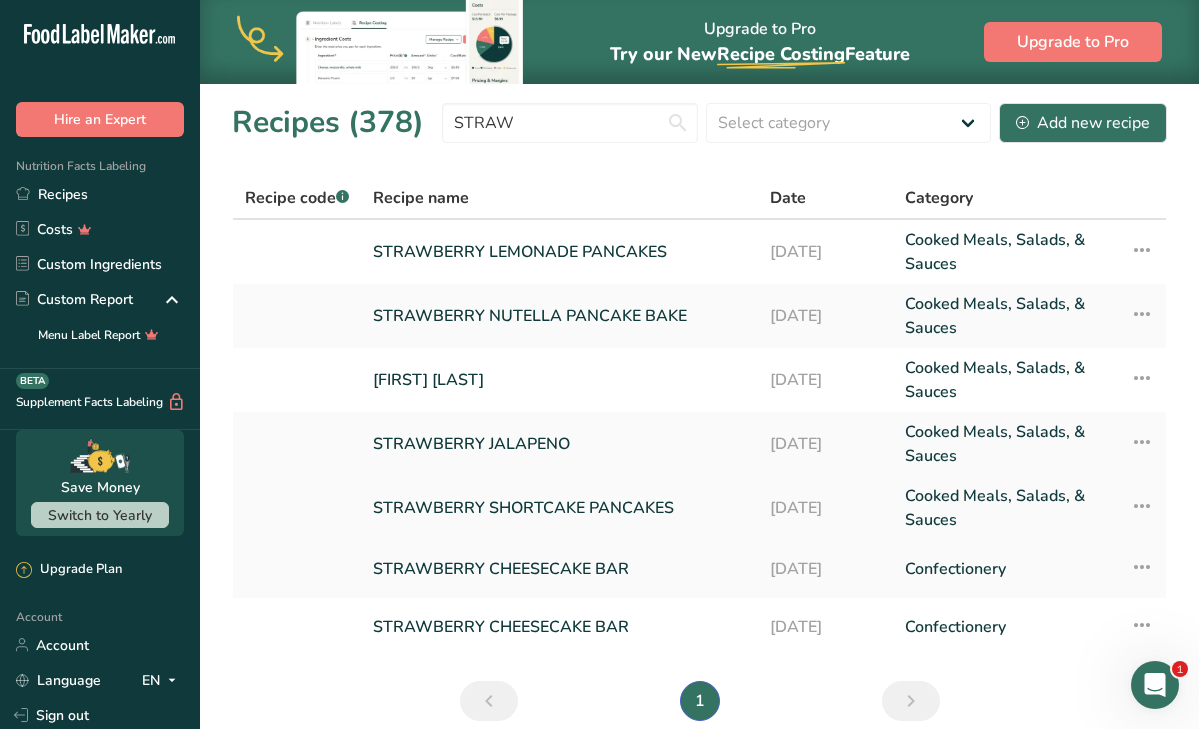 click on "STRAWBERRY SHORTCAKE PANCAKES" at bounding box center [559, 508] 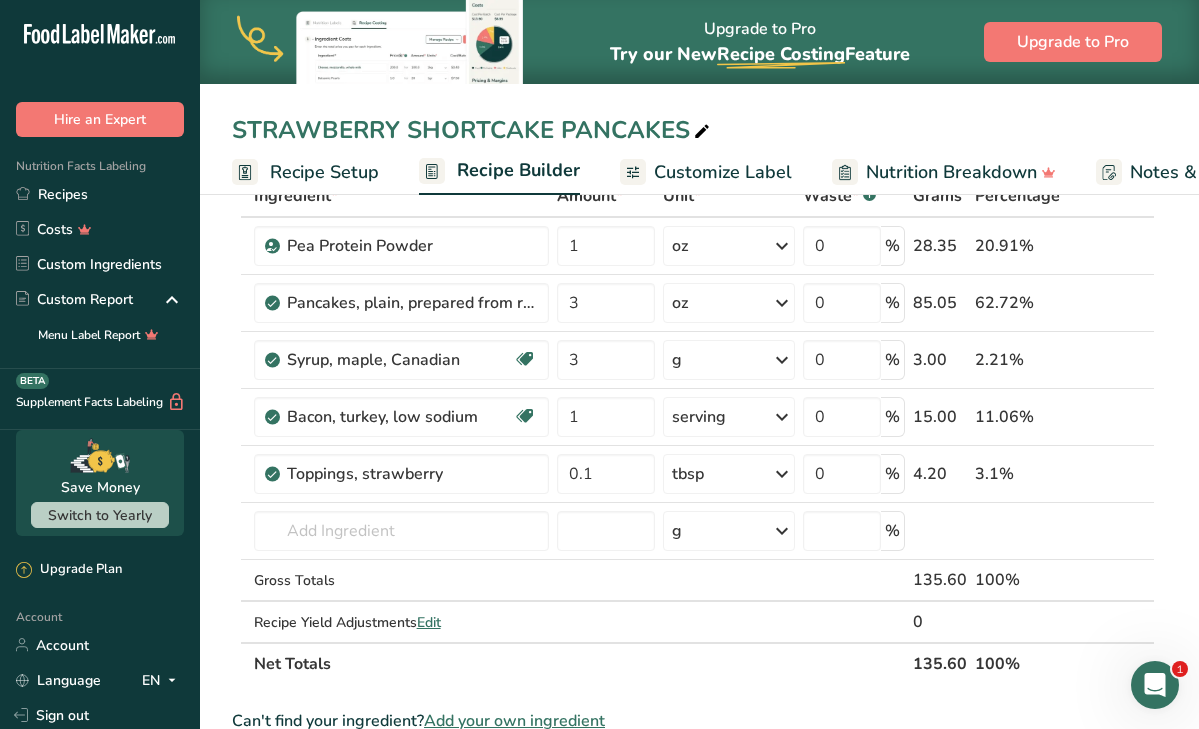 scroll, scrollTop: 63, scrollLeft: 0, axis: vertical 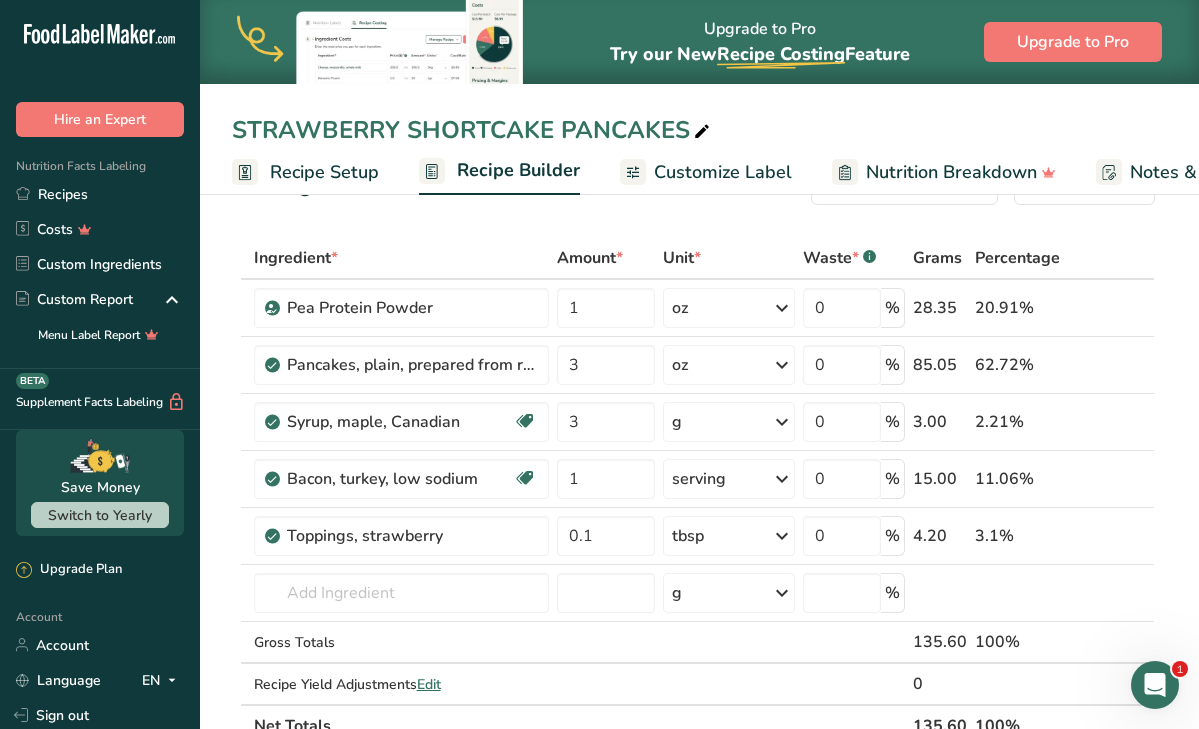 click on "Customize Label" at bounding box center [723, 172] 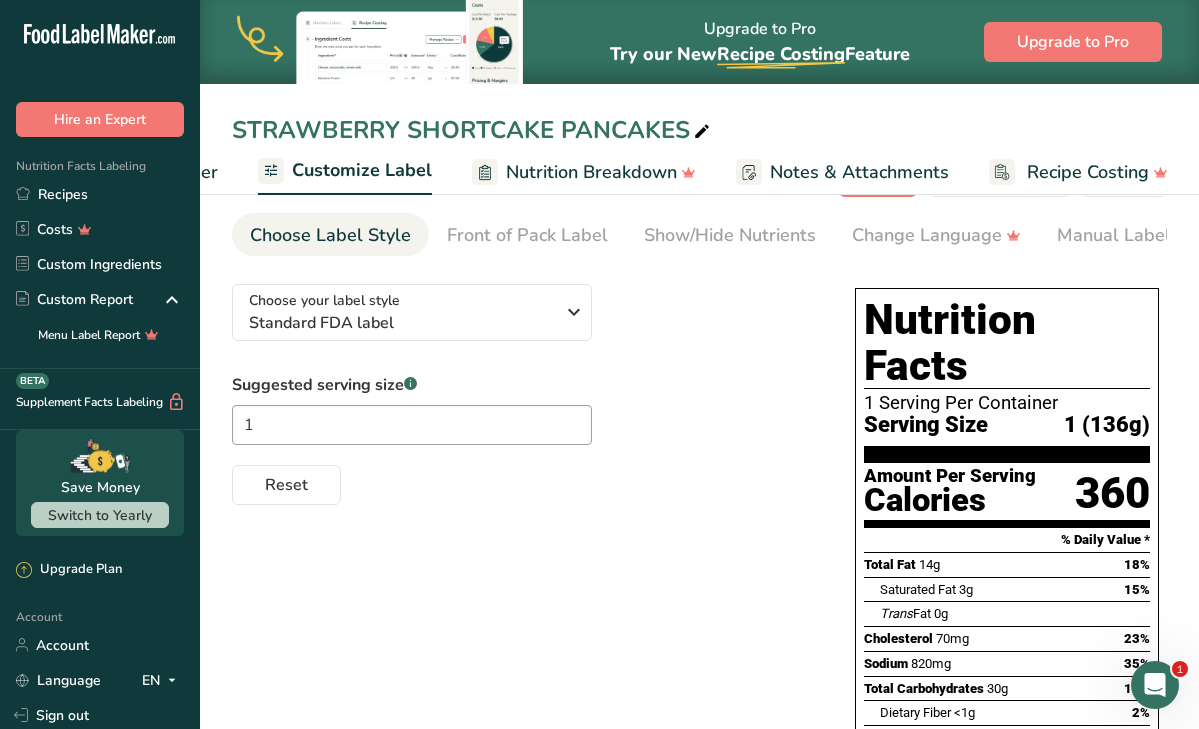 scroll, scrollTop: 0, scrollLeft: 360, axis: horizontal 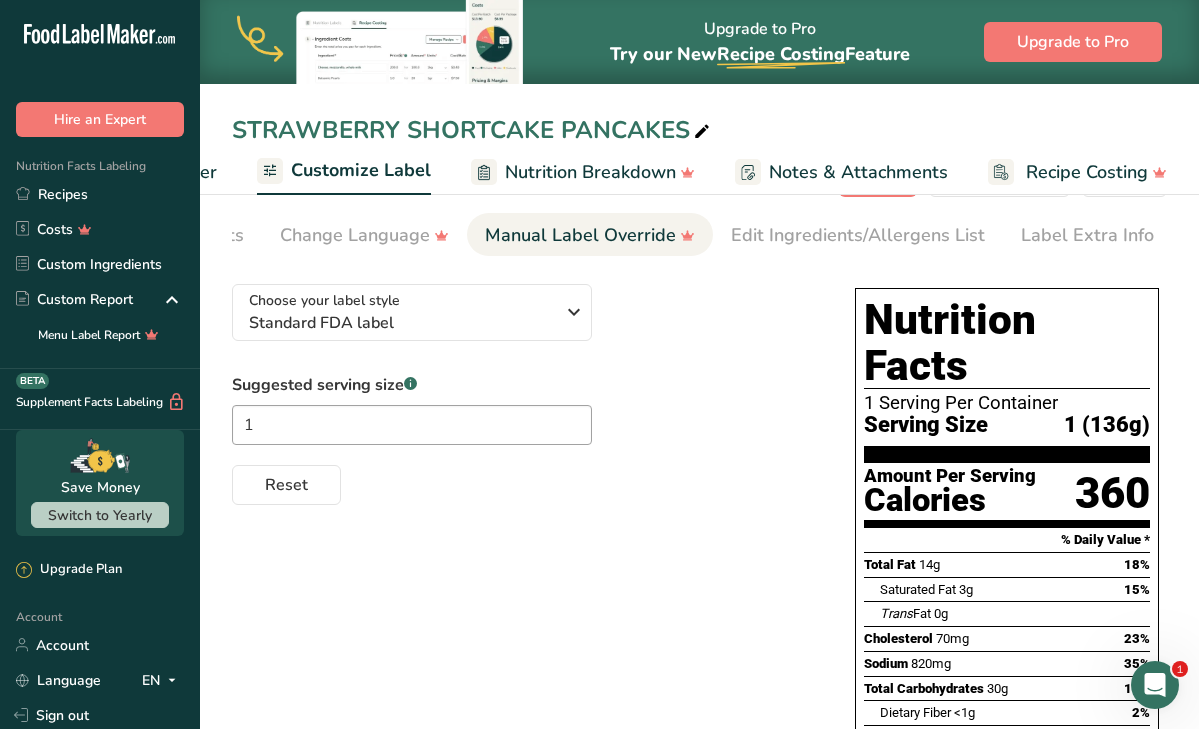 click on "Label Extra Info" at bounding box center (1087, 235) 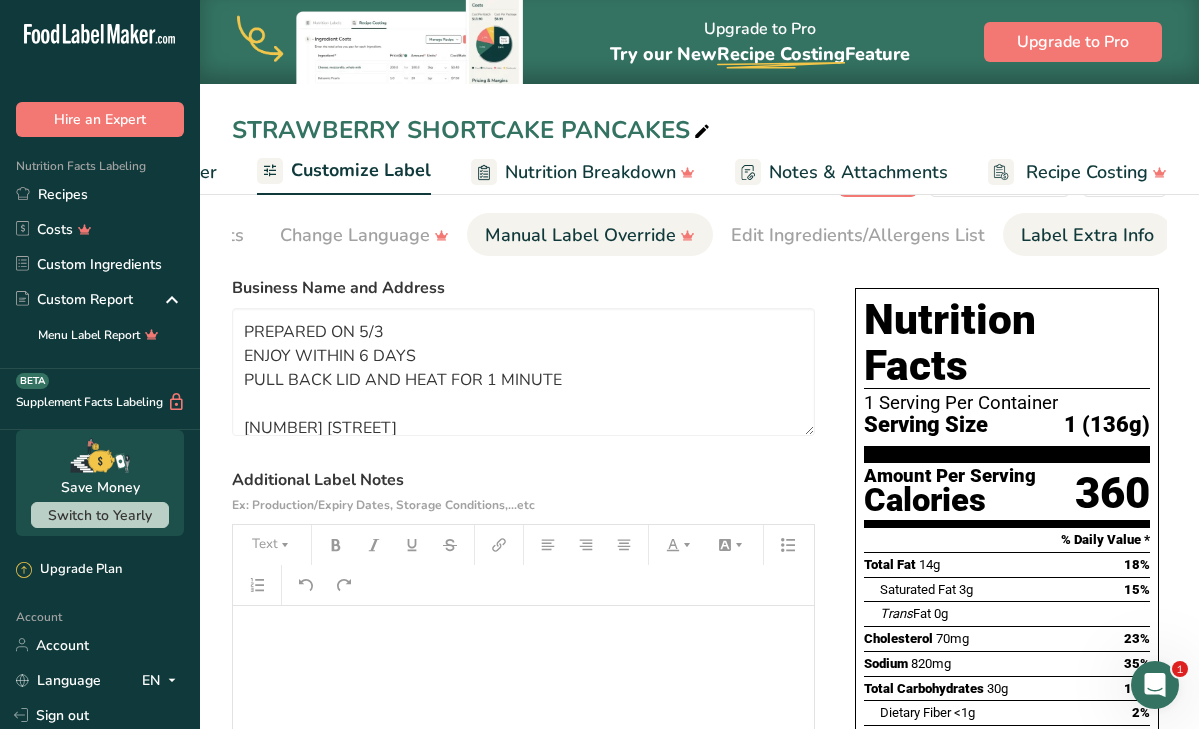 scroll, scrollTop: 0, scrollLeft: 566, axis: horizontal 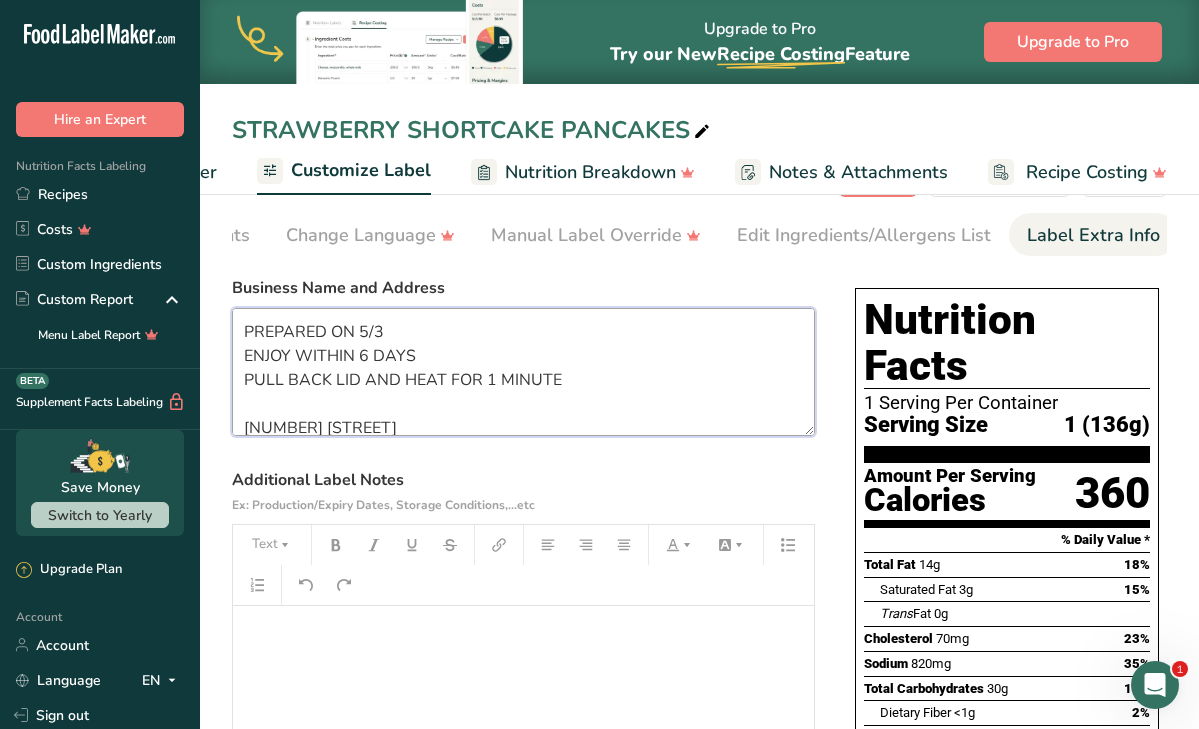 click on "PREPARED ON 5/3
ENJOY WITHIN 6 DAYS
PULL BACK LID AND HEAT FOR 1 MINUTE
729 E DUNLAP AVE
CUSTOM PROVISIONS AZ" at bounding box center [523, 372] 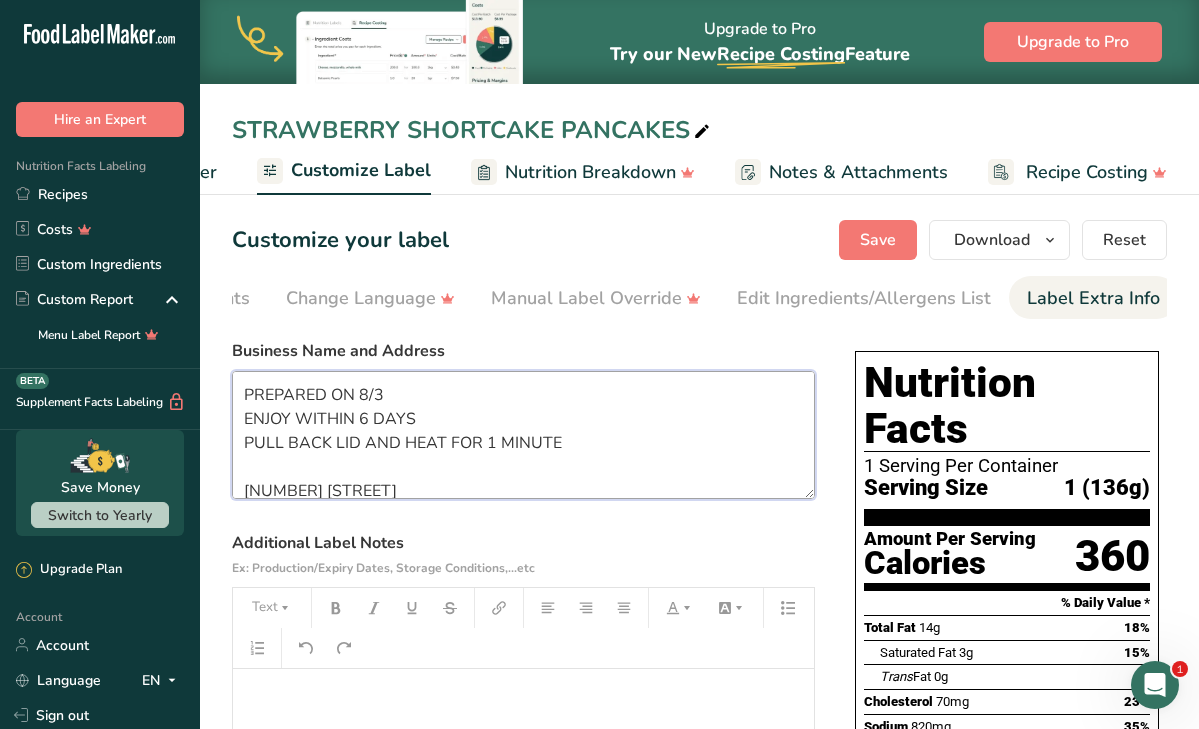 scroll, scrollTop: 0, scrollLeft: 0, axis: both 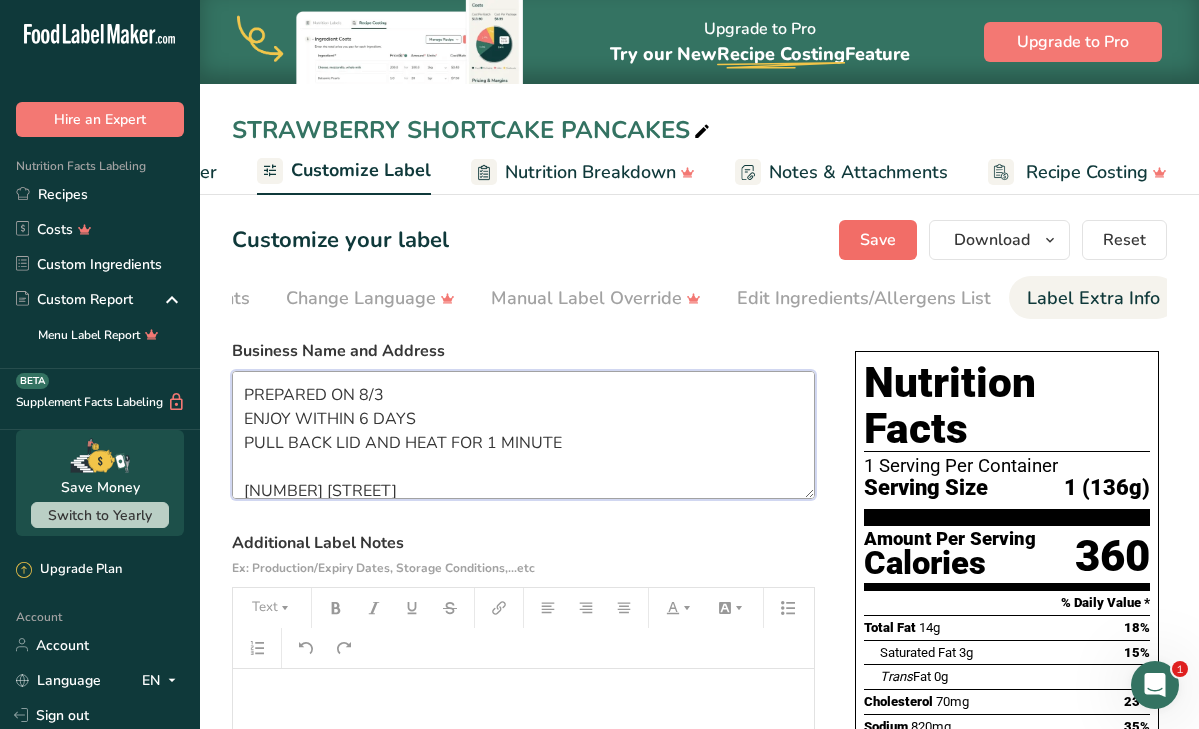 type on "PREPARED ON 8/3
ENJOY WITHIN 6 DAYS
PULL BACK LID AND HEAT FOR 1 MINUTE
729 E DUNLAP AVE
CUSTOM PROVISIONS AZ" 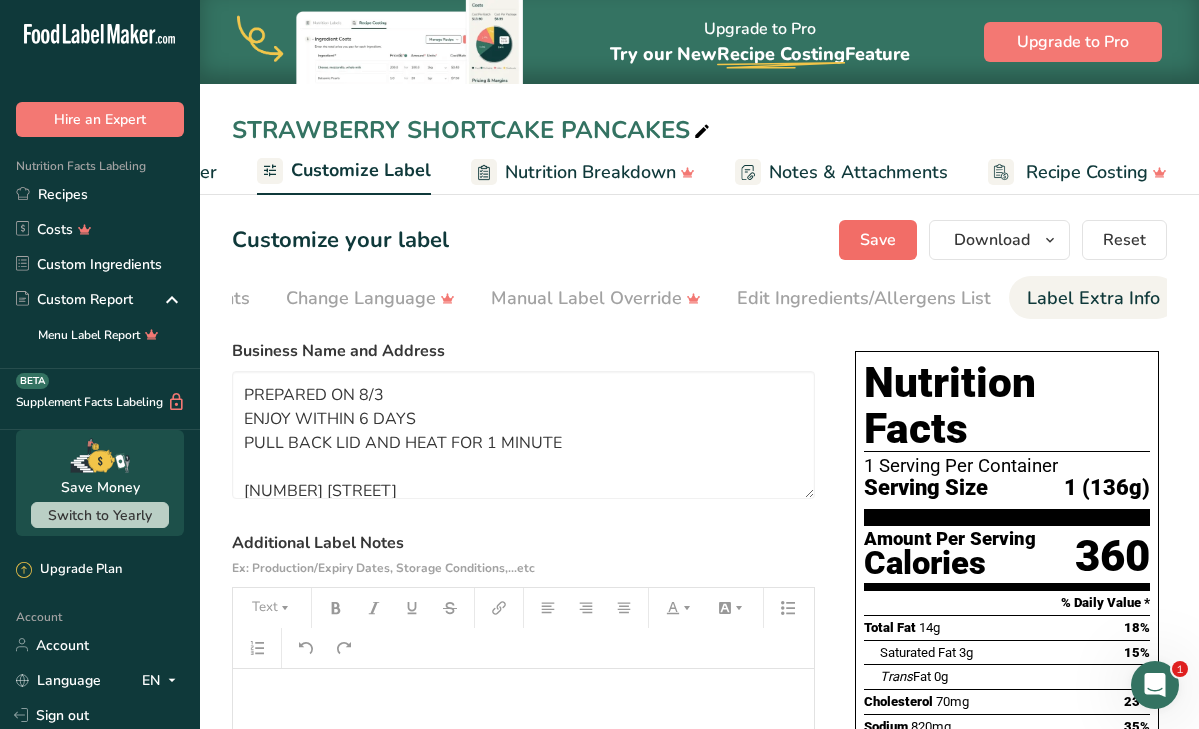 click on "Save" at bounding box center (878, 240) 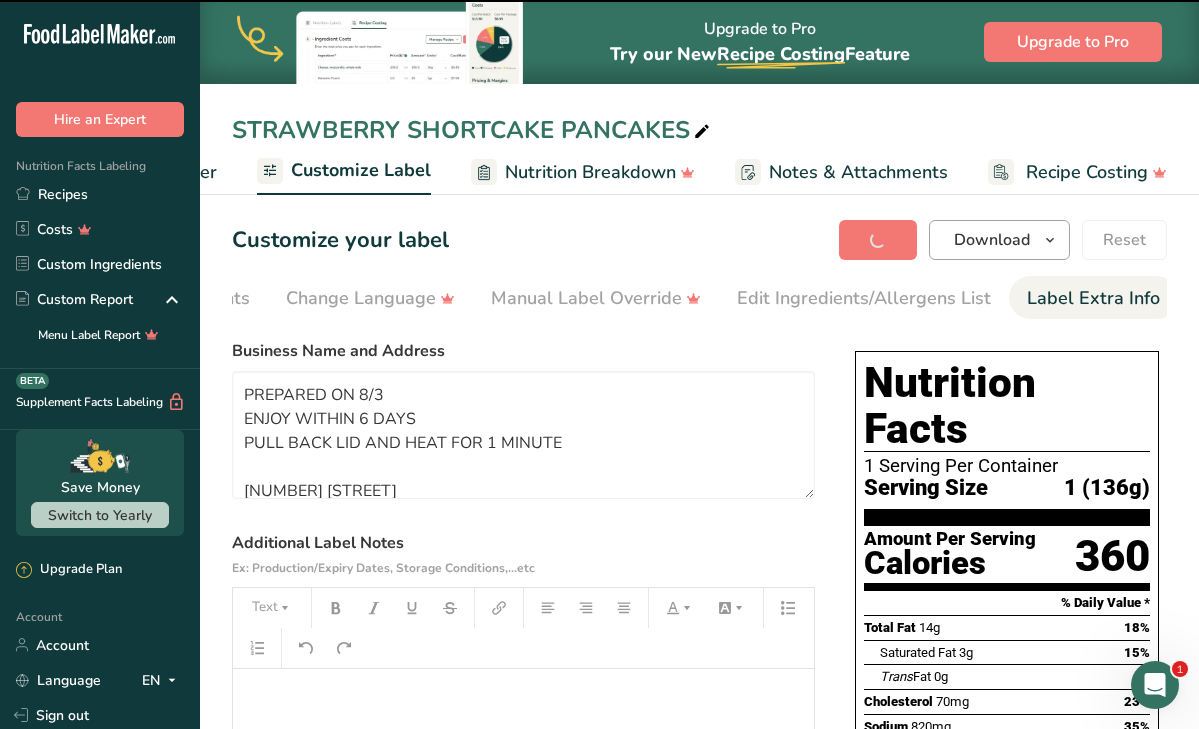 click on "Download" at bounding box center (992, 240) 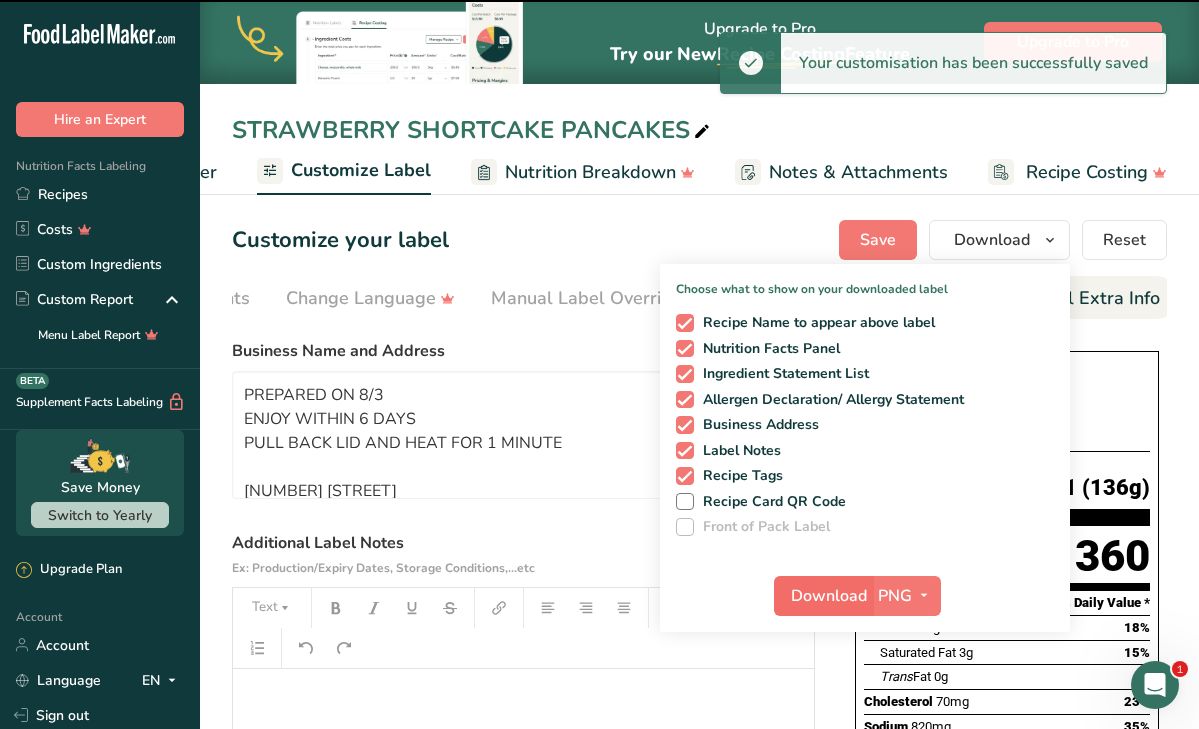 click on "Download" at bounding box center [829, 596] 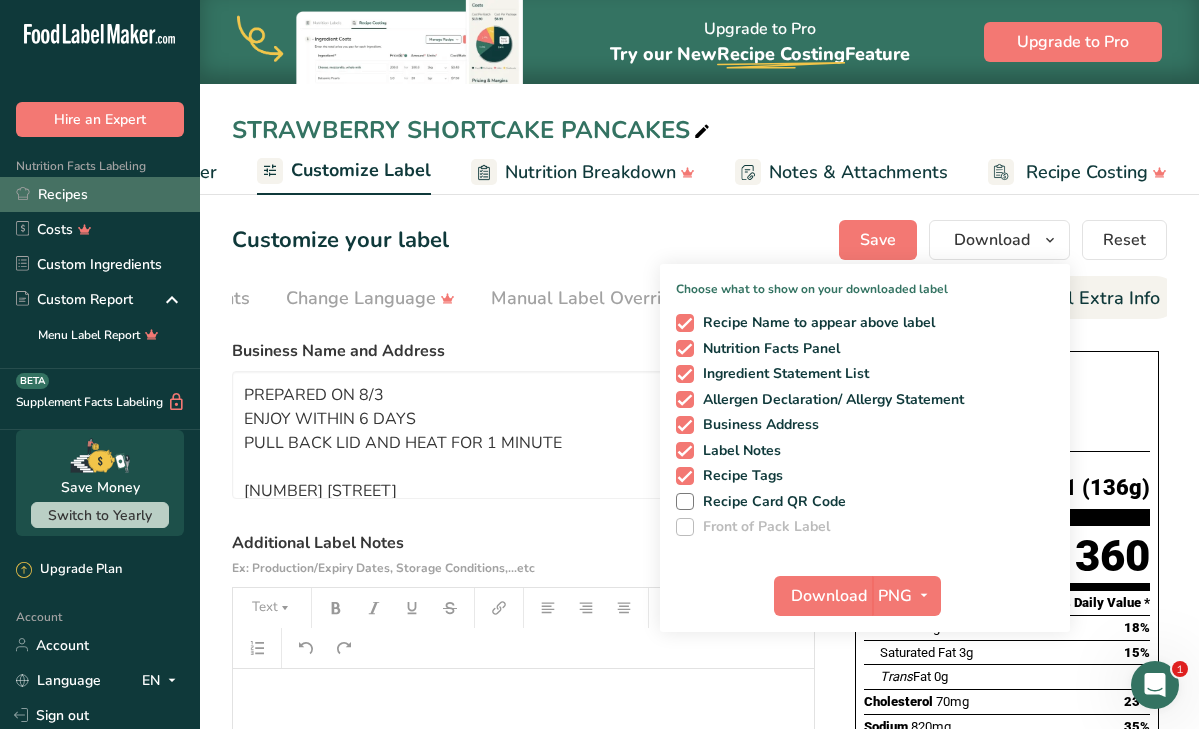 click on "Recipes" at bounding box center (100, 194) 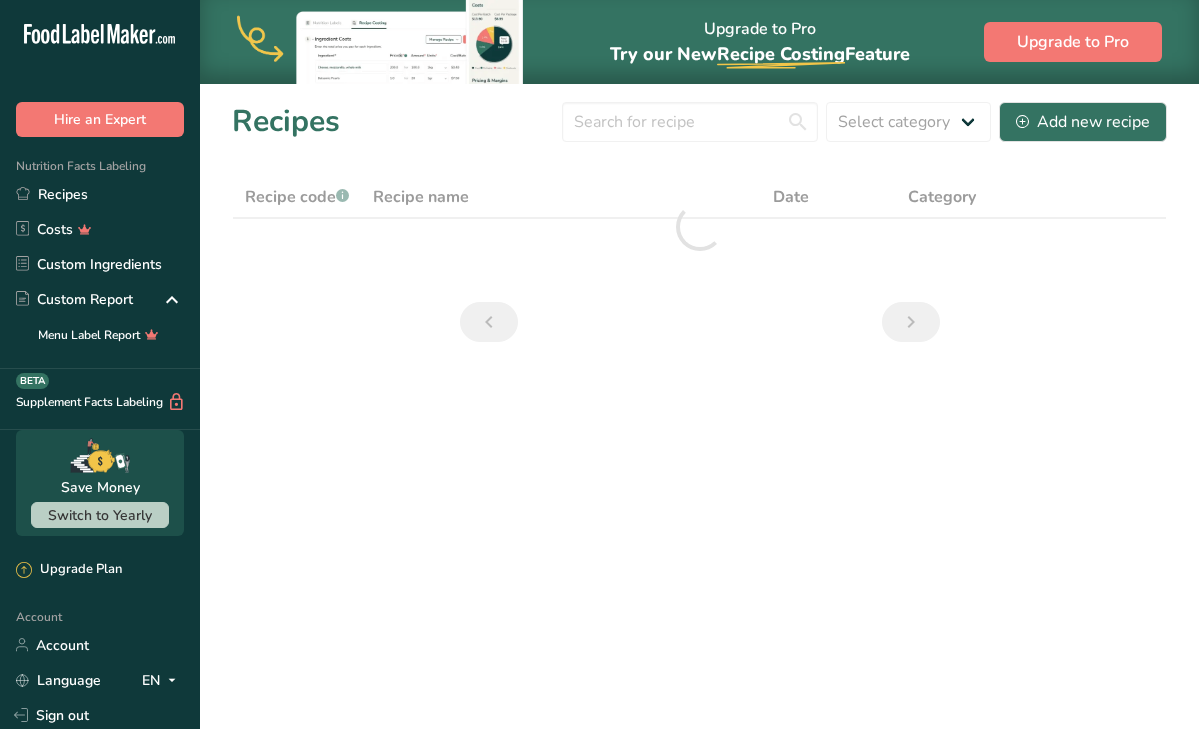 scroll, scrollTop: 0, scrollLeft: 0, axis: both 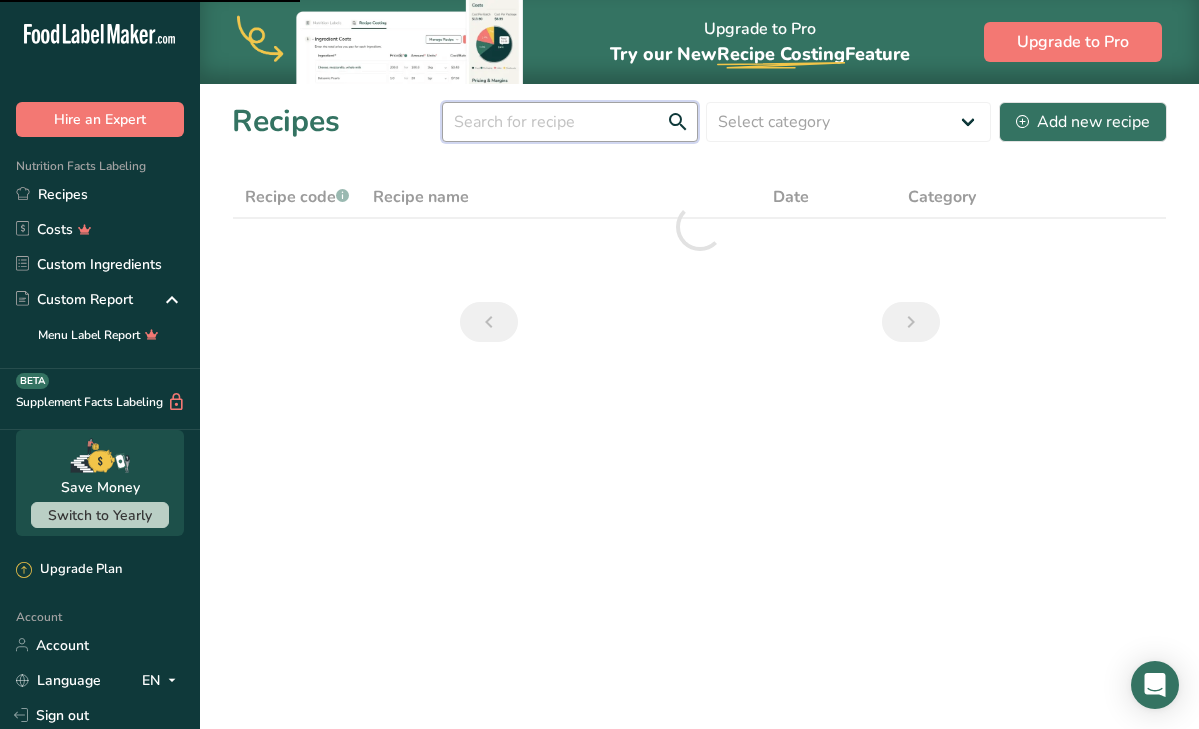 click at bounding box center [570, 122] 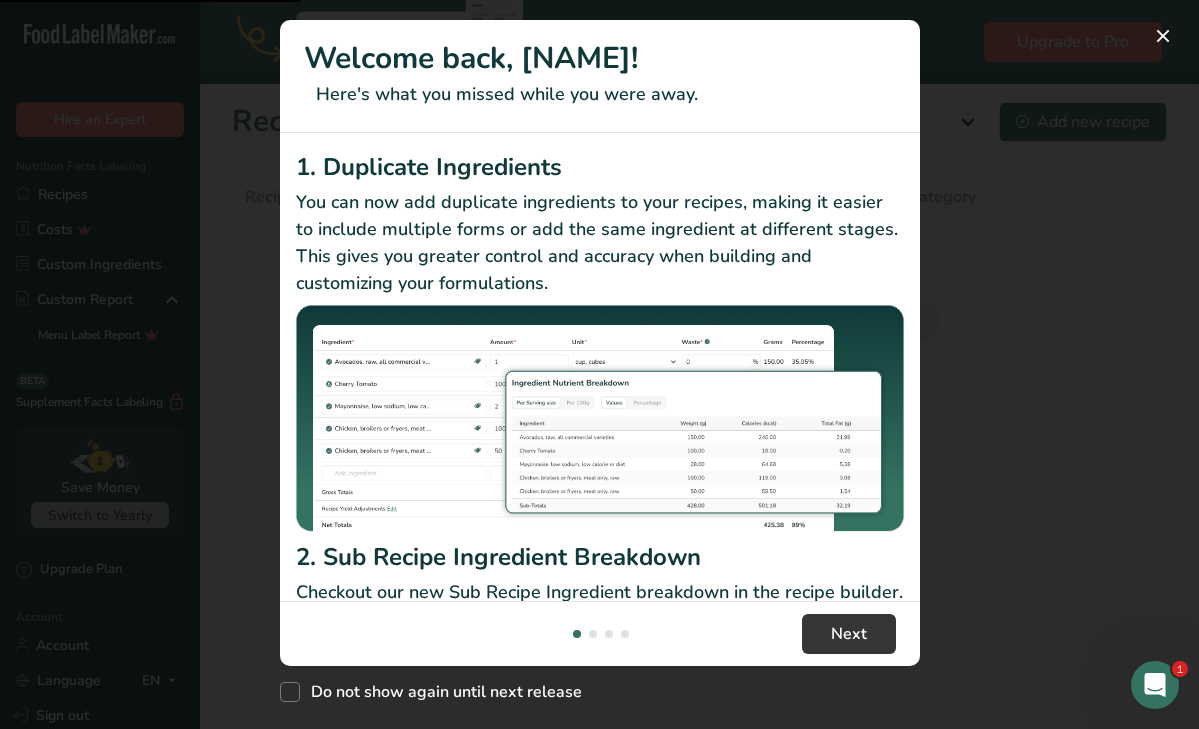 scroll, scrollTop: 0, scrollLeft: 0, axis: both 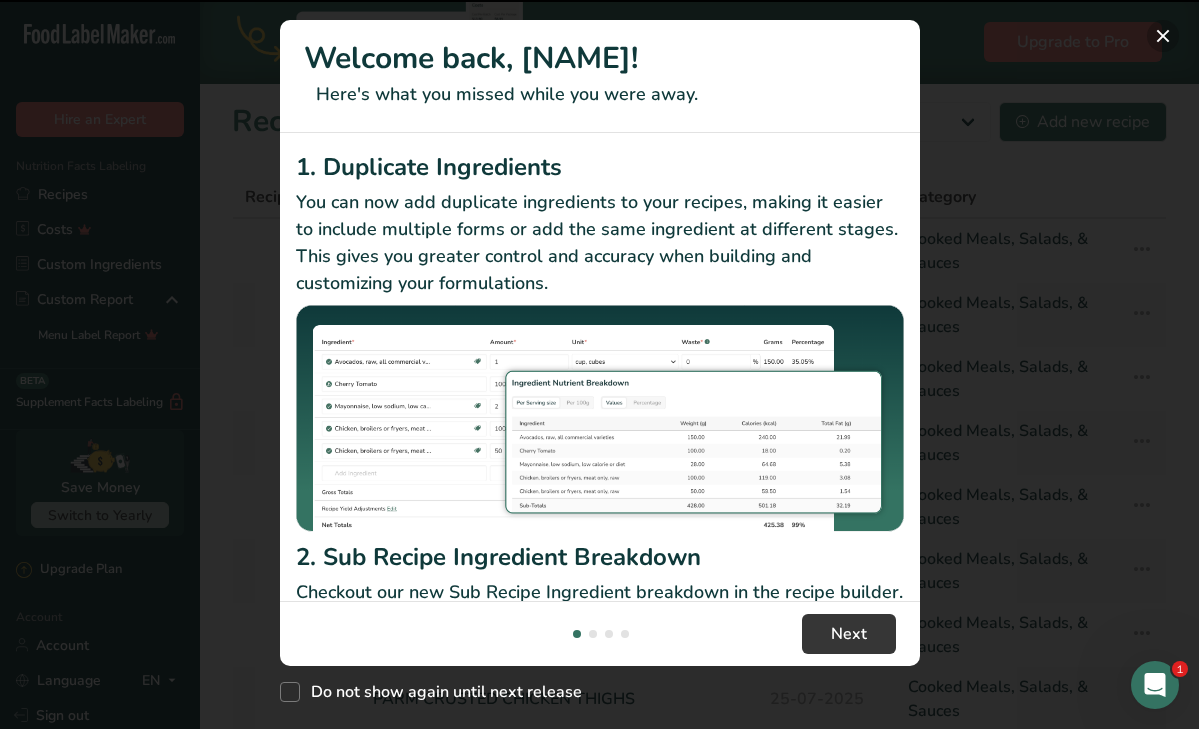 click at bounding box center (1163, 36) 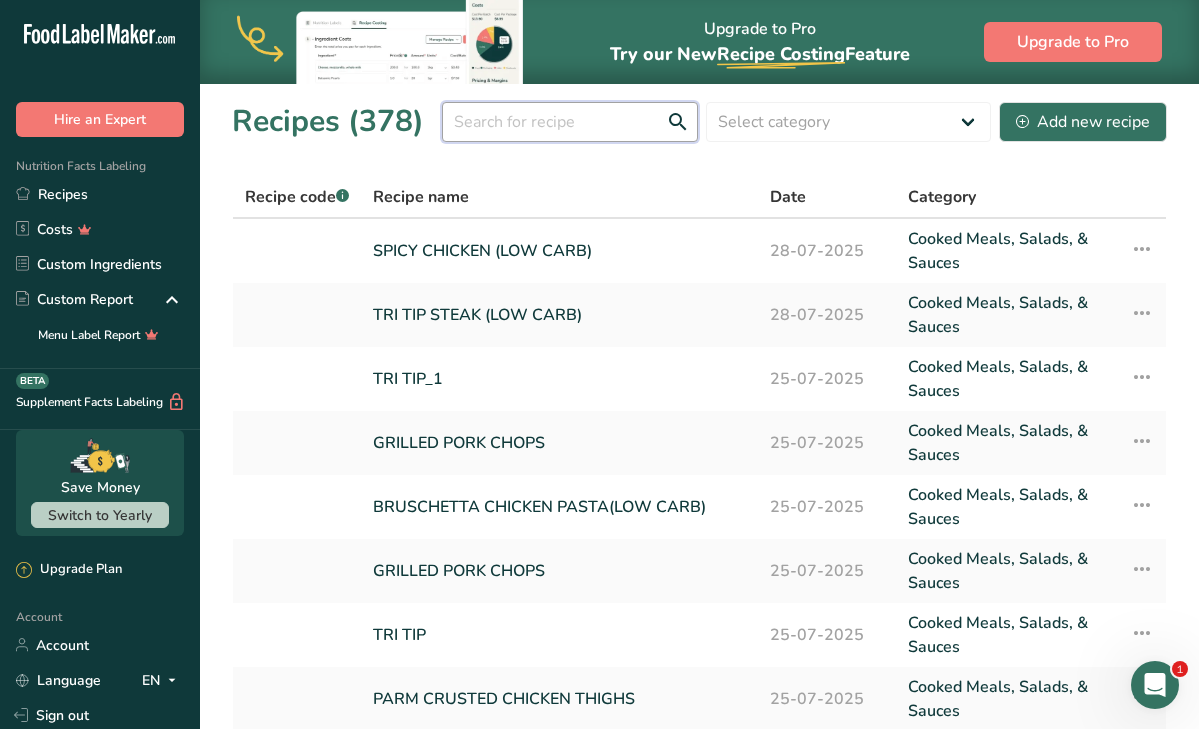 click at bounding box center (570, 122) 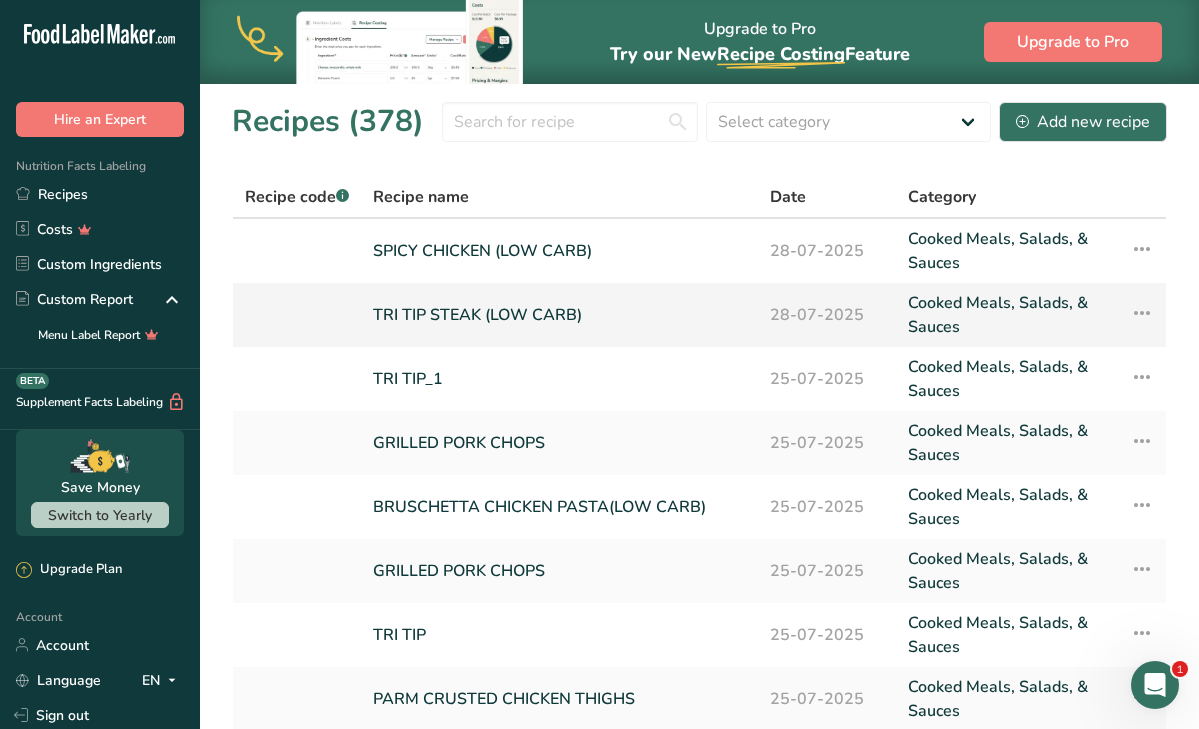 click on "TRI TIP STEAK (LOW CARB)" at bounding box center [559, 315] 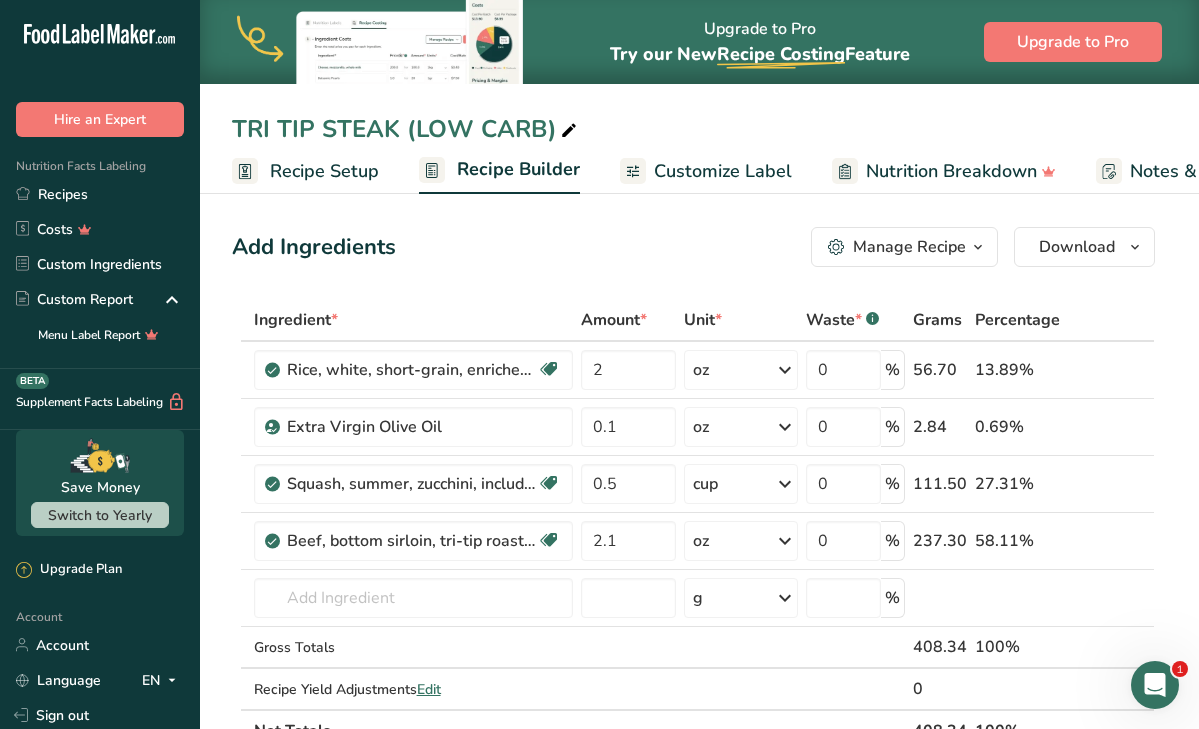 click on "TRI TIP STEAK (LOW CARB)" at bounding box center [406, 129] 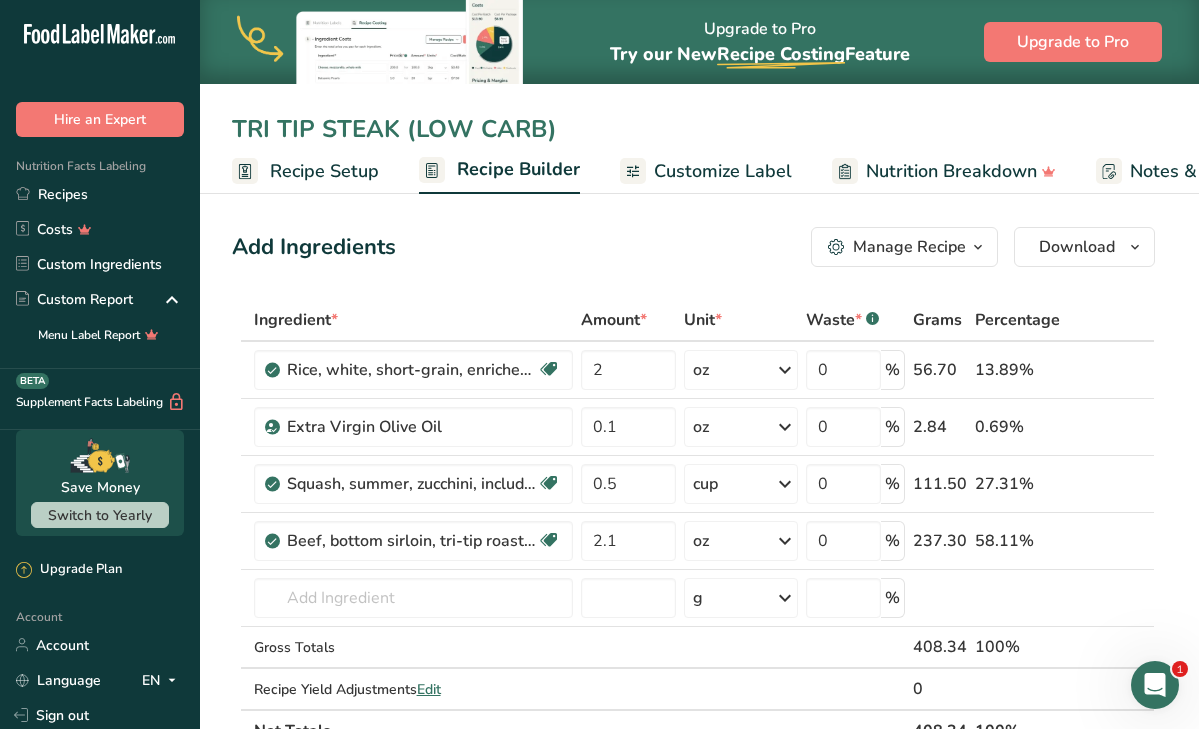 click on "TRI TIP STEAK (LOW CARB)" at bounding box center (699, 129) 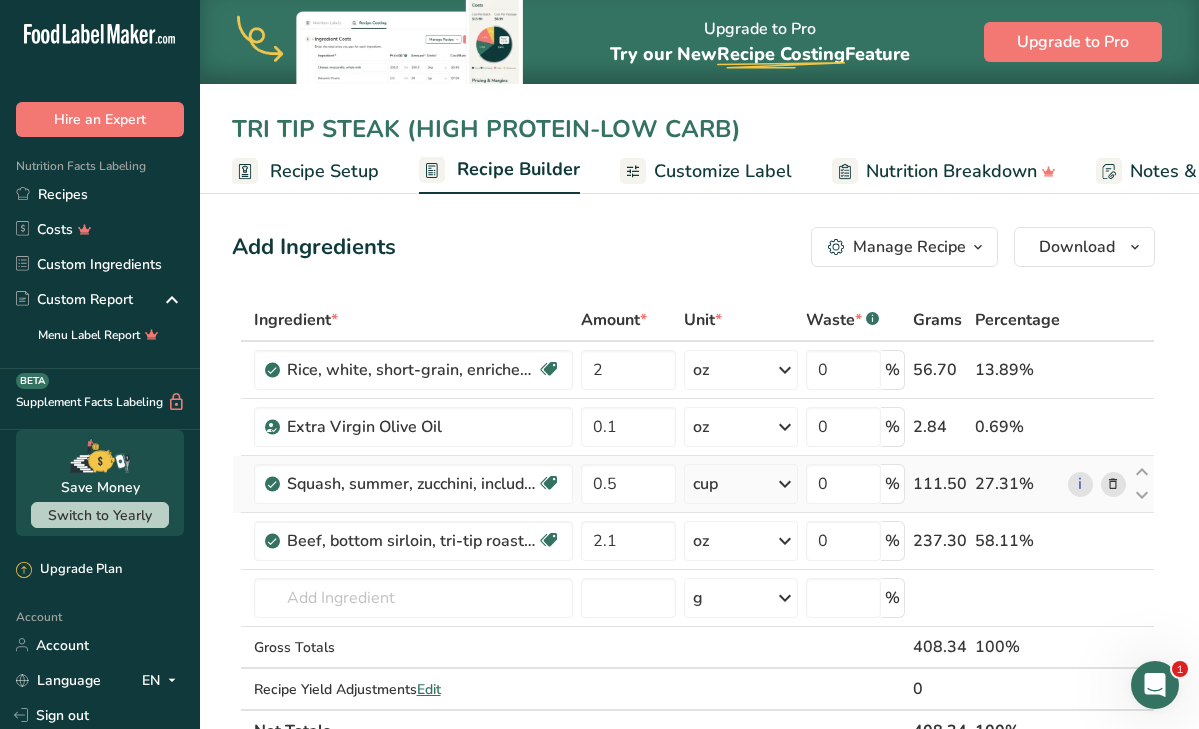 type on "TRI TIP STEAK (HIGH PROTEIN-LOW CARB)" 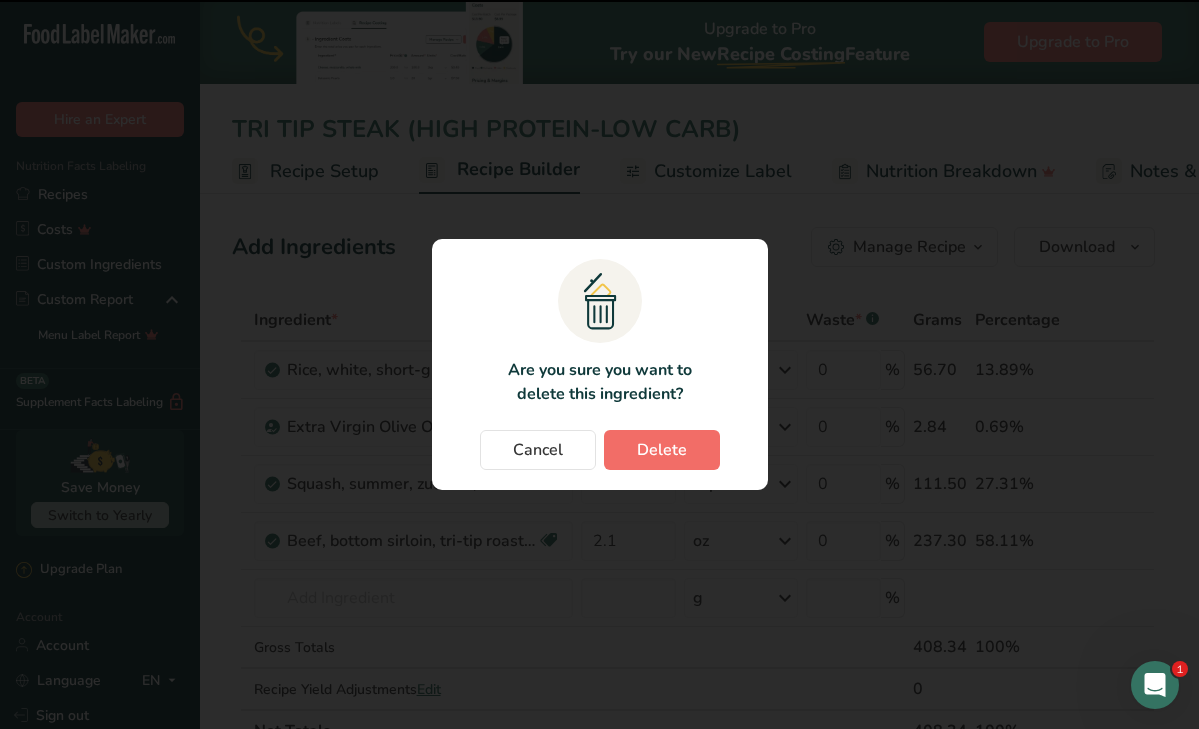click on "Delete" at bounding box center (662, 450) 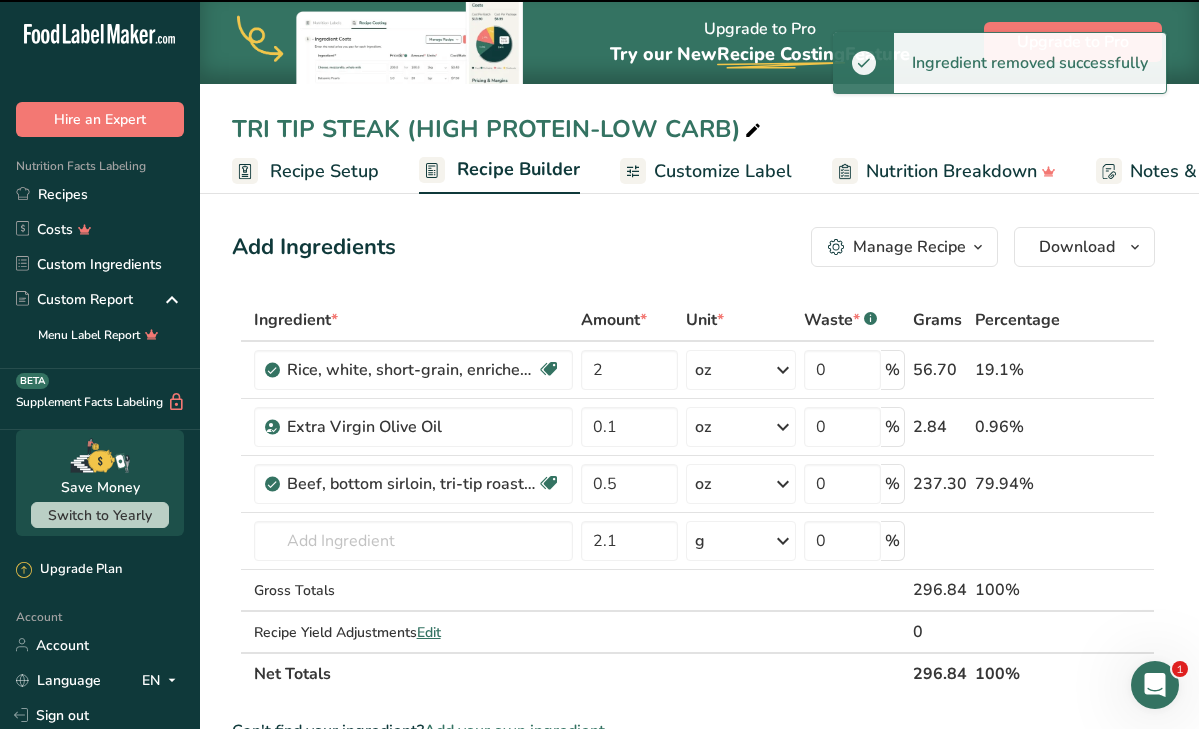 type on "2.1" 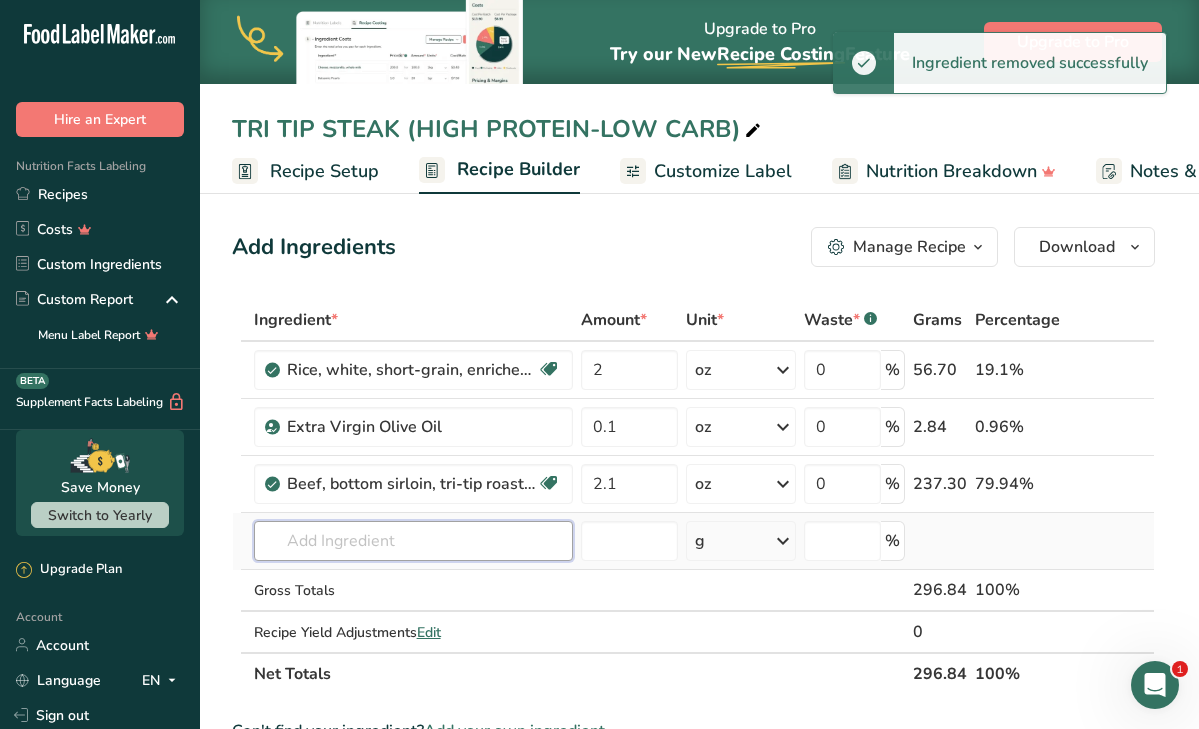 click at bounding box center [413, 541] 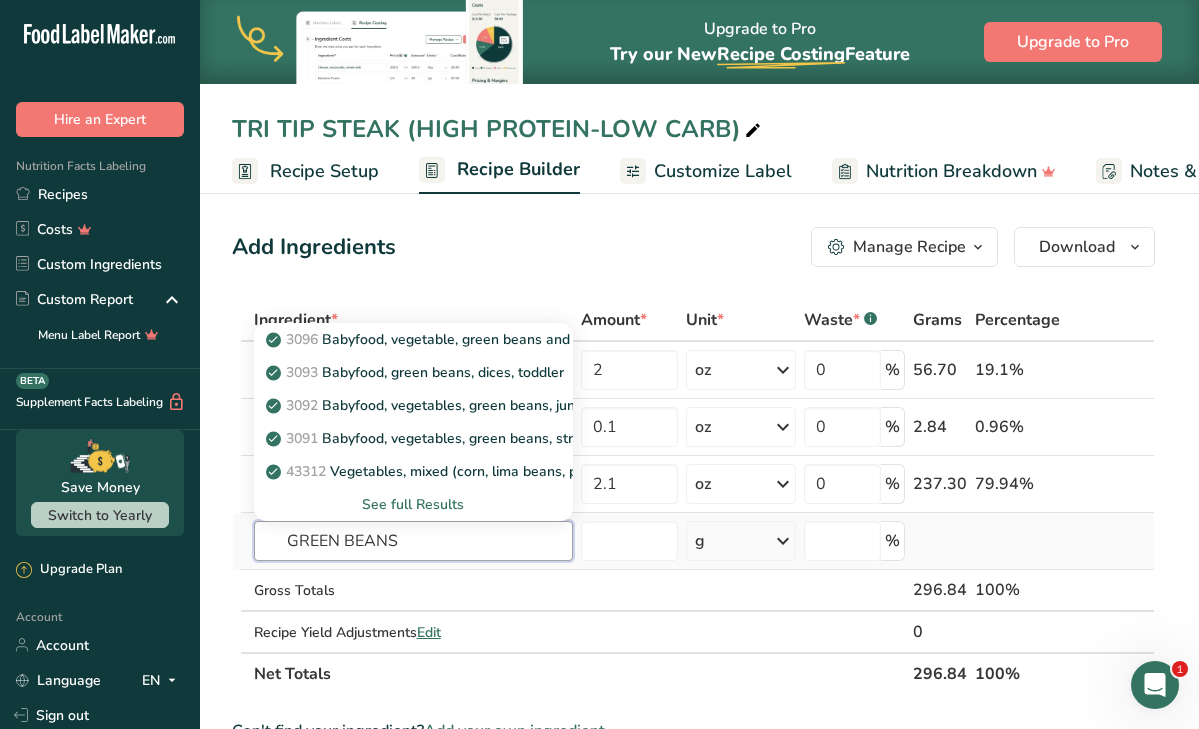 type on "GREEN BEANS" 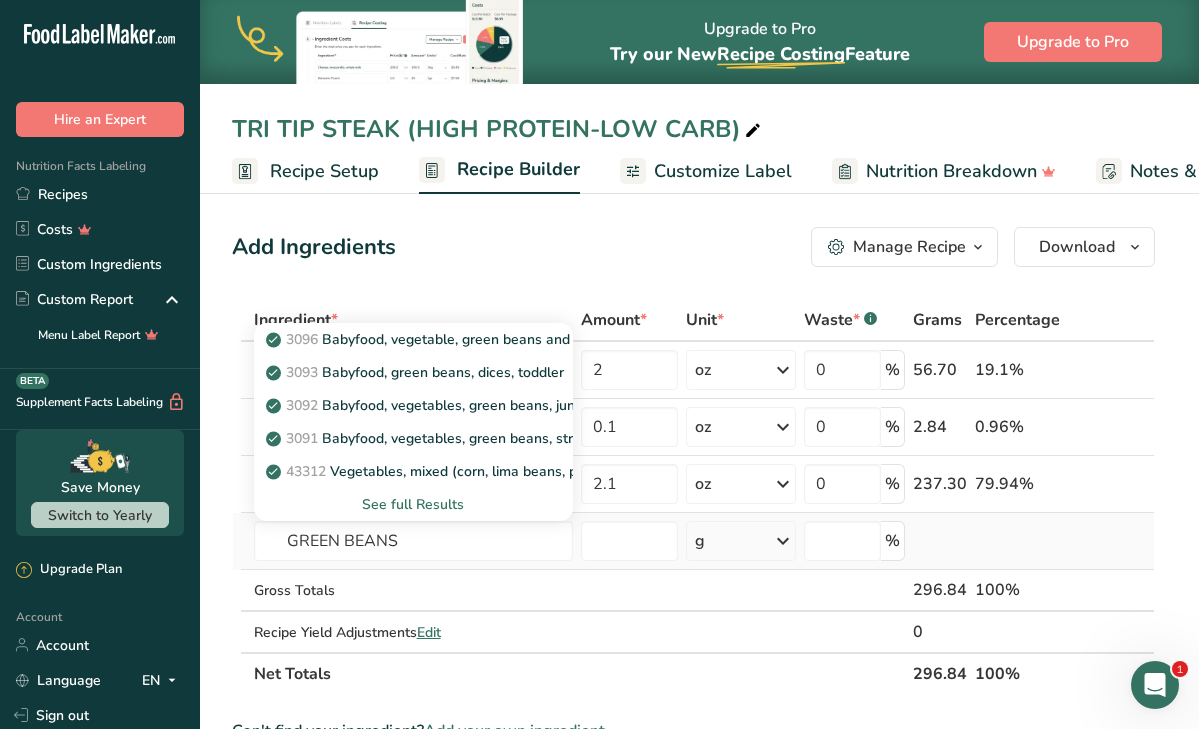 type 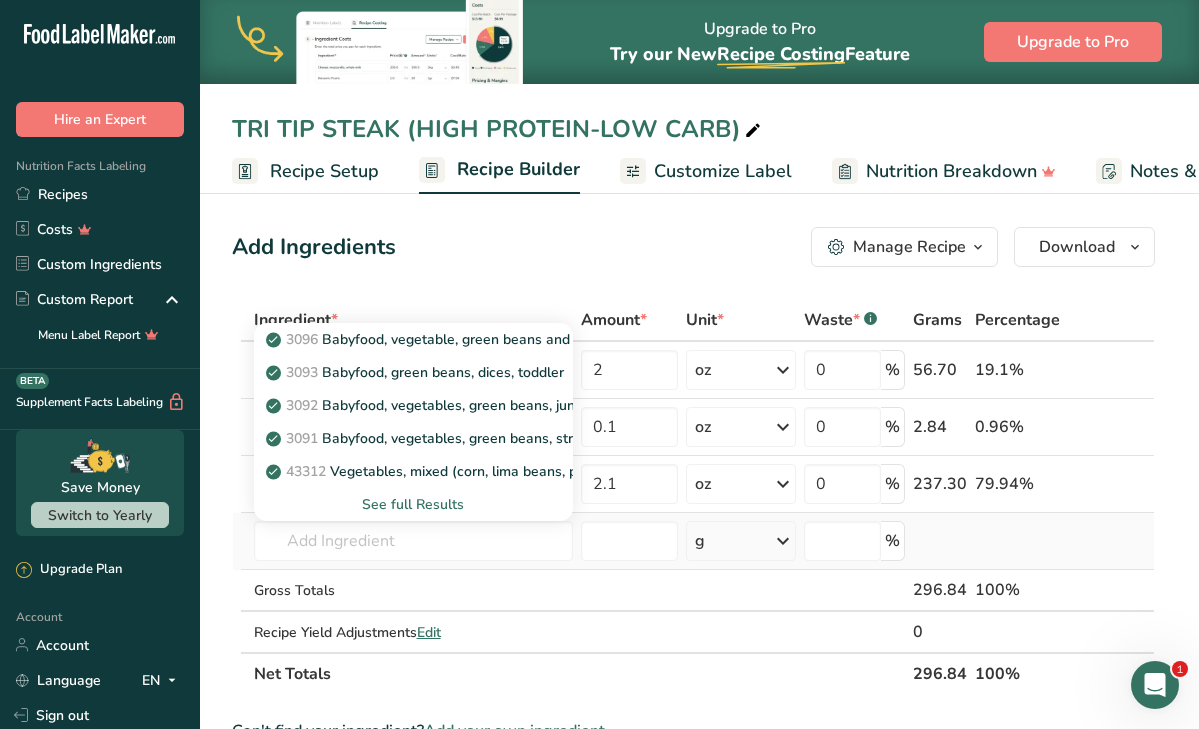 click on "See full Results" at bounding box center [413, 504] 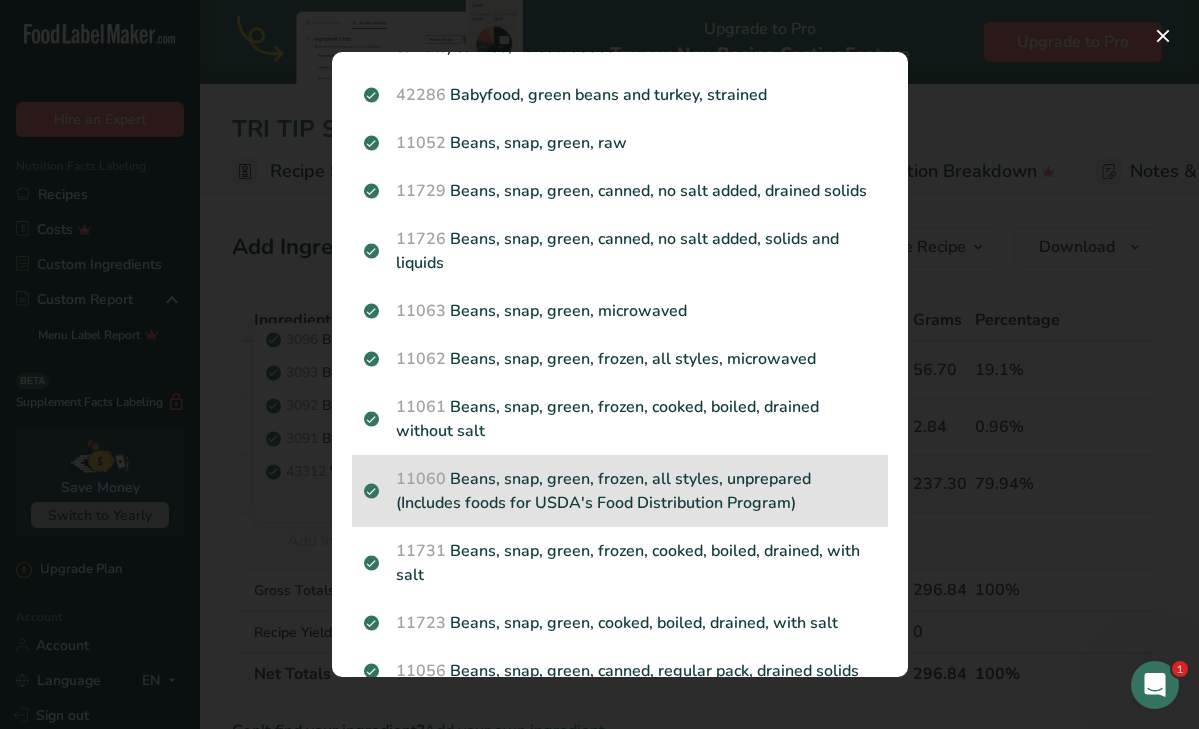 scroll, scrollTop: 452, scrollLeft: 0, axis: vertical 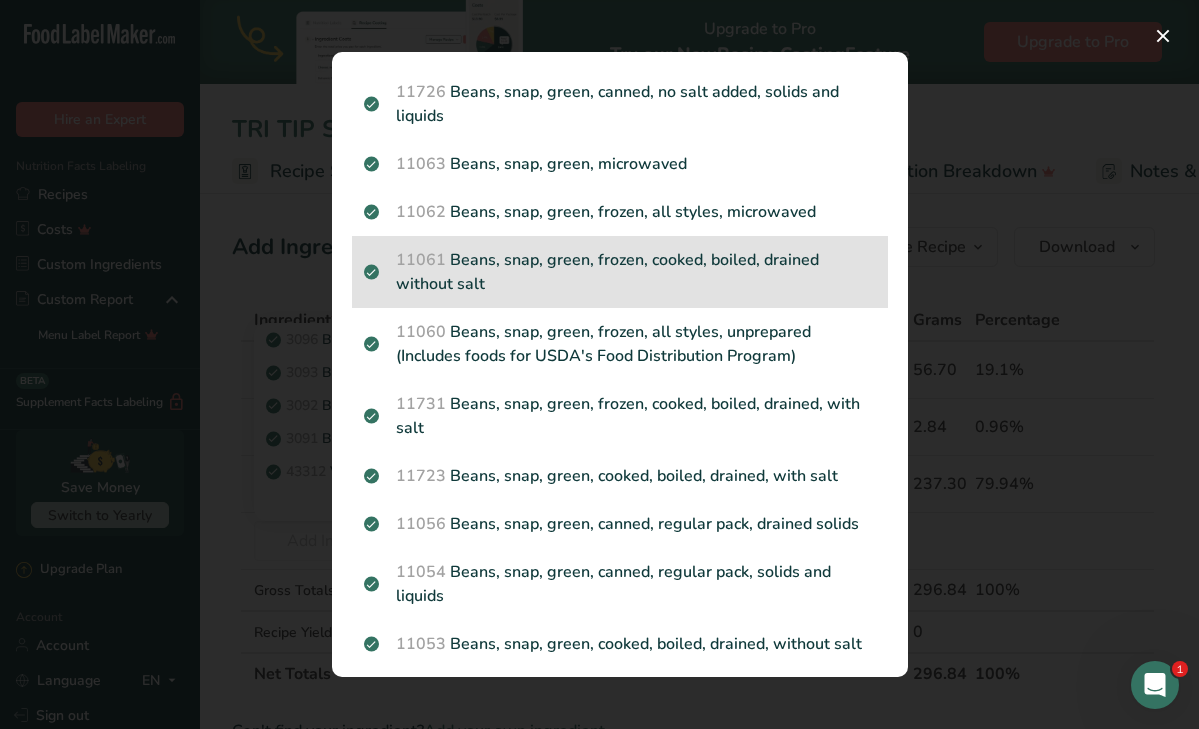 click on "11061
Beans, snap, green, frozen, cooked, boiled, drained without salt" at bounding box center [620, 272] 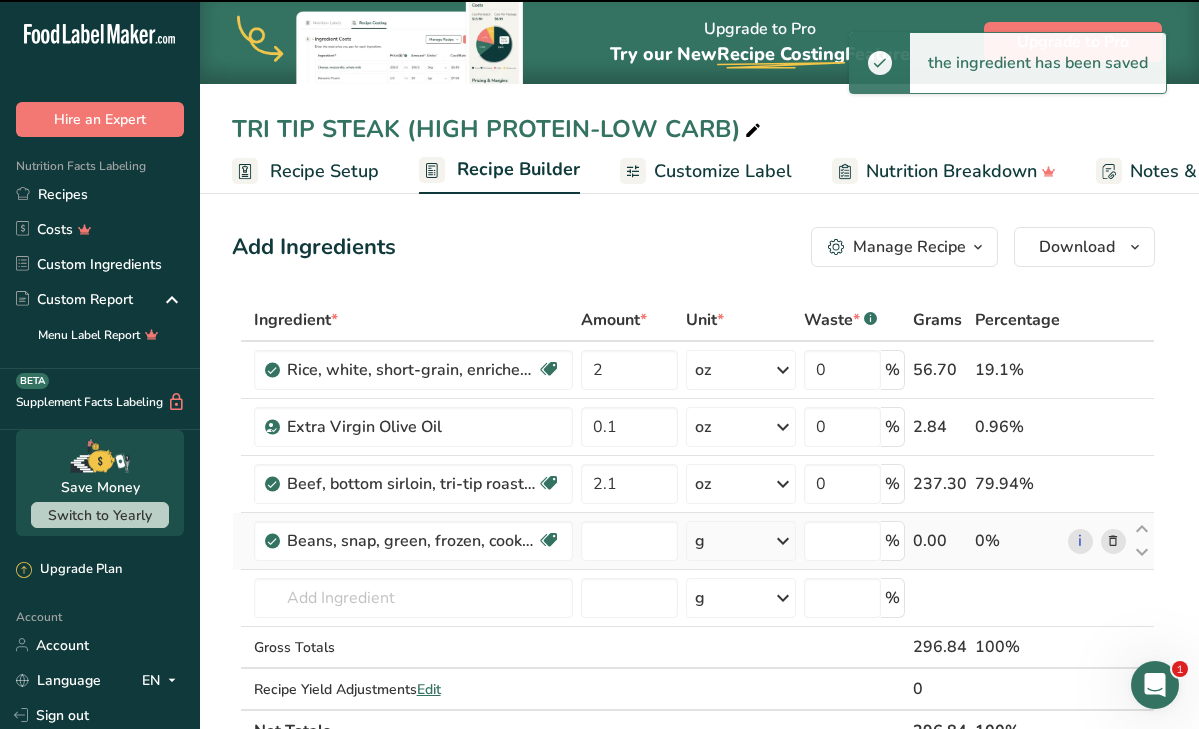 type on "0" 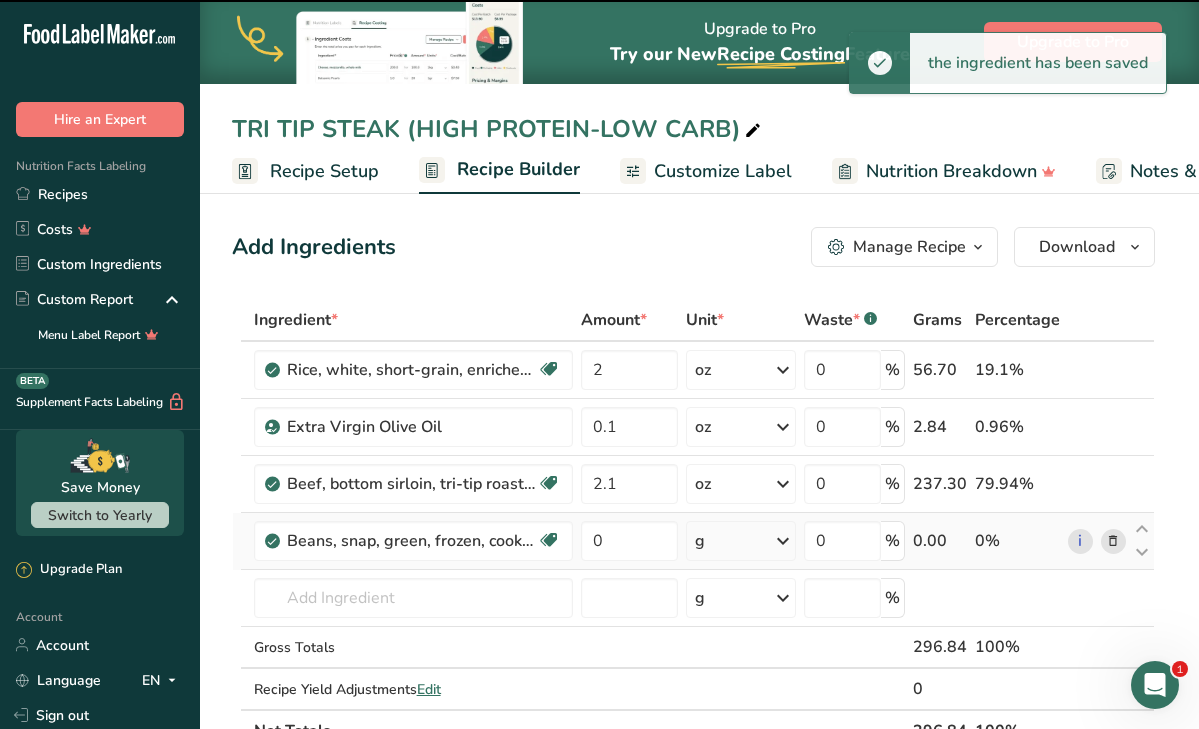 click on "g" at bounding box center [741, 541] 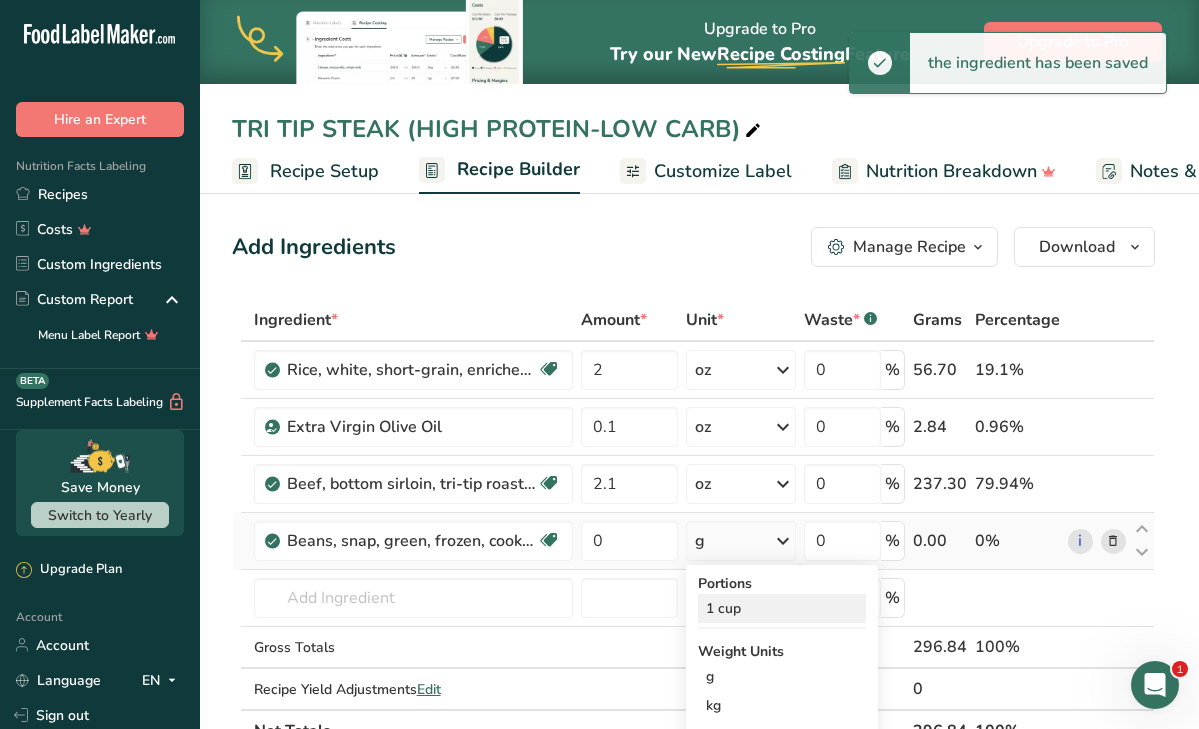 click on "1 cup" at bounding box center (782, 608) 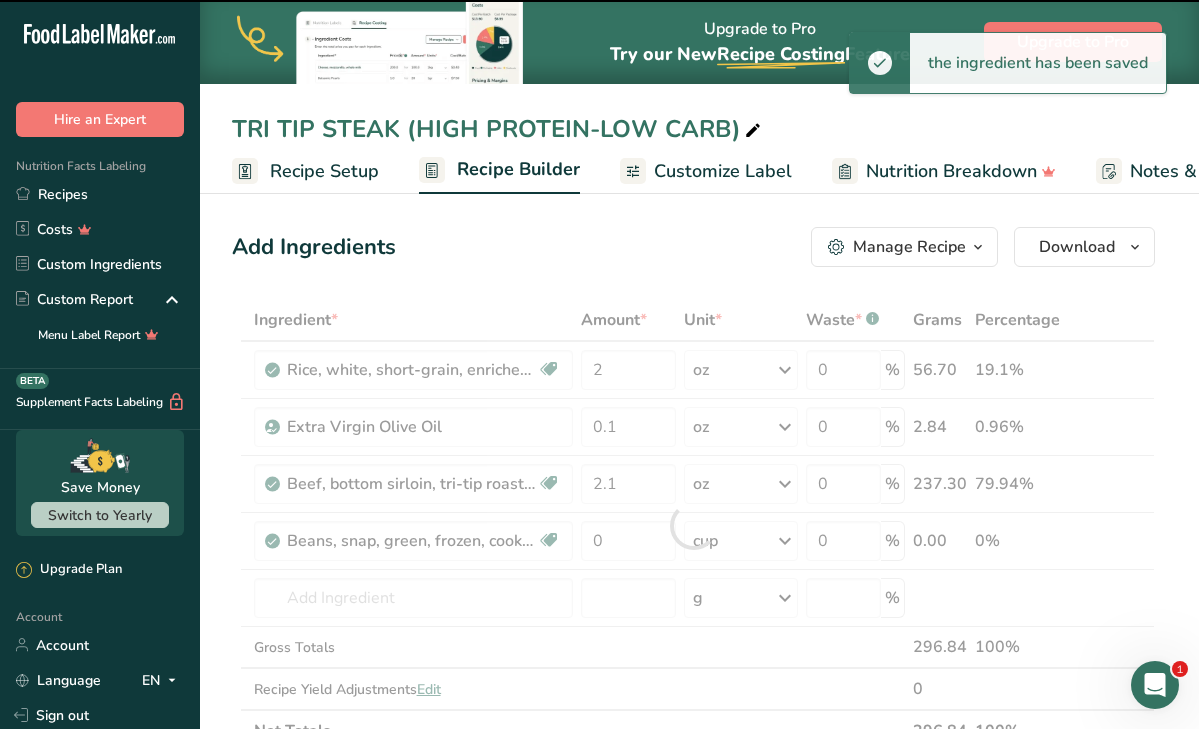 click at bounding box center (693, 525) 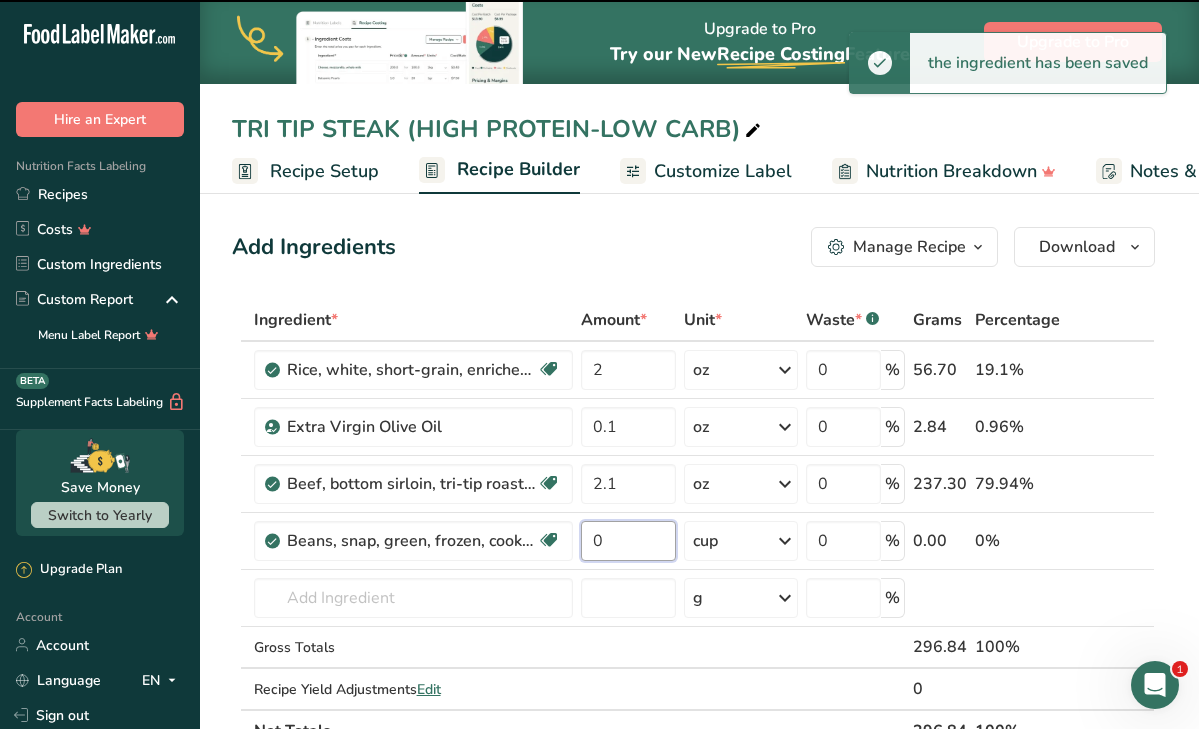 click on "0" at bounding box center (629, 541) 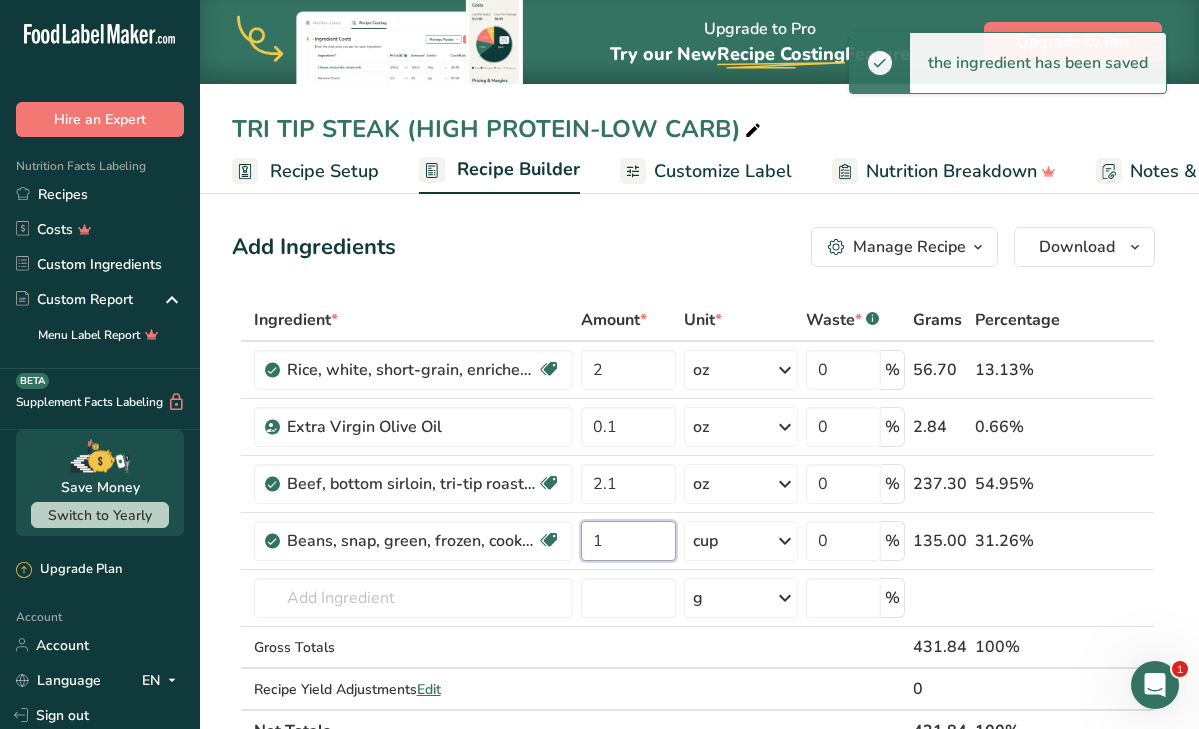 click on "1" at bounding box center (629, 541) 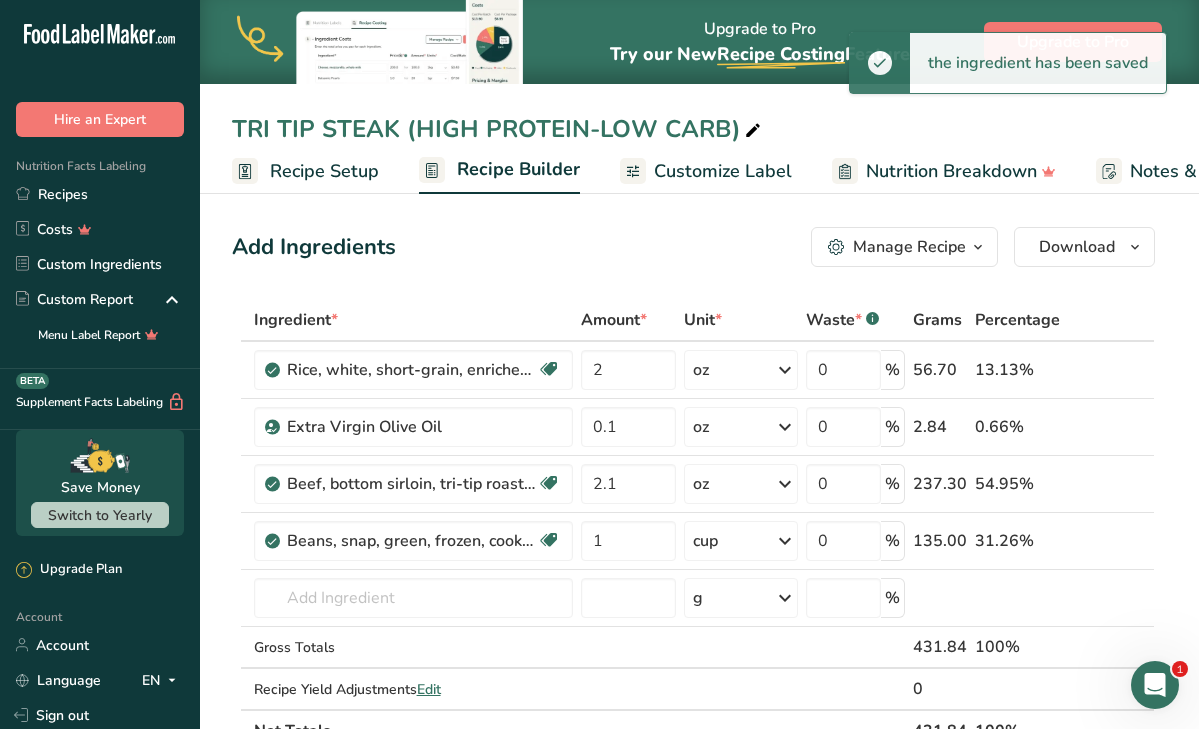 click on "Add Ingredients
Manage Recipe         Delete Recipe           Duplicate Recipe             Scale Recipe             Save as Sub-Recipe   .a-a{fill:#347362;}.b-a{fill:#fff;}                               Nutrition Breakdown                   Recipe Card
NEW
Amino Acids Pattern Report             Activity History
Download
Choose your preferred label style
Standard FDA label
Standard FDA label
The most common format for nutrition facts labels in compliance with the FDA's typeface, style and requirements
Tabular FDA label
A label format compliant with the FDA regulations presented in a tabular (horizontal) display.
Linear FDA label
A simple linear display for small sized packages.
Simplified FDA label" at bounding box center (699, 1189) 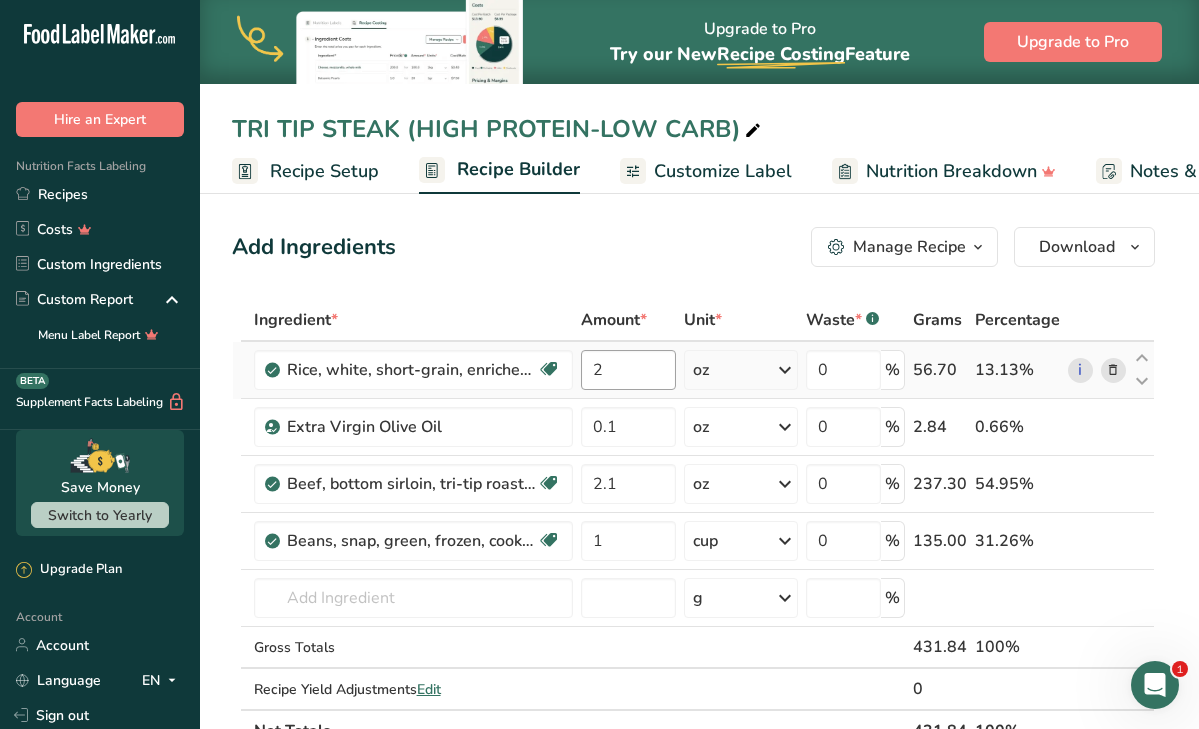 scroll, scrollTop: 0, scrollLeft: 0, axis: both 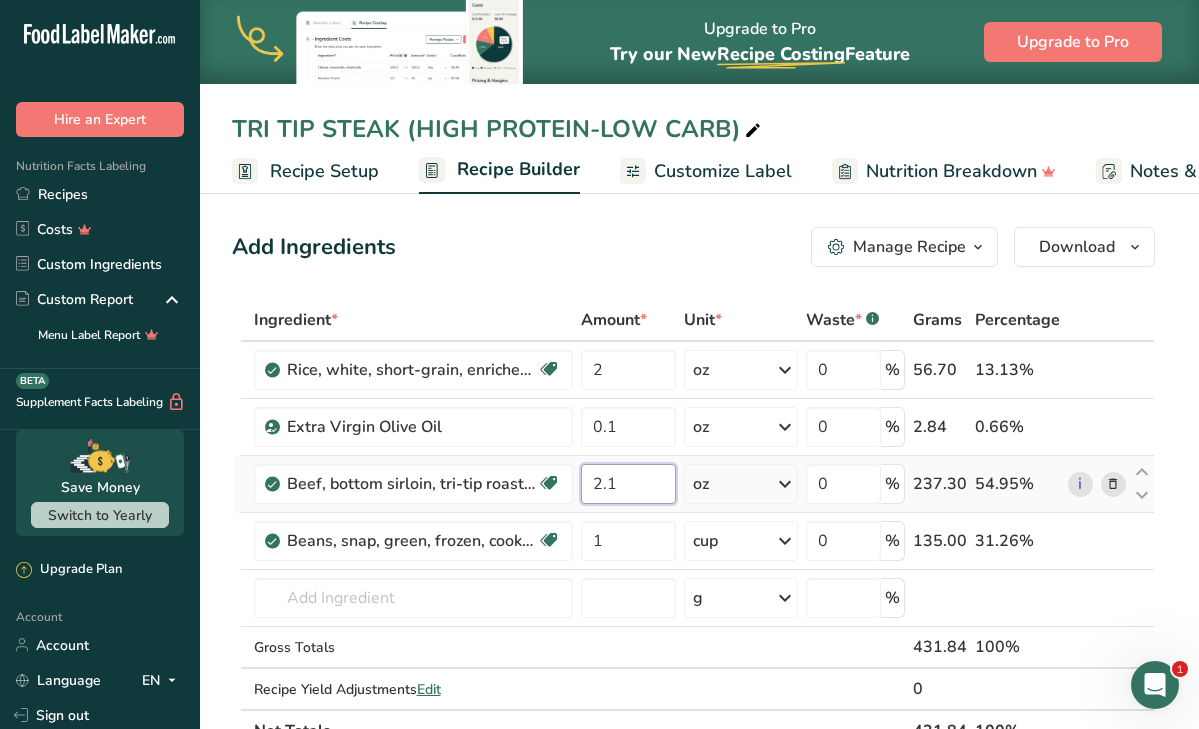 click on "2.1" at bounding box center [629, 484] 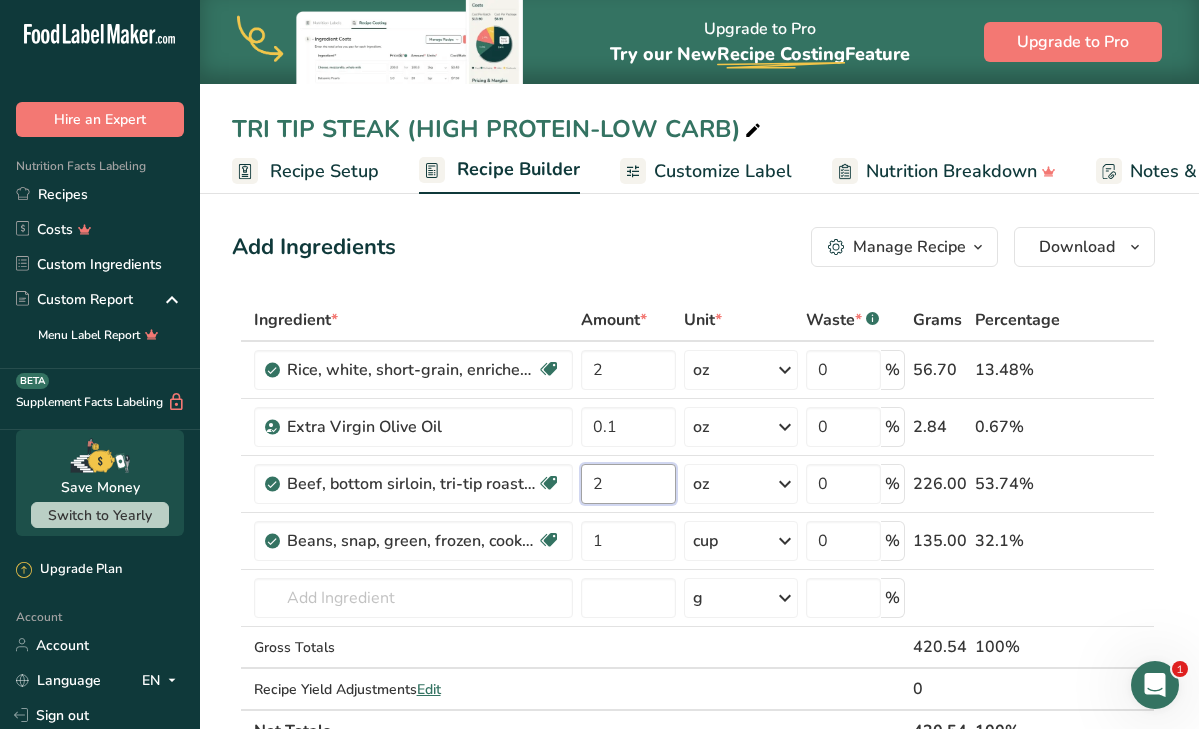 type on "2" 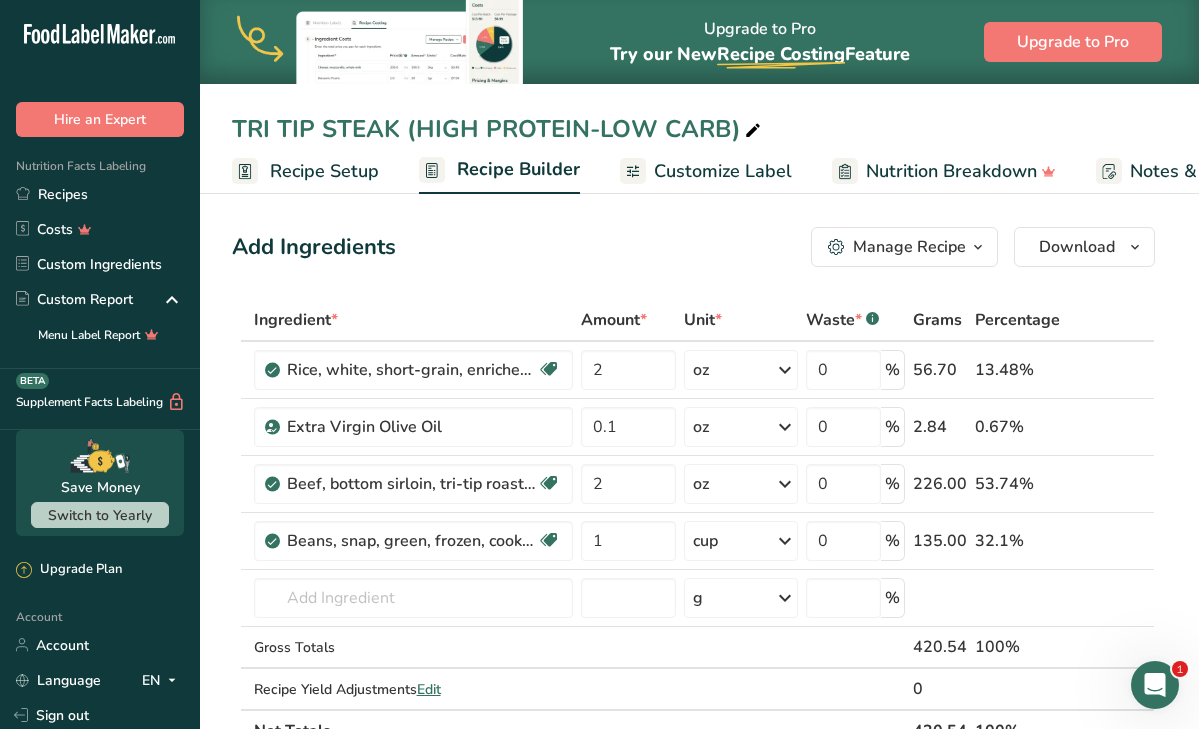 click on "Add Ingredients
Manage Recipe         Delete Recipe           Duplicate Recipe             Scale Recipe             Save as Sub-Recipe   .a-a{fill:#347362;}.b-a{fill:#fff;}                               Nutrition Breakdown                   Recipe Card
NEW
Amino Acids Pattern Report             Activity History
Download
Choose your preferred label style
Standard FDA label
Standard FDA label
The most common format for nutrition facts labels in compliance with the FDA's typeface, style and requirements
Tabular FDA label
A label format compliant with the FDA regulations presented in a tabular (horizontal) display.
Linear FDA label
A simple linear display for small sized packages.
Simplified FDA label" at bounding box center (693, 247) 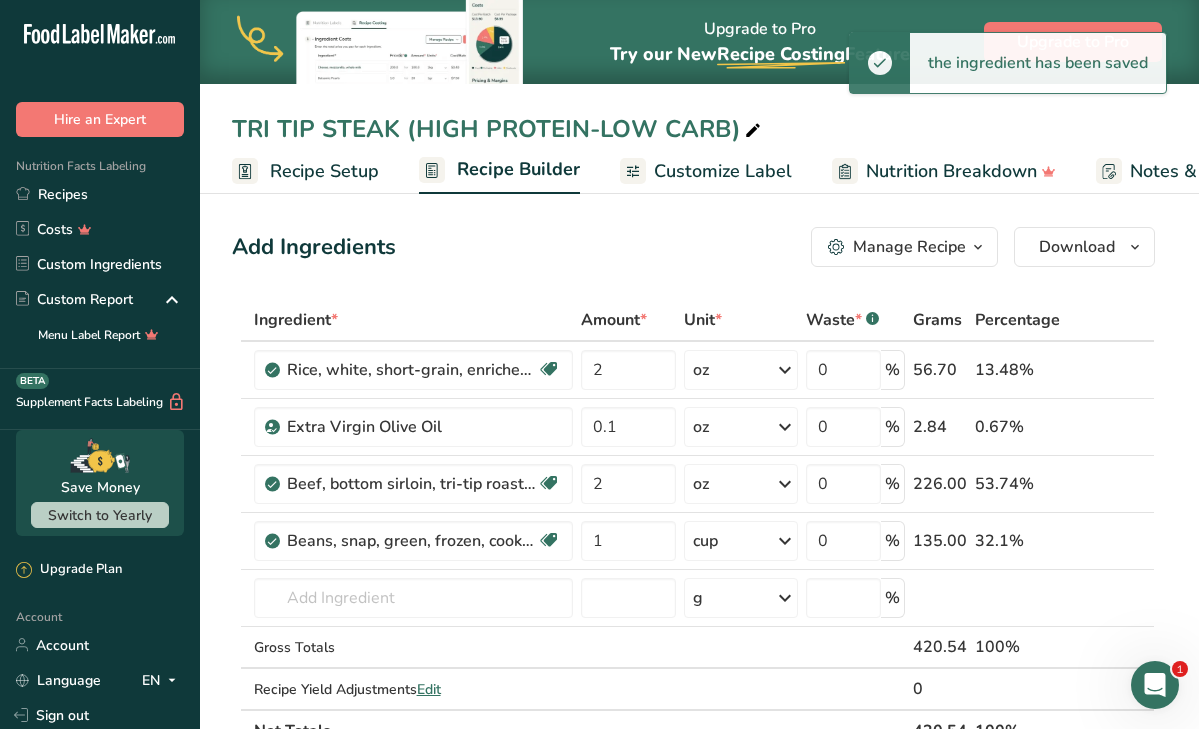 scroll, scrollTop: 0, scrollLeft: 0, axis: both 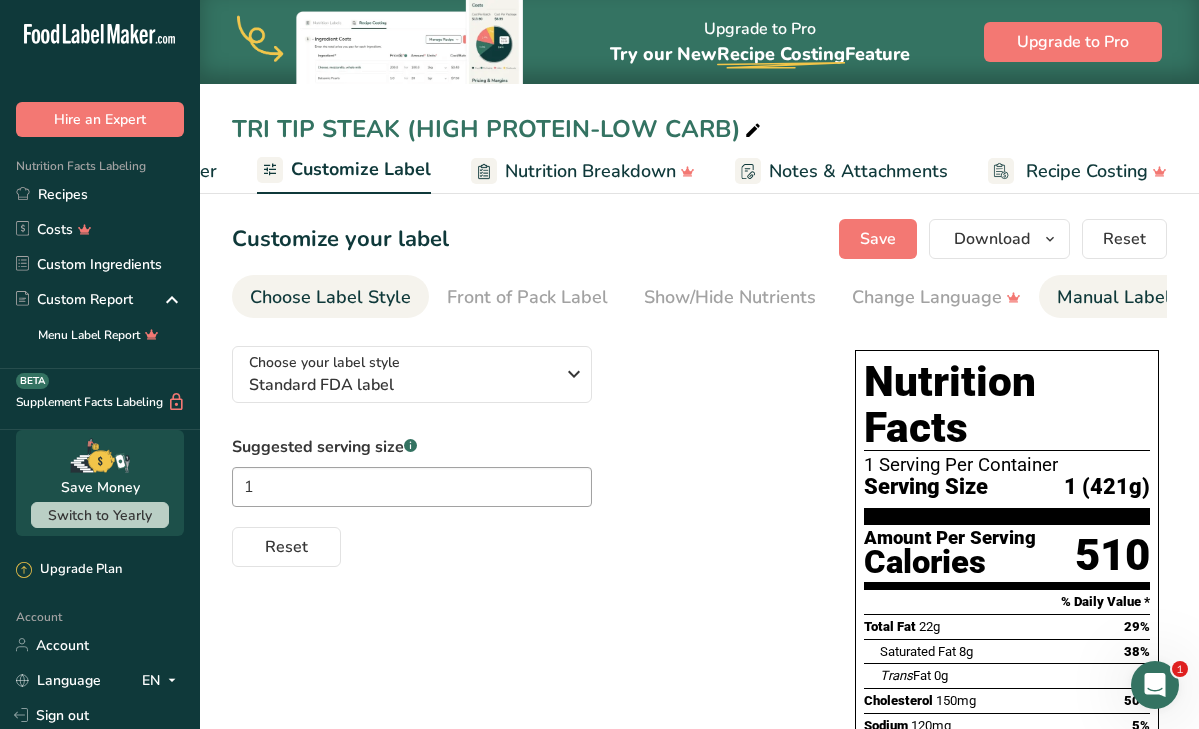 click on "Manual Label Override" at bounding box center [1162, 297] 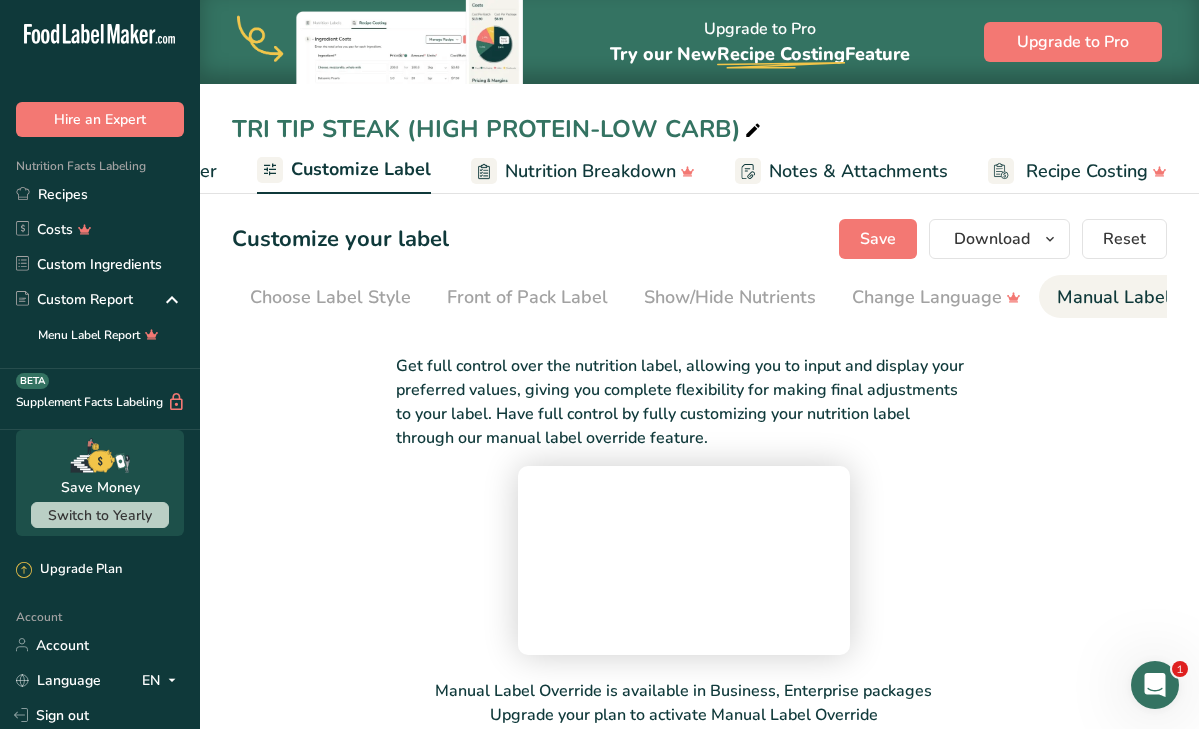 scroll, scrollTop: 0, scrollLeft: 566, axis: horizontal 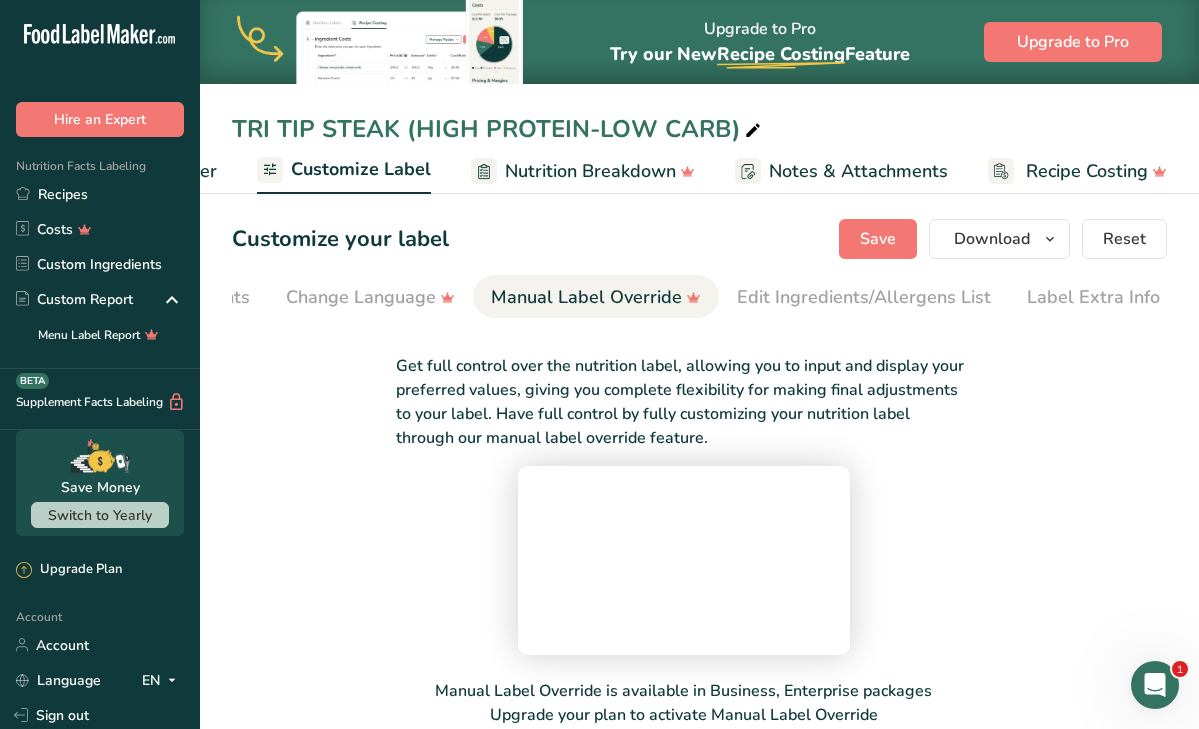 click on "Label Extra Info" at bounding box center [1093, 297] 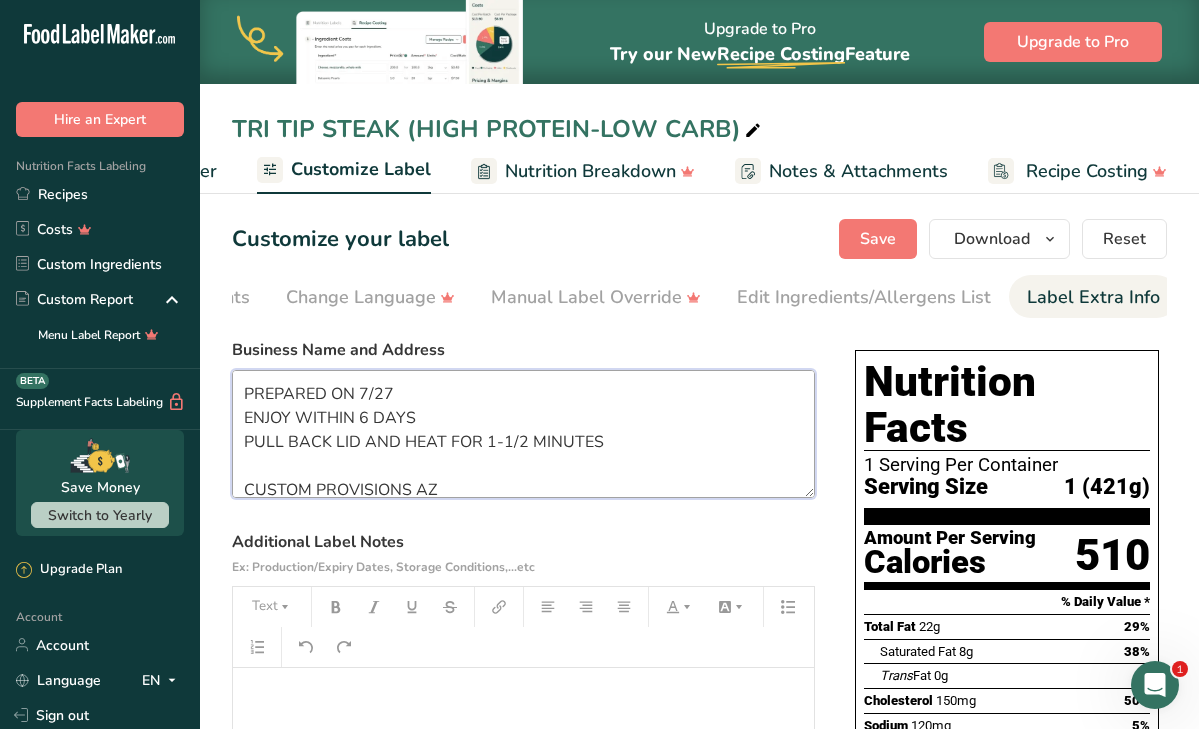 click on "PREPARED ON 7/27
ENJOY WITHIN 6 DAYS
PULL BACK LID AND HEAT FOR 1-1/2 MINUTES
CUSTOM PROVISIONS AZ
[NUMBER] [STREET]
[CITY], [STATE] [POSTAL CODE]" at bounding box center [523, 434] 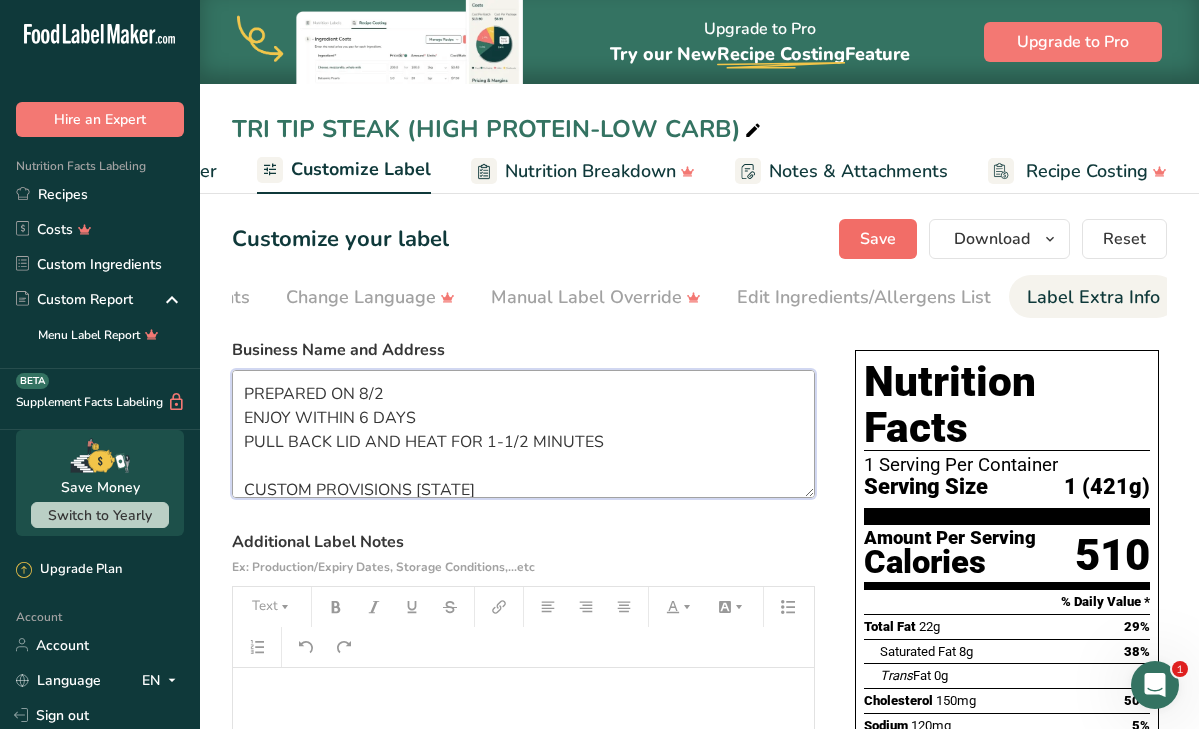 type on "PREPARED ON 8/2
ENJOY WITHIN 6 DAYS
PULL BACK LID AND HEAT FOR 1-1/2 MINUTES
CUSTOM PROVISIONS [STATE]
[NUMBER] [STREET]
[CITY], [STATE] [ZIP]" 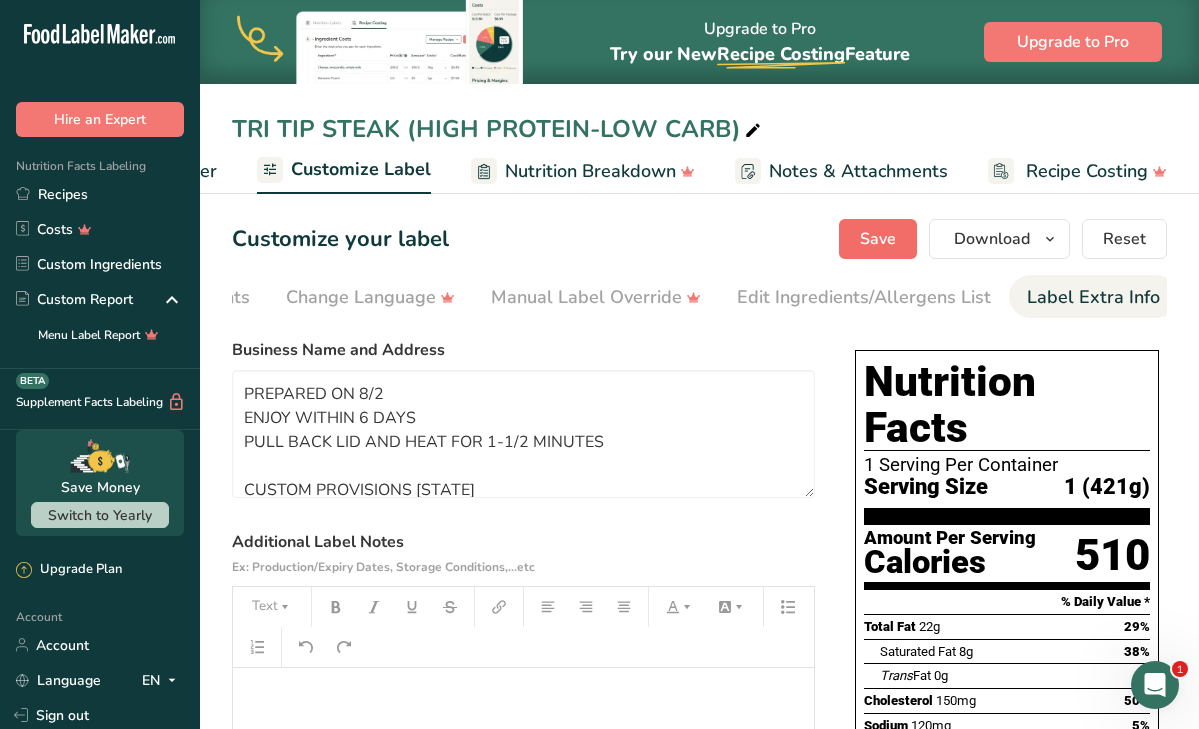 click on "Save" at bounding box center (878, 239) 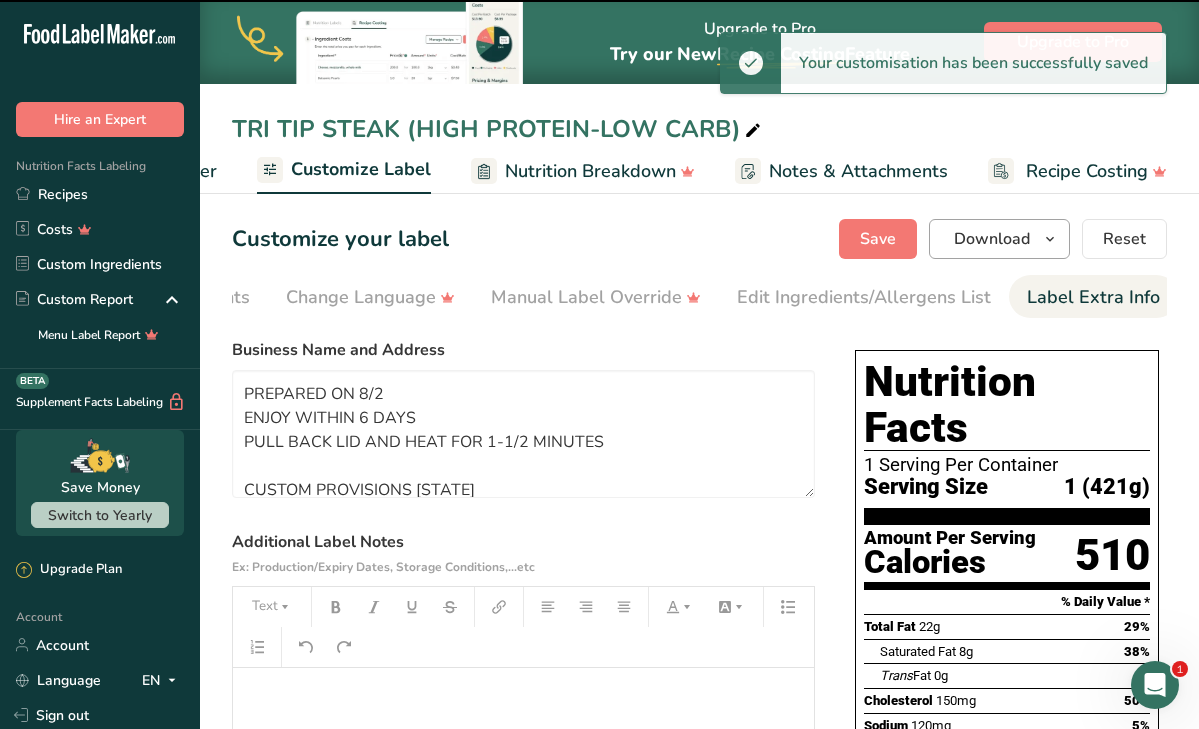 click on "Download" at bounding box center (992, 239) 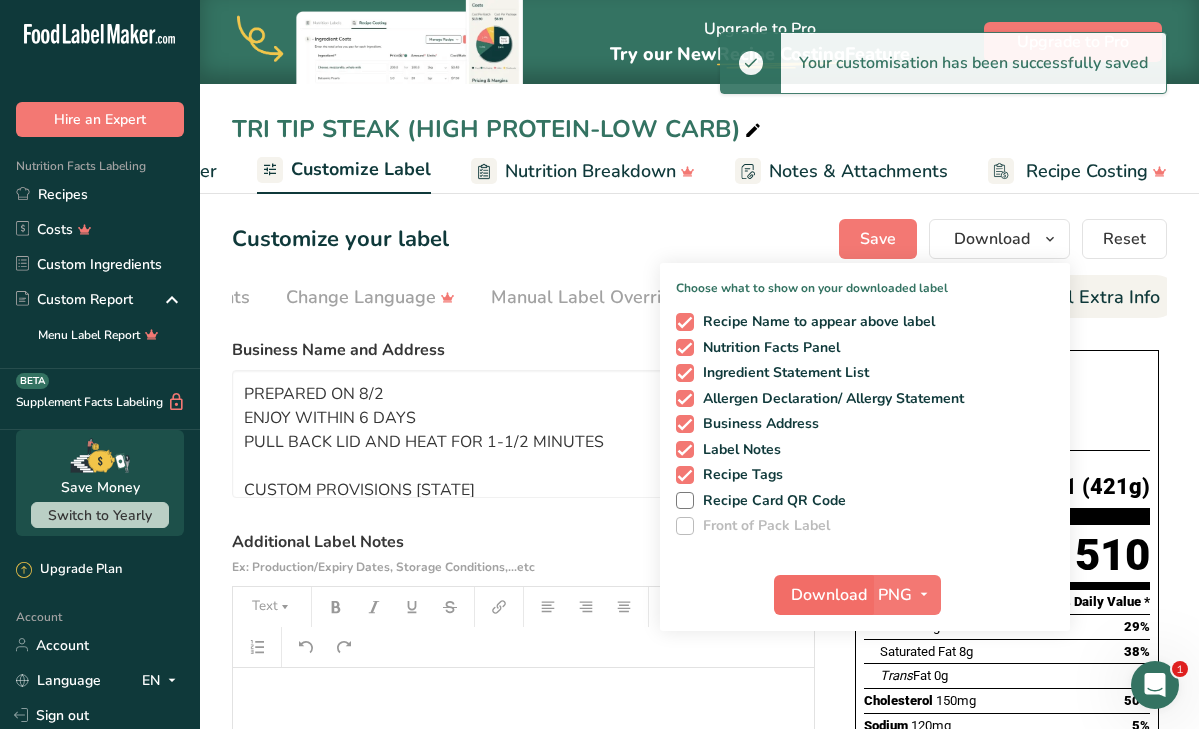 click on "Download" at bounding box center (829, 595) 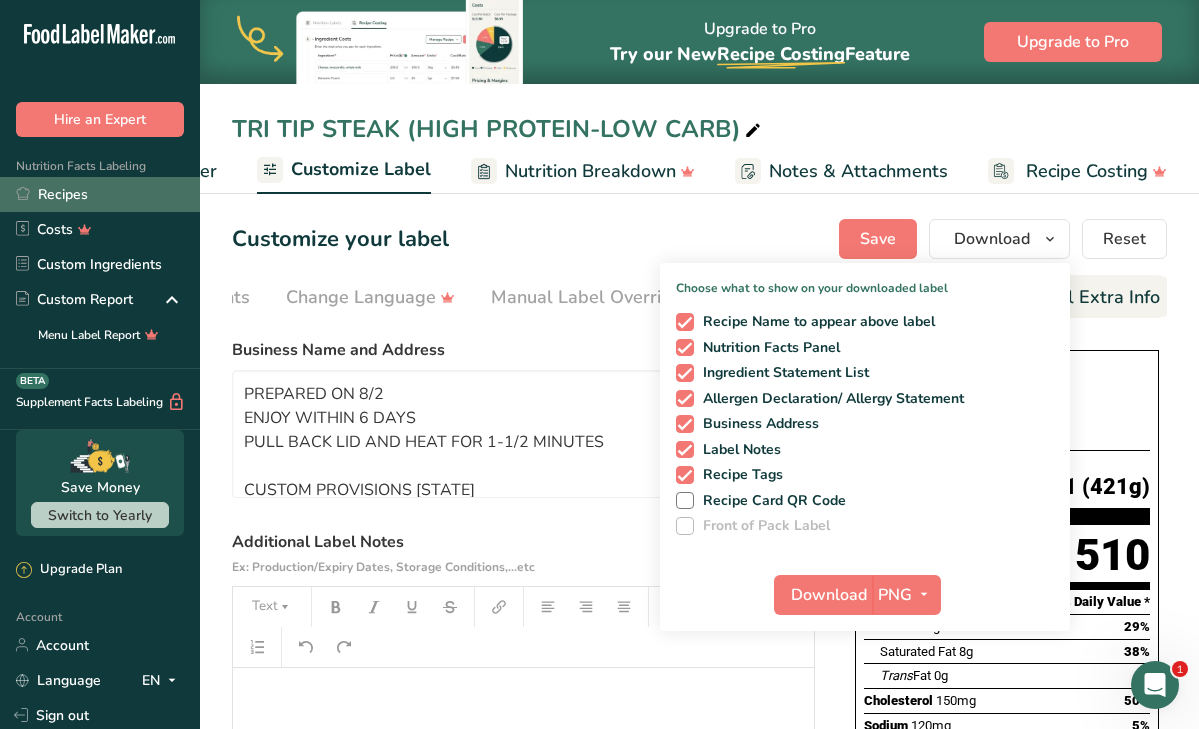click on "Recipes" at bounding box center (100, 194) 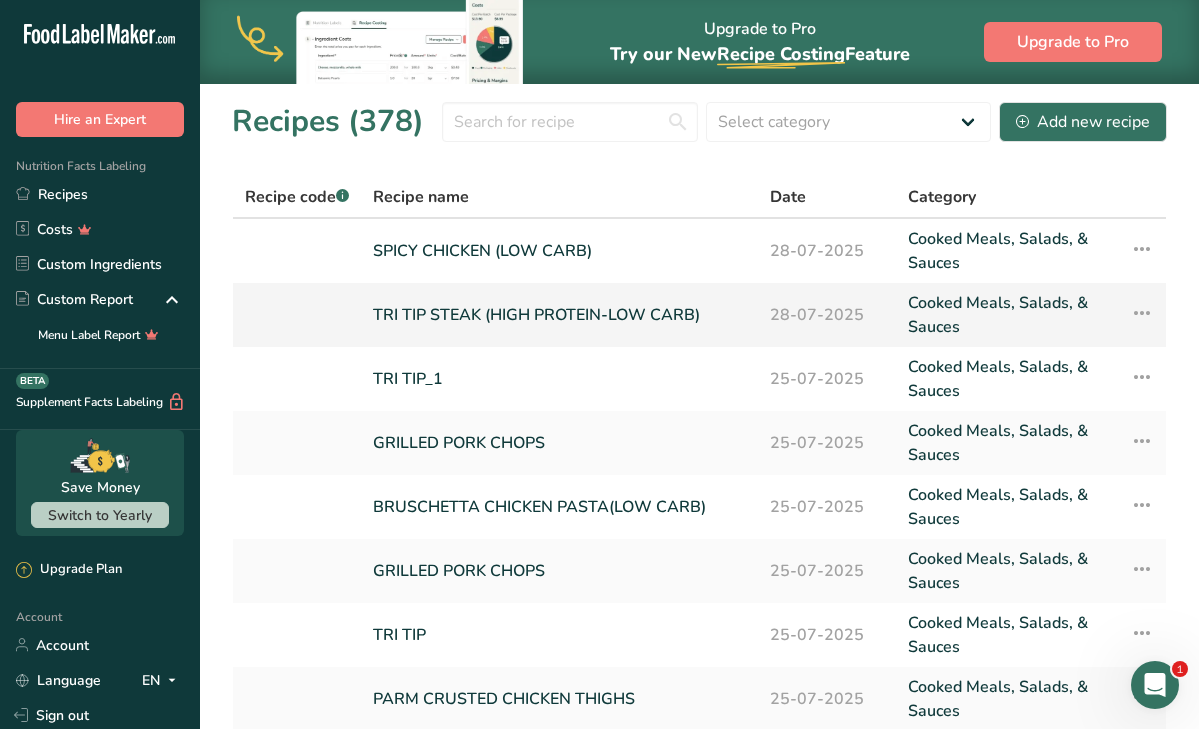 click on "TRI TIP STEAK (HIGH PROTEIN-LOW CARB)" at bounding box center [559, 315] 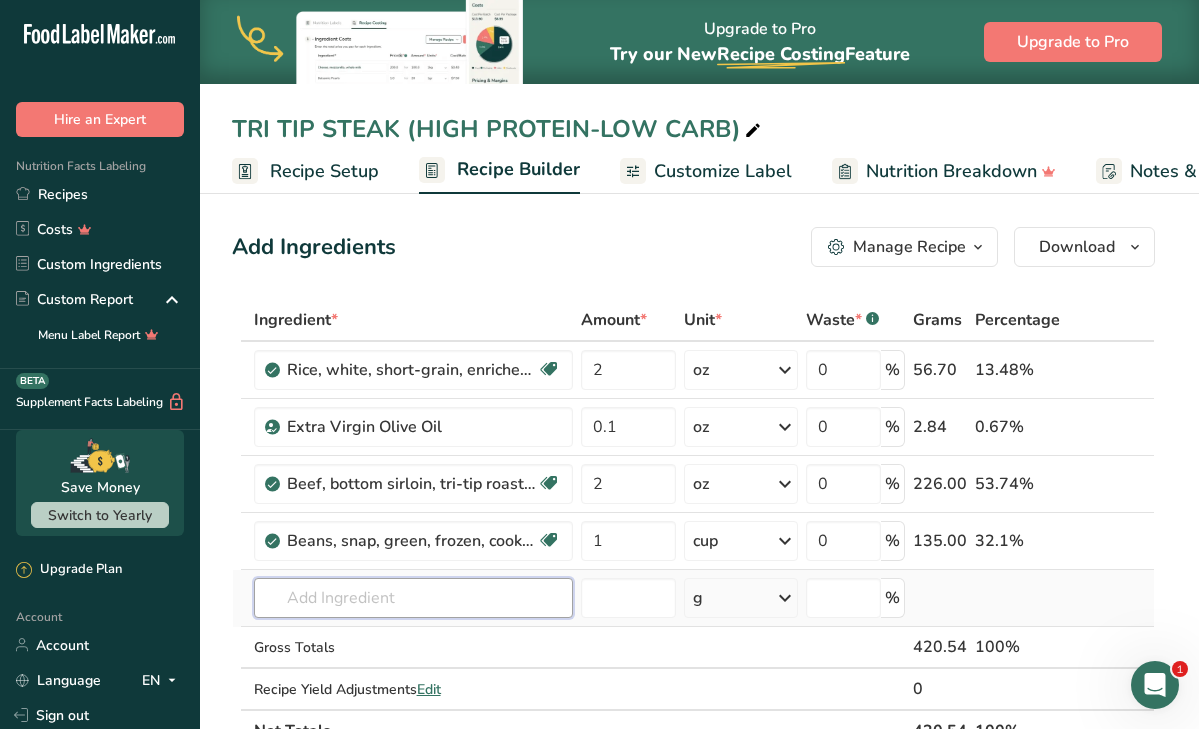 click at bounding box center (413, 598) 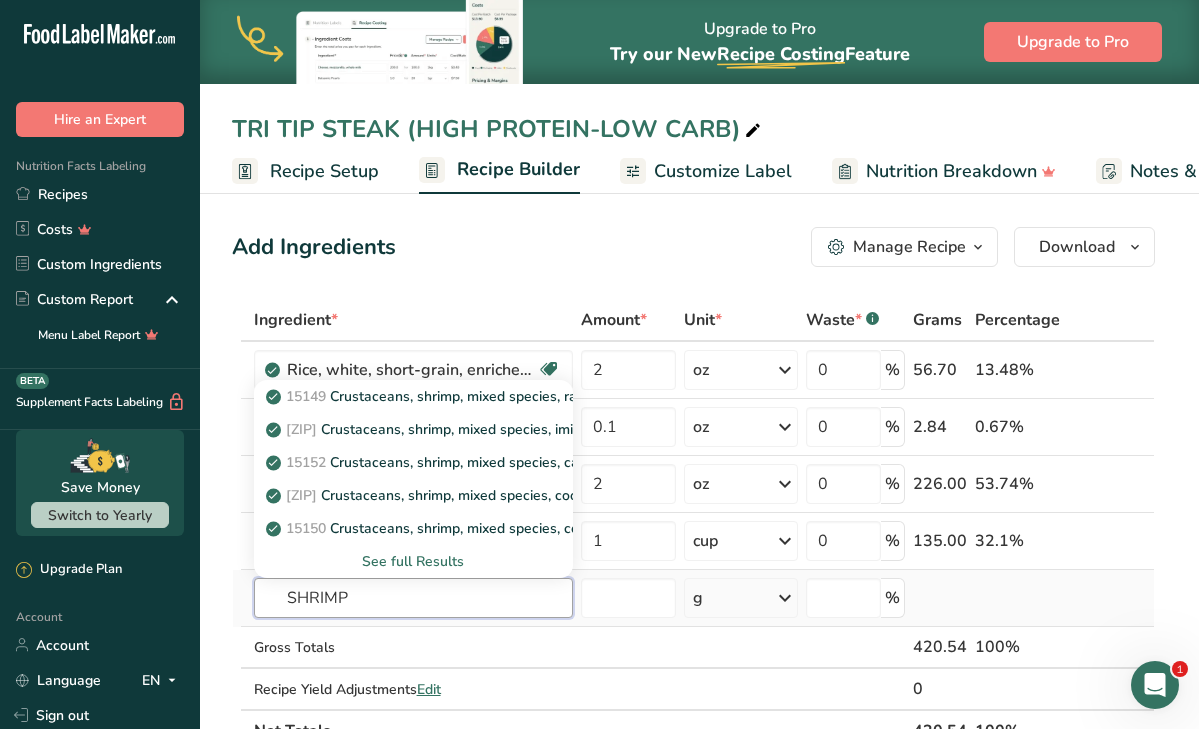 type on "SHRIMP" 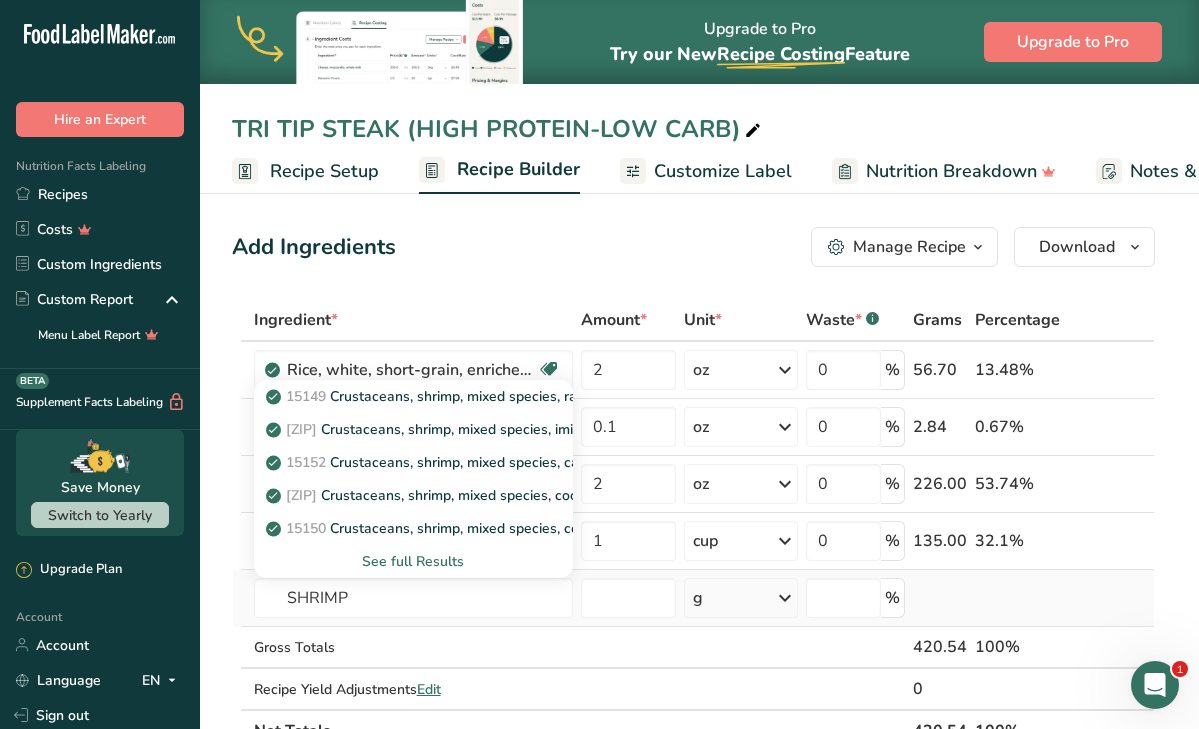 type 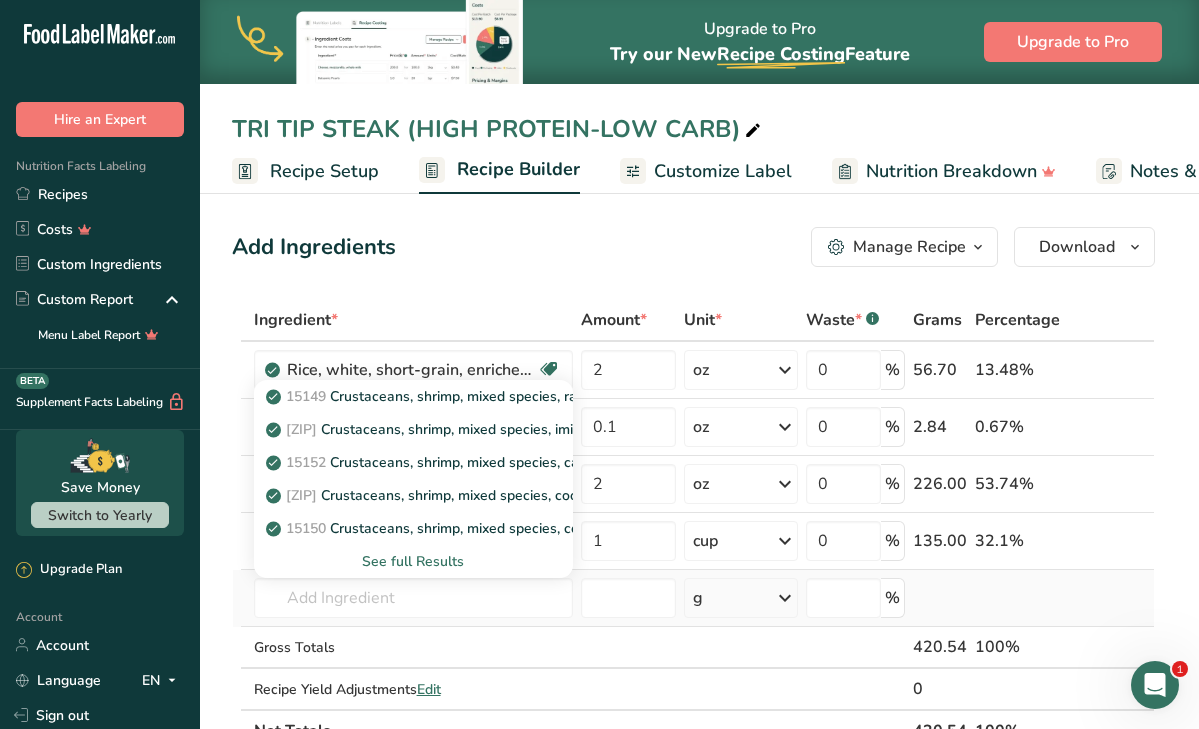 click on "See full Results" at bounding box center [413, 561] 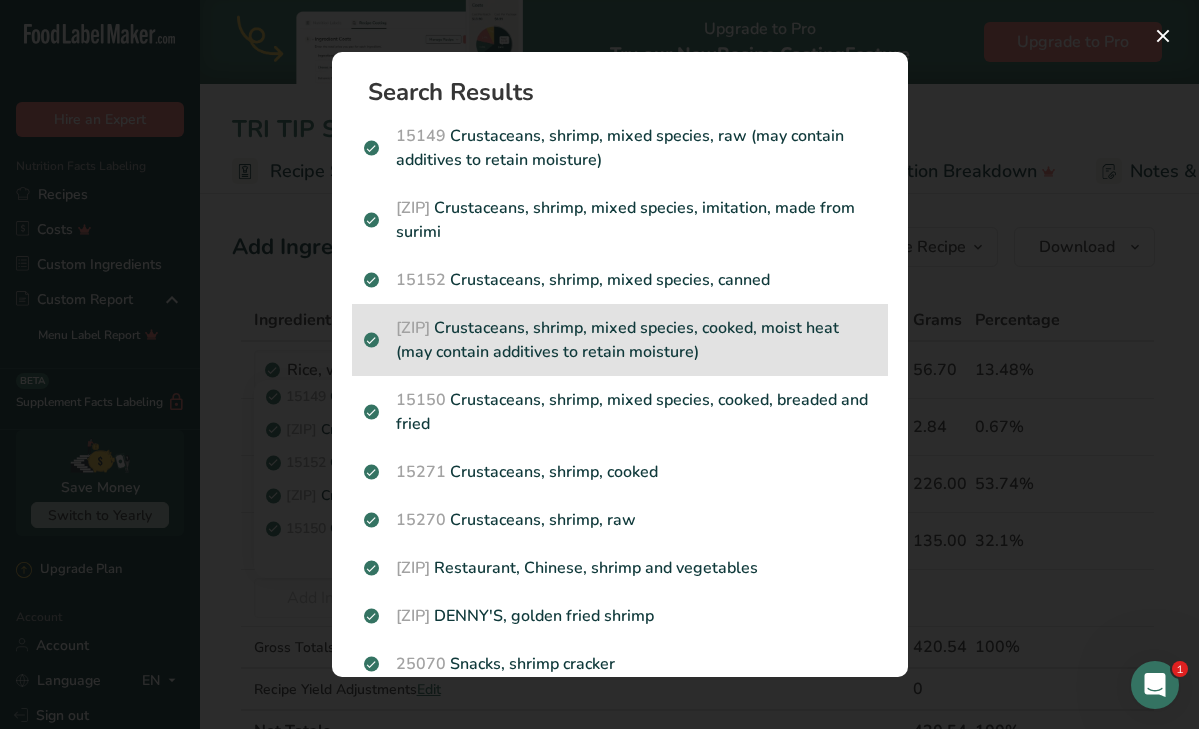 click on "15151
Crustaceans, shrimp, mixed species, cooked, moist heat (may contain additives to retain moisture)" at bounding box center [620, 340] 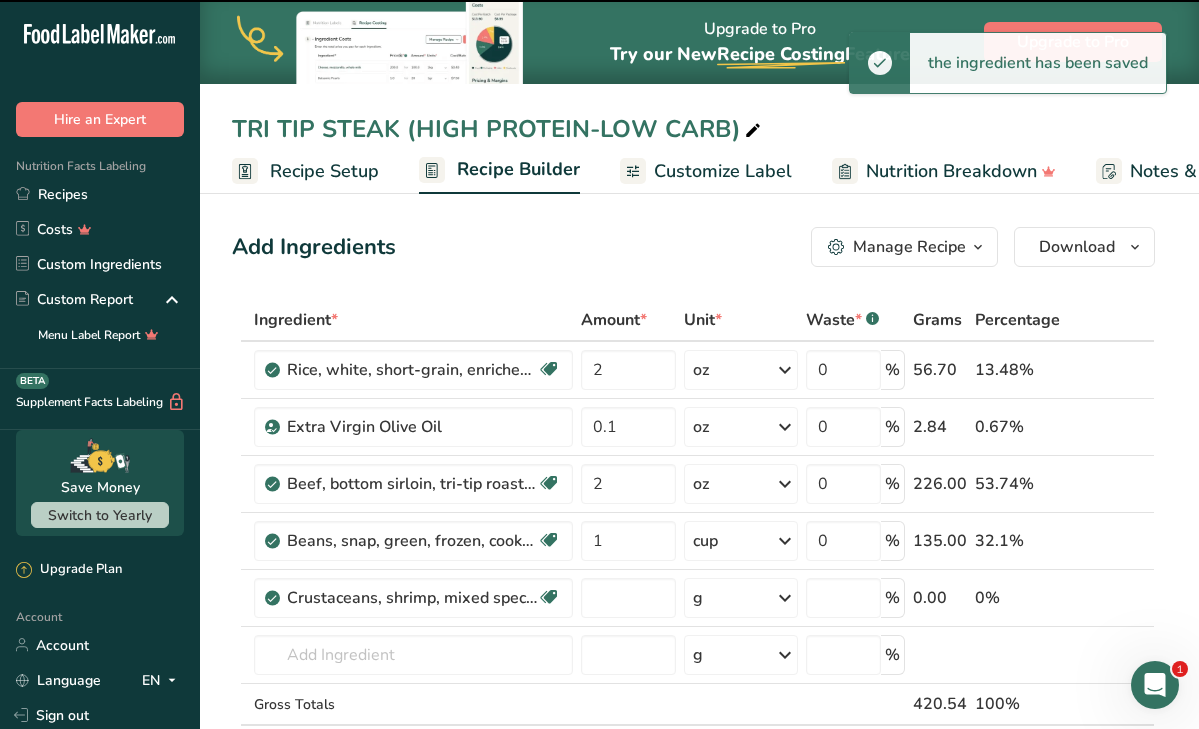 type on "0" 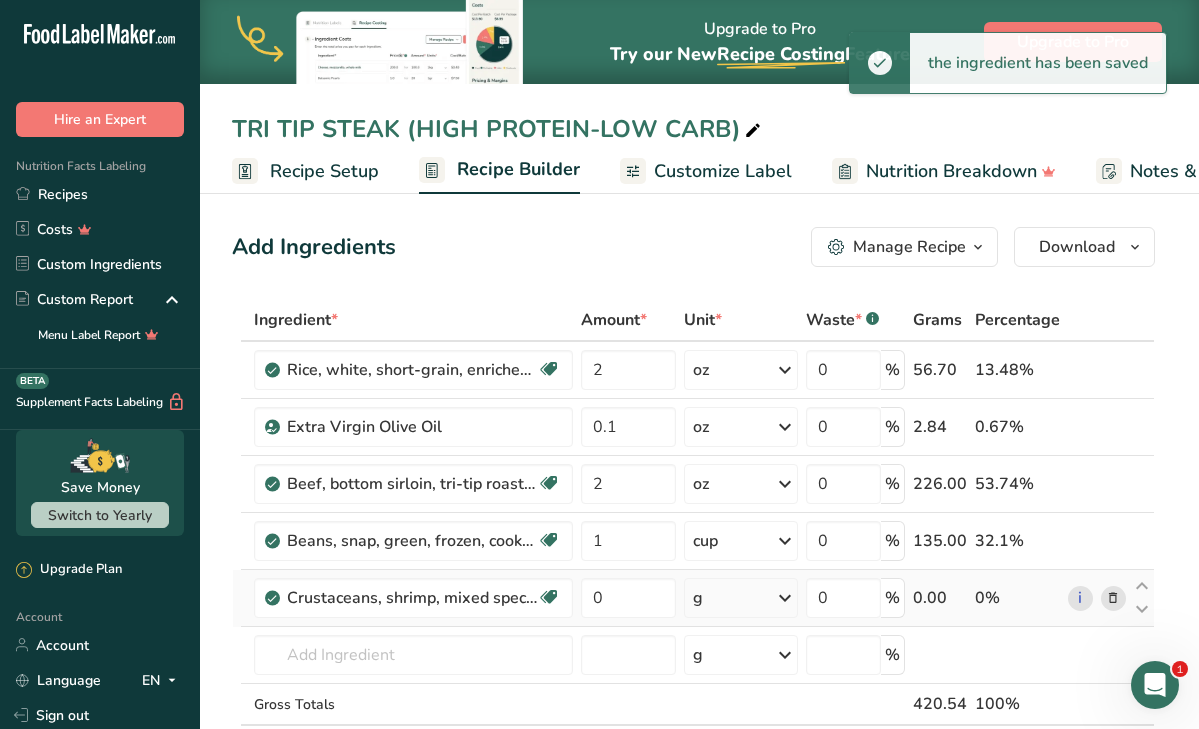 click on "g" at bounding box center (740, 598) 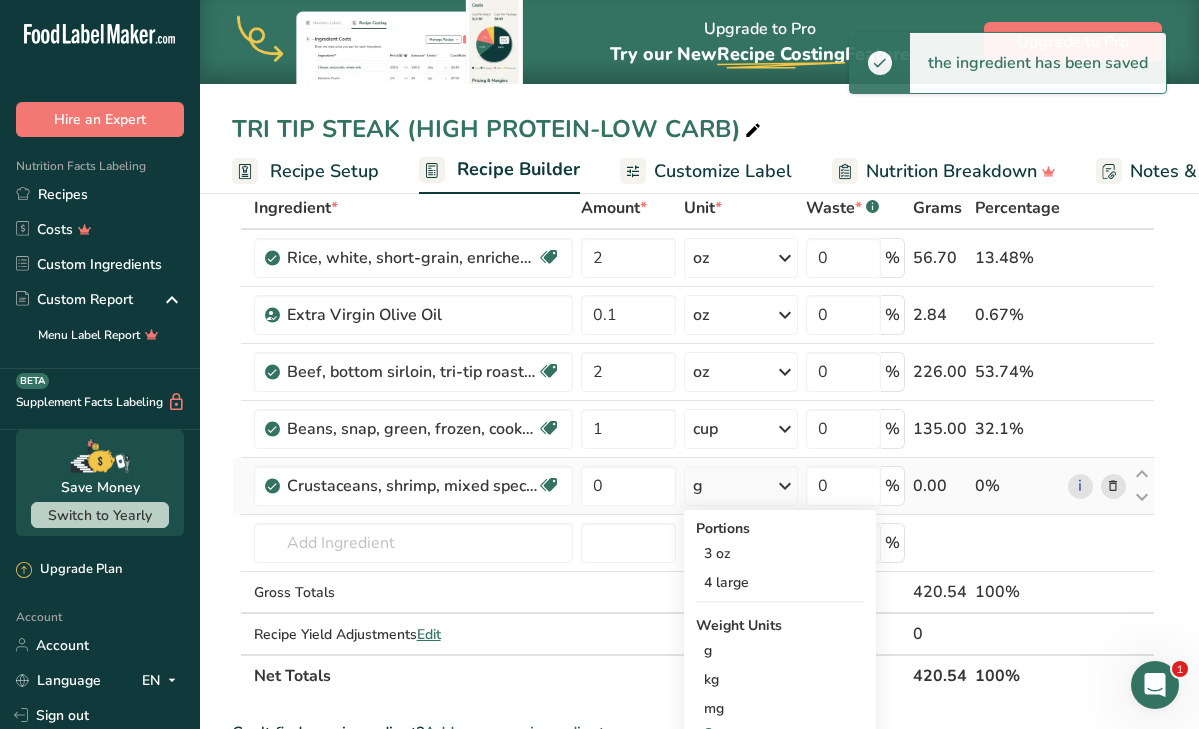scroll, scrollTop: 113, scrollLeft: 0, axis: vertical 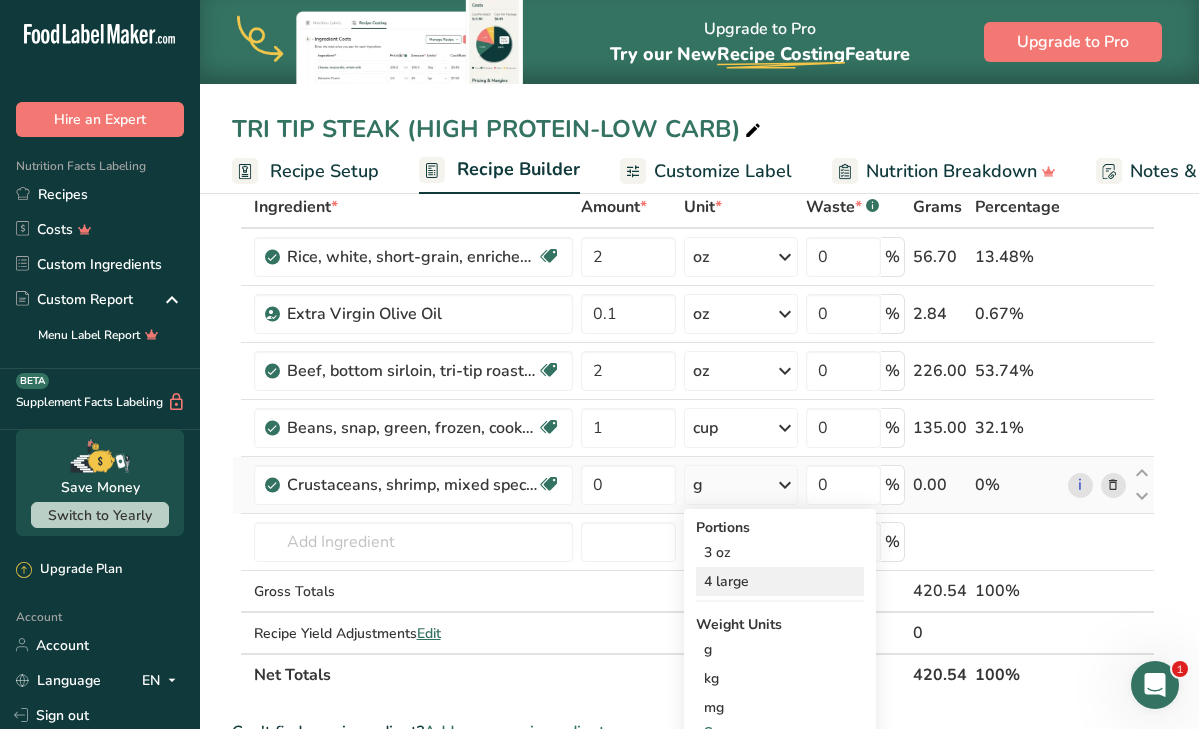 click on "4 large" at bounding box center (780, 581) 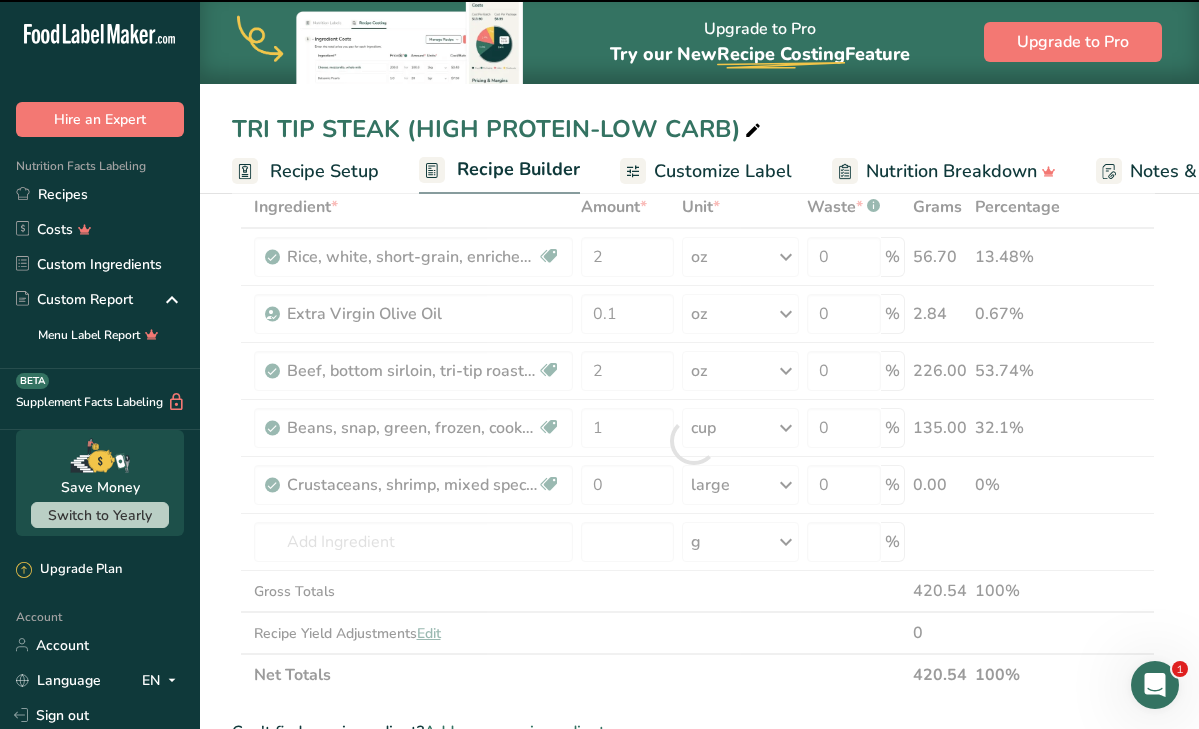 click at bounding box center (693, 441) 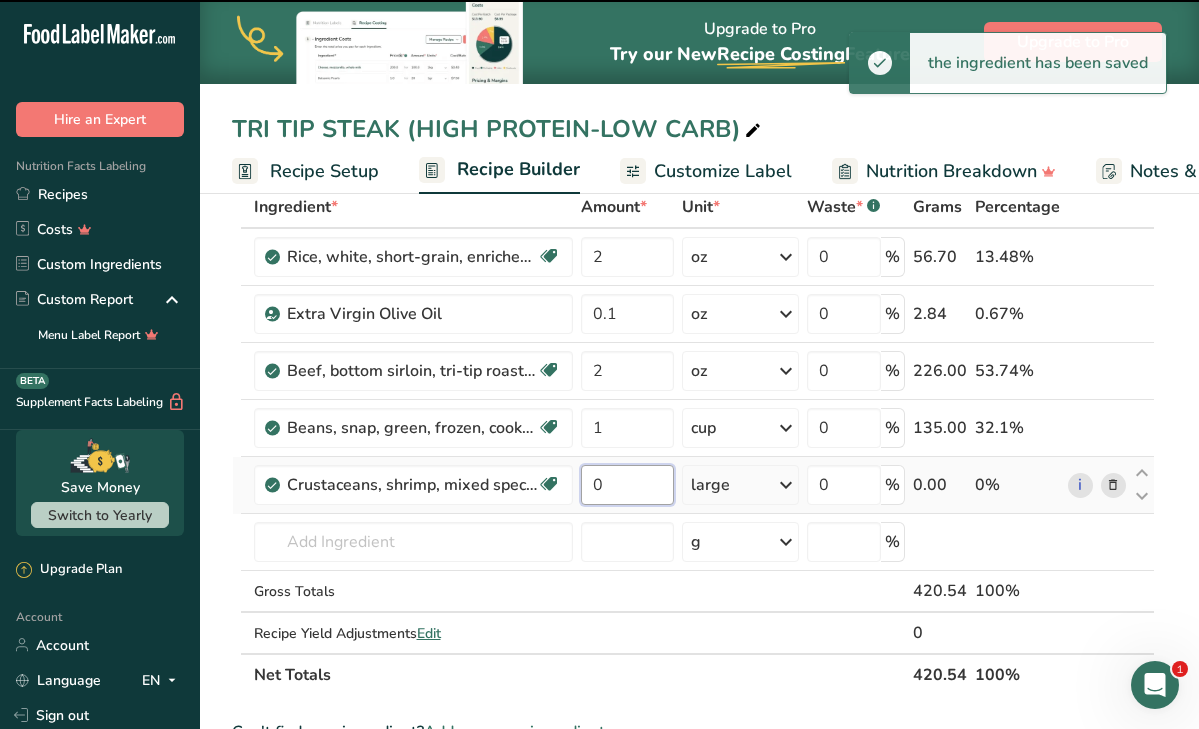click on "0" at bounding box center [628, 485] 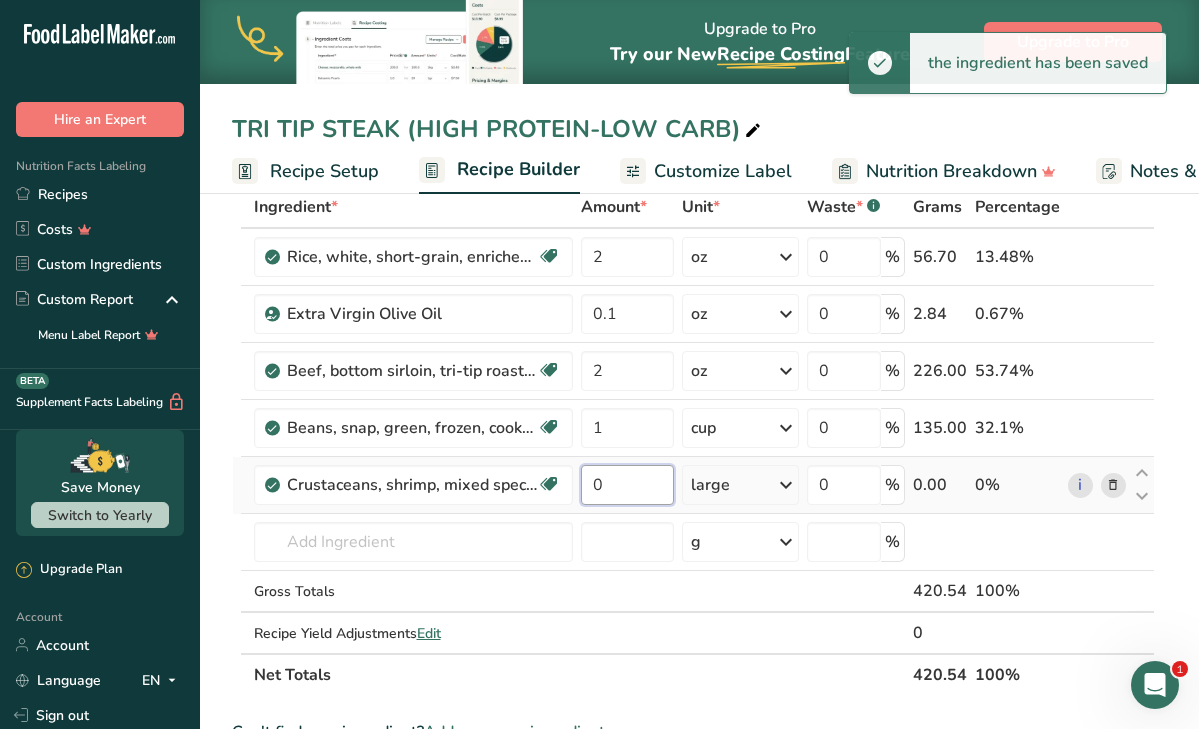 click on "0" at bounding box center (628, 485) 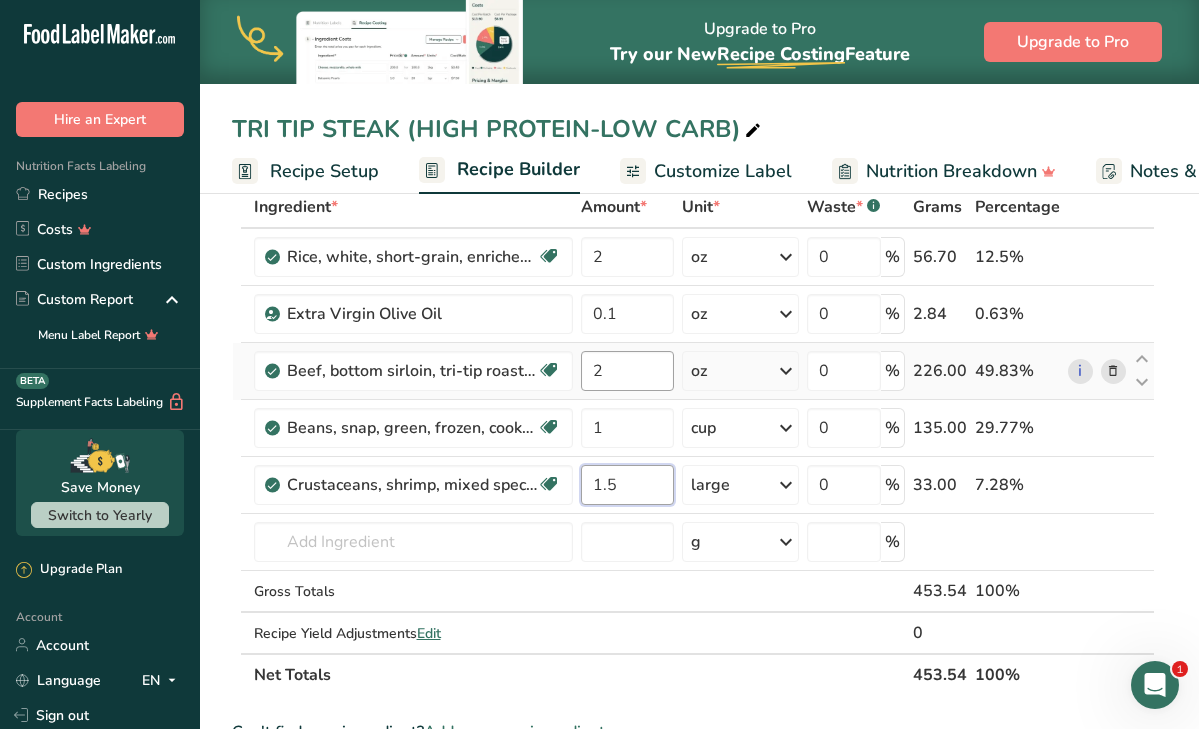 type on "1.5" 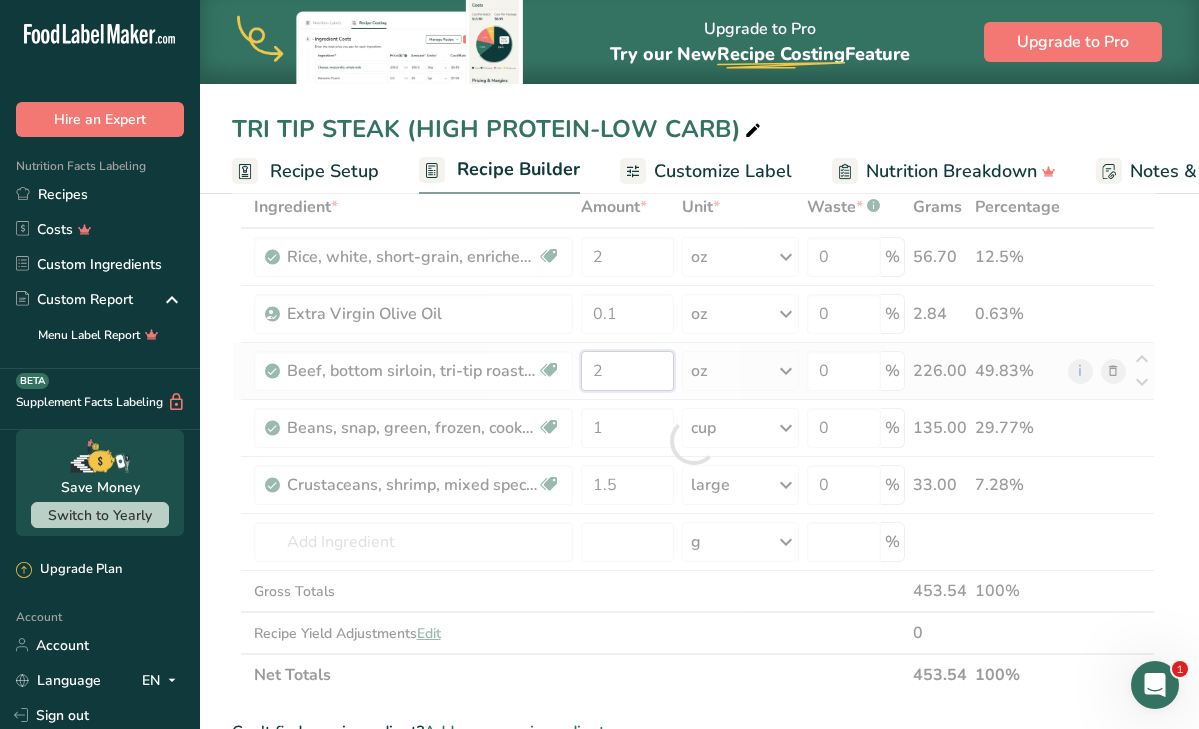click on "Ingredient *
Amount *
Unit *
Waste *   .a-a{fill:#347362;}.b-a{fill:#fff;}          Grams
Percentage
Rice, white, short-grain, enriched, cooked
Dairy free
Gluten free
Vegan
Vegetarian
Soy free
2
oz
Portions
1 cup
Weight Units
g
kg
mg
See more
Volume Units
l
Volume units require a density conversion. If you know your ingredient's density enter it below. Otherwise, click on "RIA" our AI Regulatory bot - she will be able to help you
lb/ft3
g/cm3
Confirm
mL
lb/ft3" at bounding box center [693, 441] 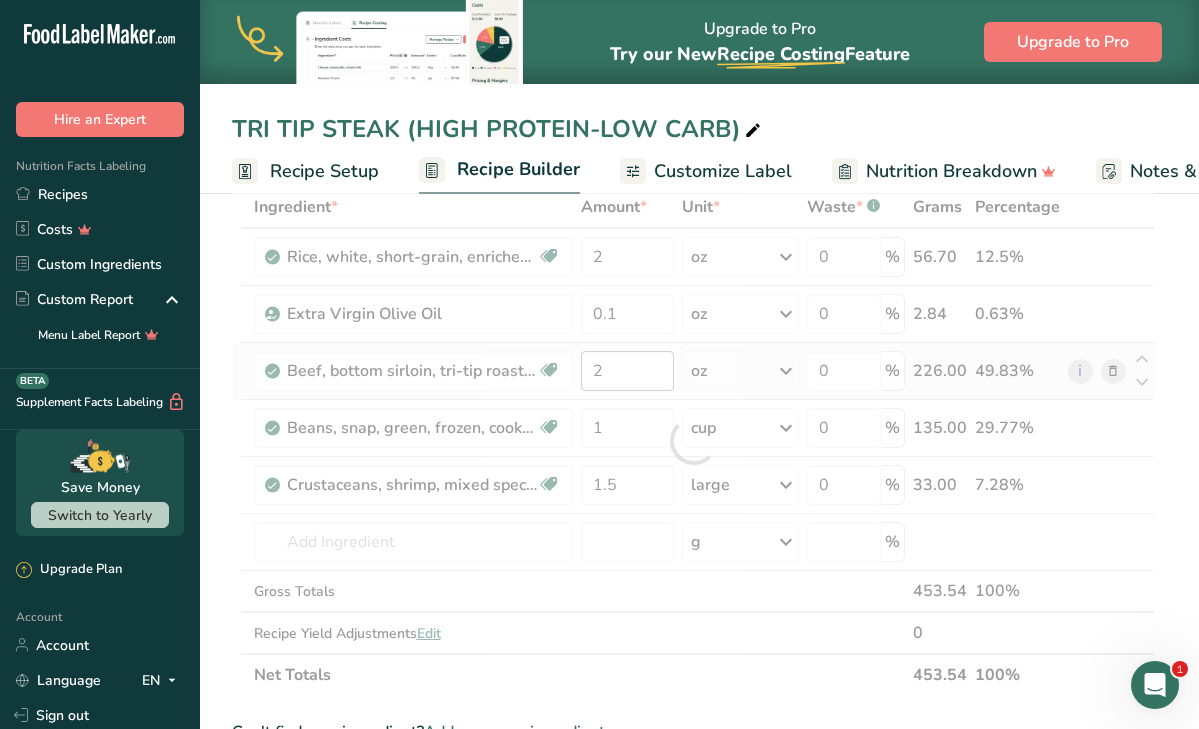 click at bounding box center [693, 441] 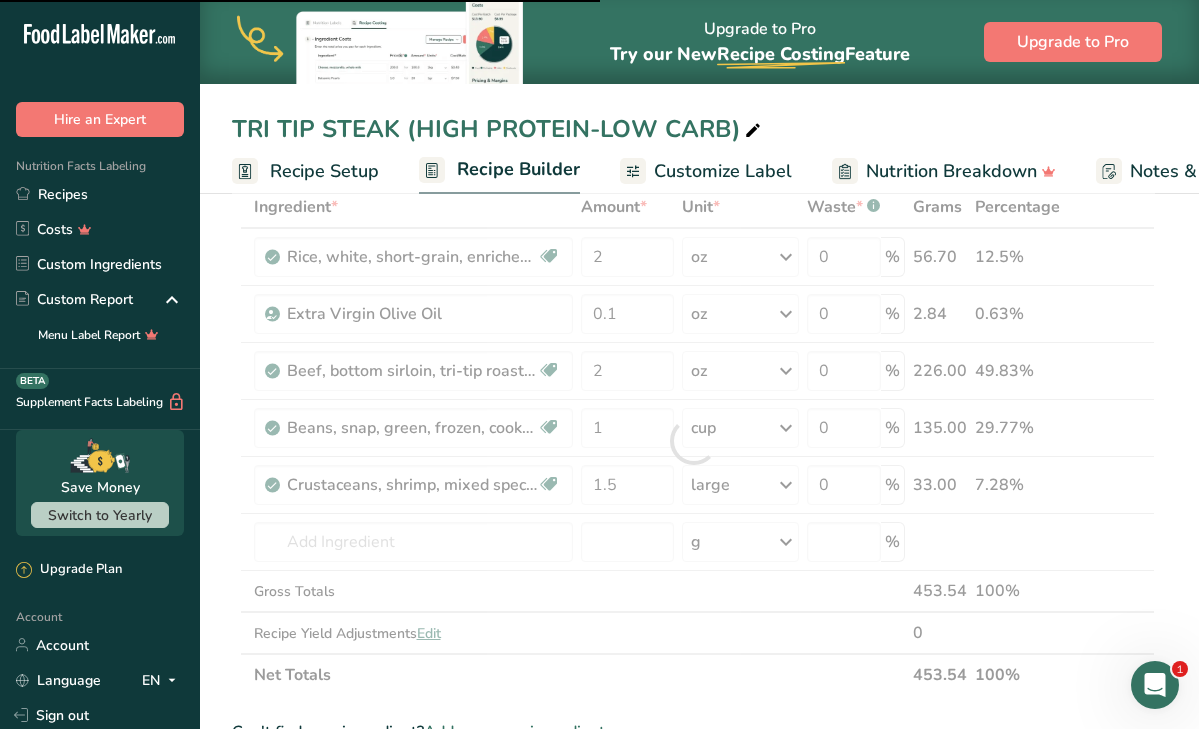 click at bounding box center (693, 441) 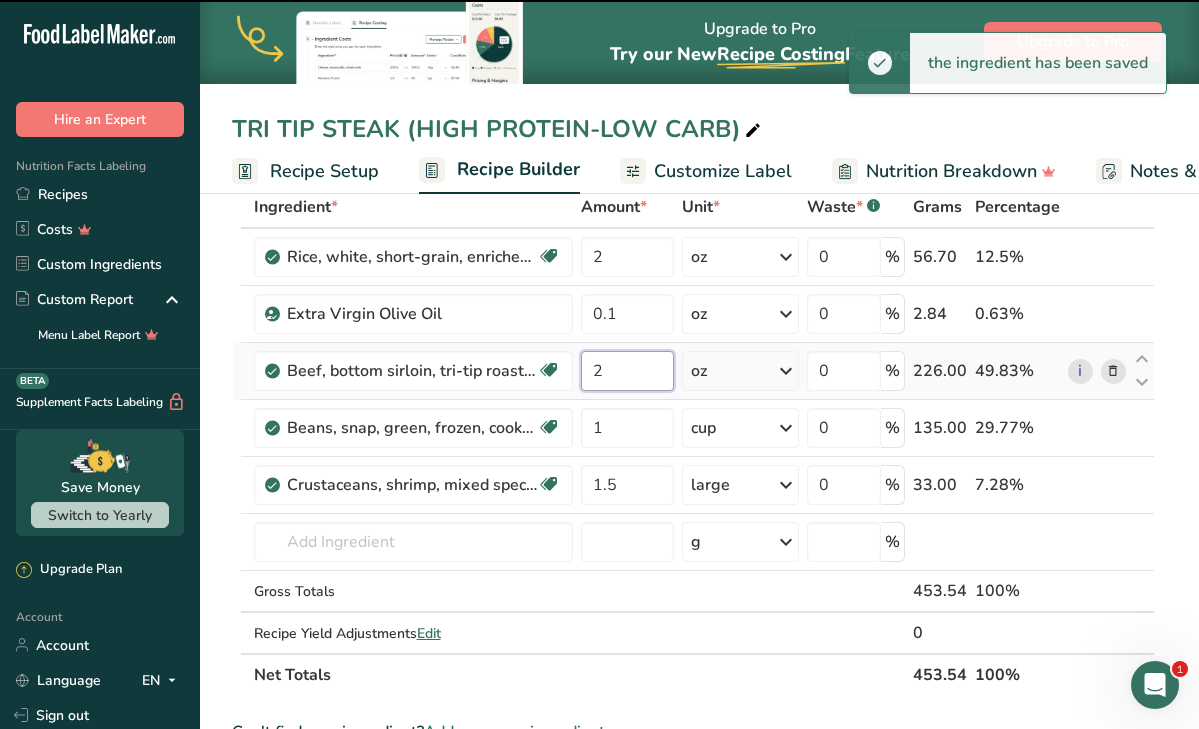 click on "2" at bounding box center (628, 371) 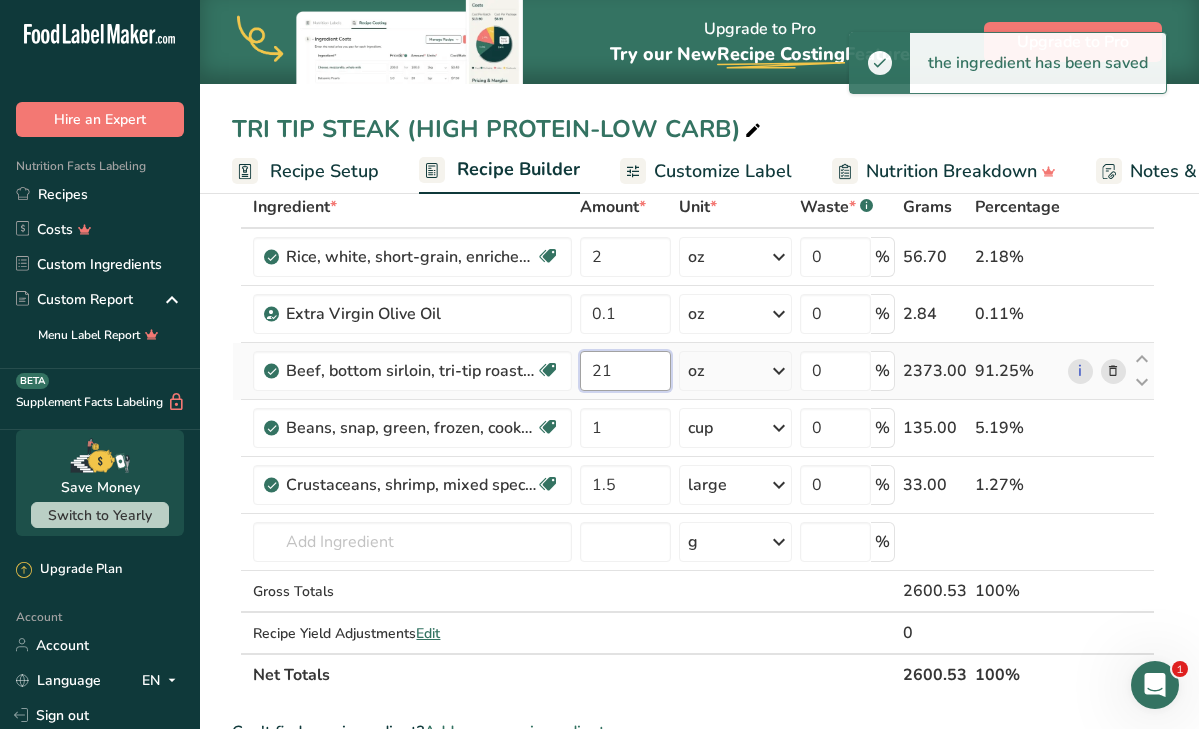 type on "2" 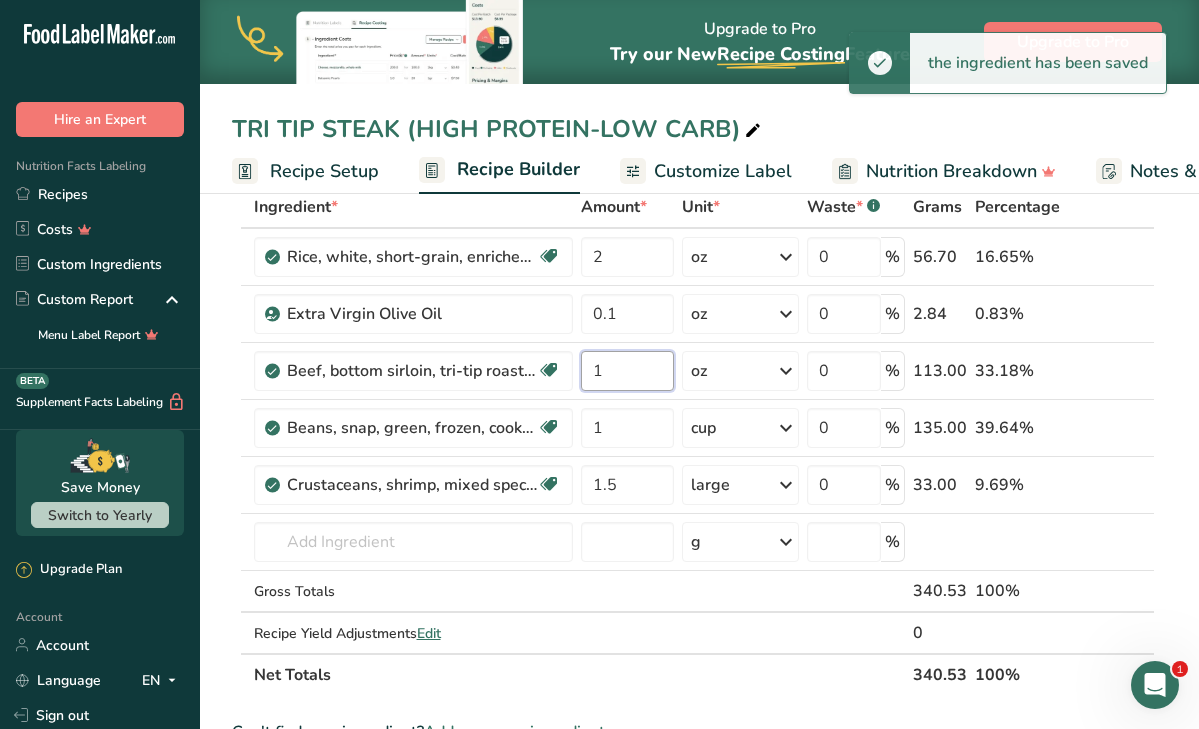 type on "1" 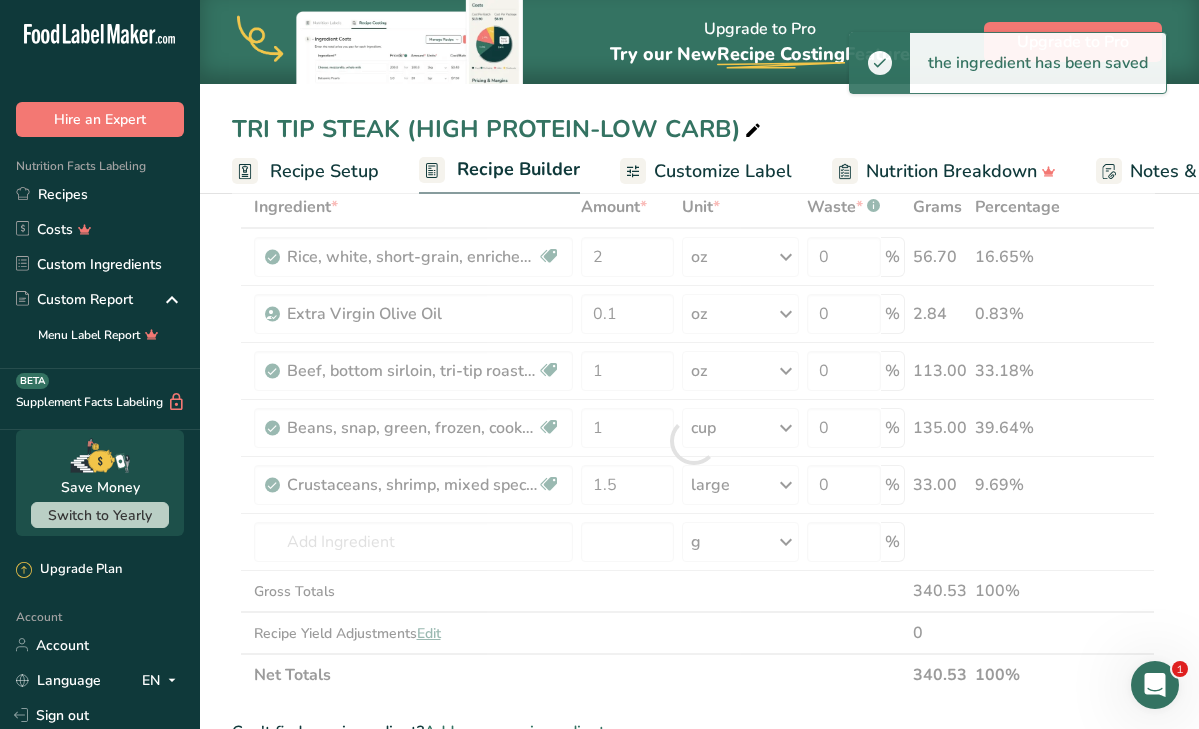 click on "Upgrade to Pro
Try our New
Recipe Costing
.a-29{fill:none;stroke-linecap:round;stroke-width:3px;}
Feature" at bounding box center [760, 42] 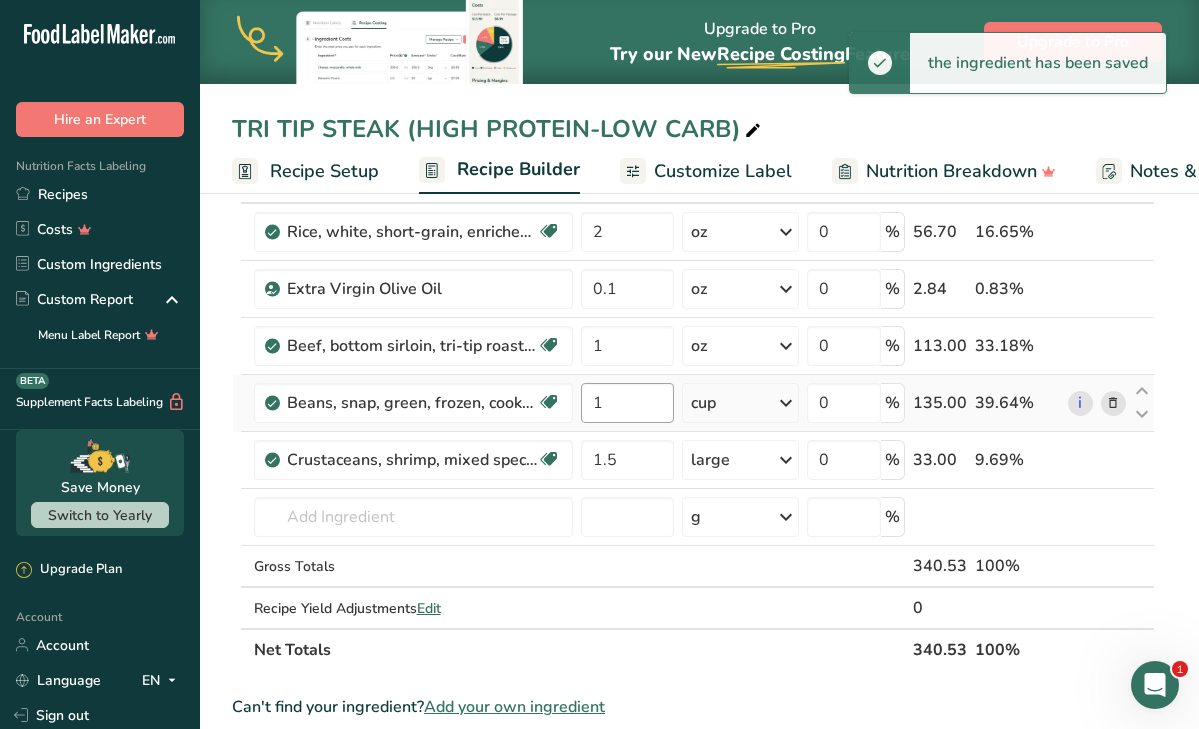scroll, scrollTop: 138, scrollLeft: 0, axis: vertical 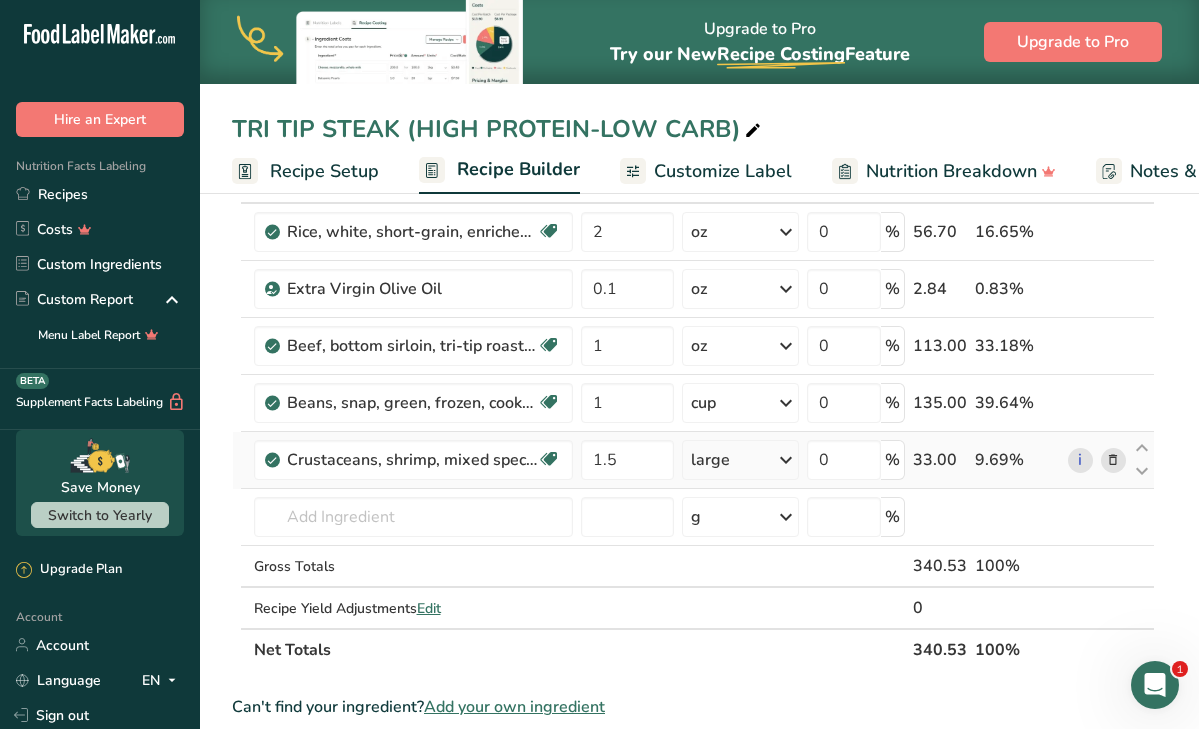 click on "large" at bounding box center [710, 460] 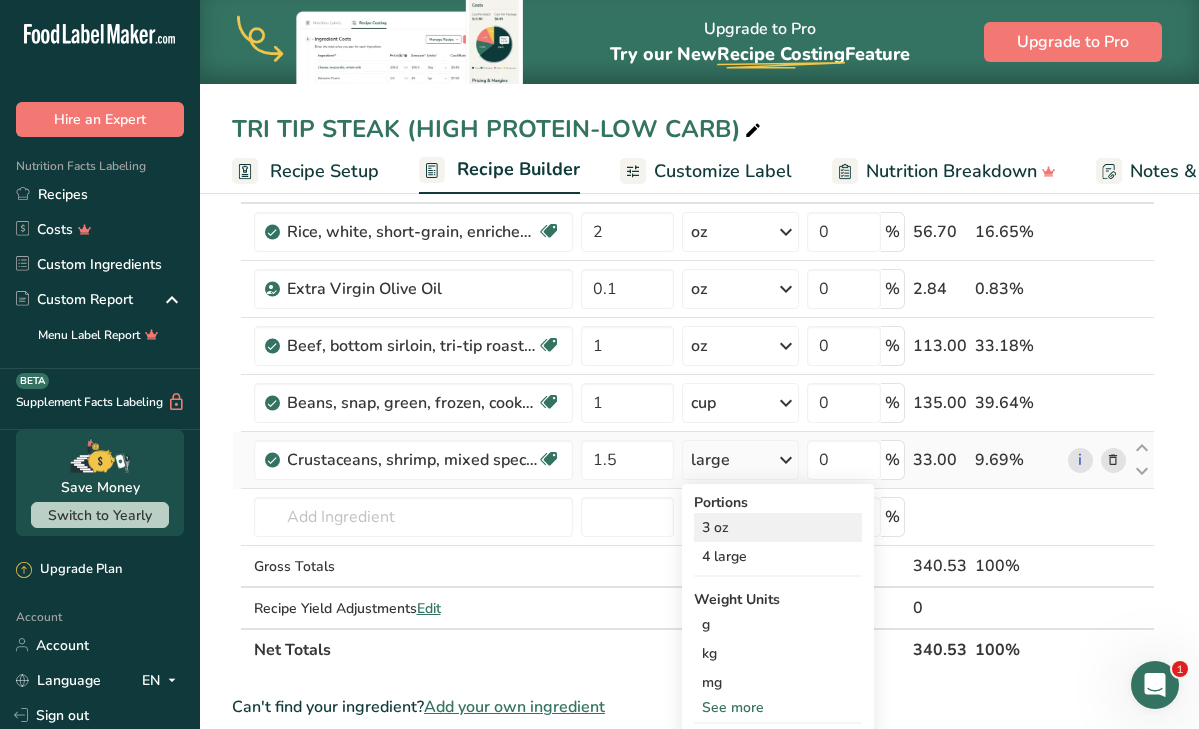 click on "3 oz" at bounding box center (778, 527) 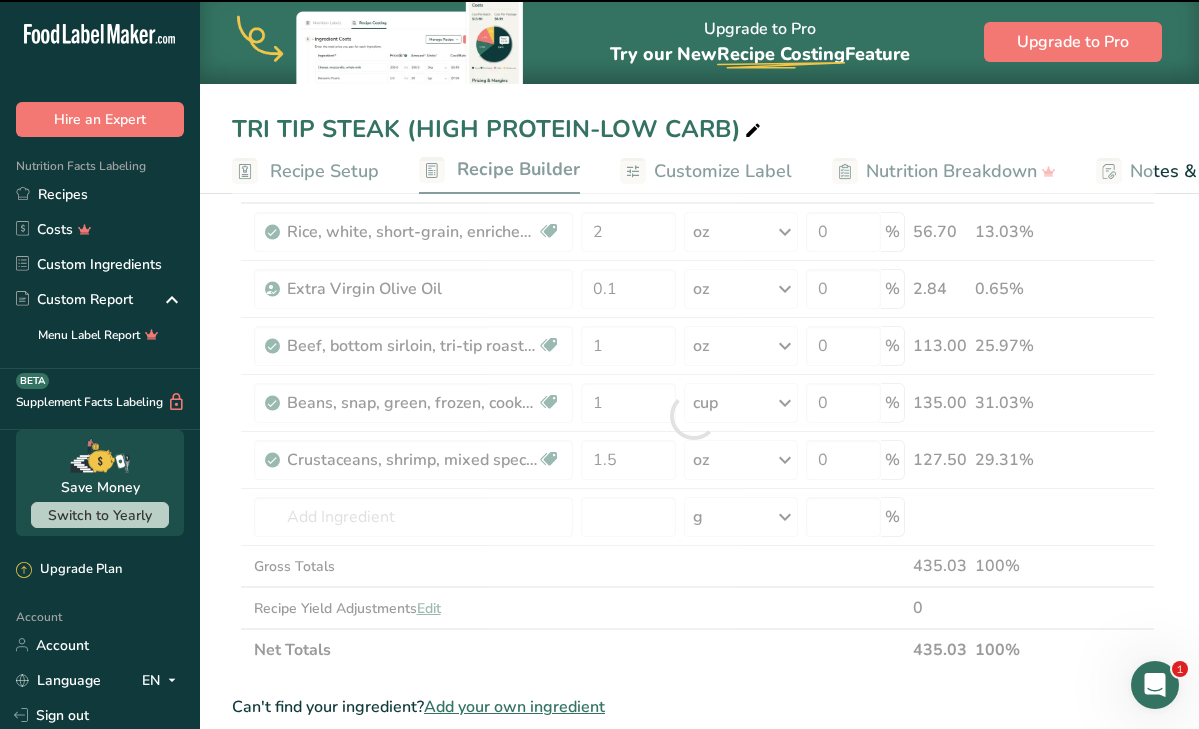 click at bounding box center (693, 416) 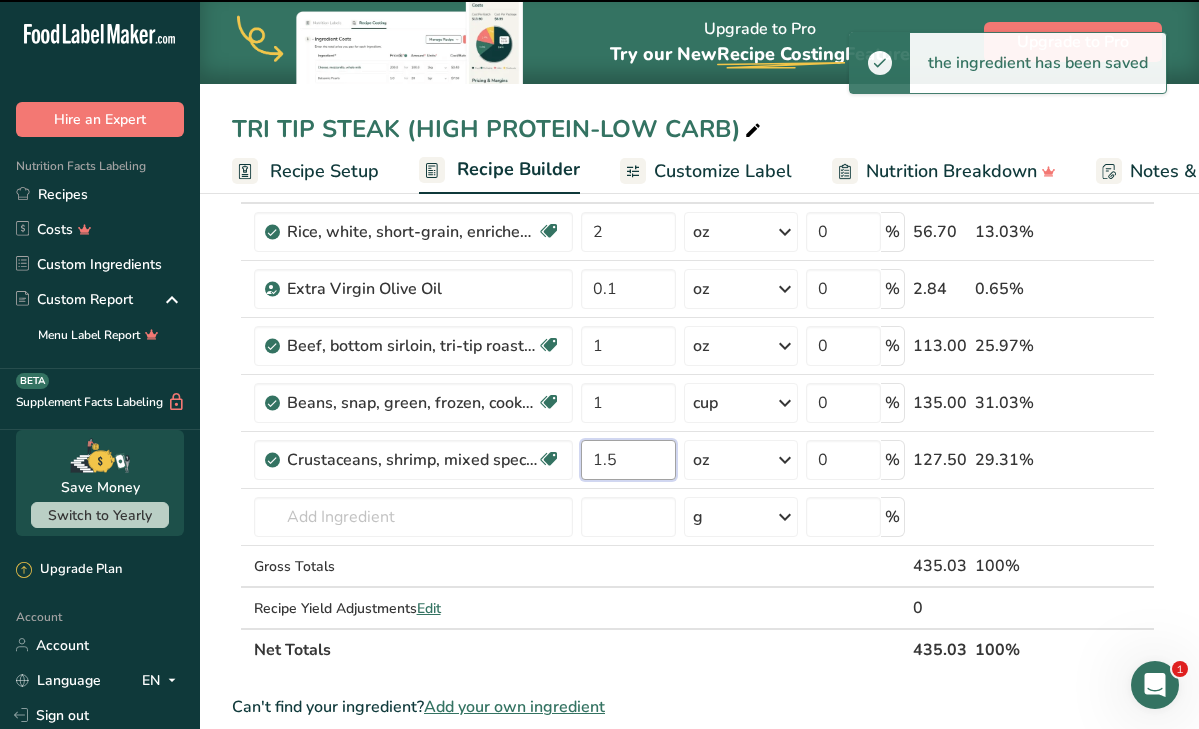 click on "1.5" at bounding box center (629, 460) 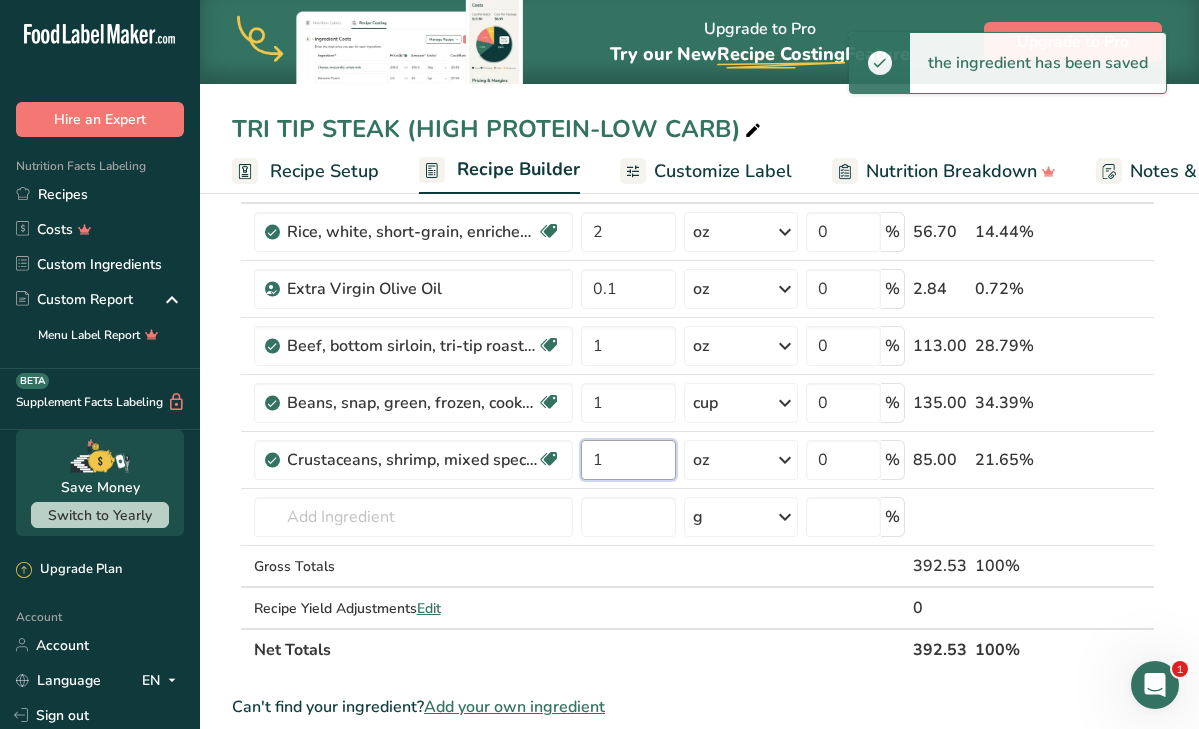 type on "1" 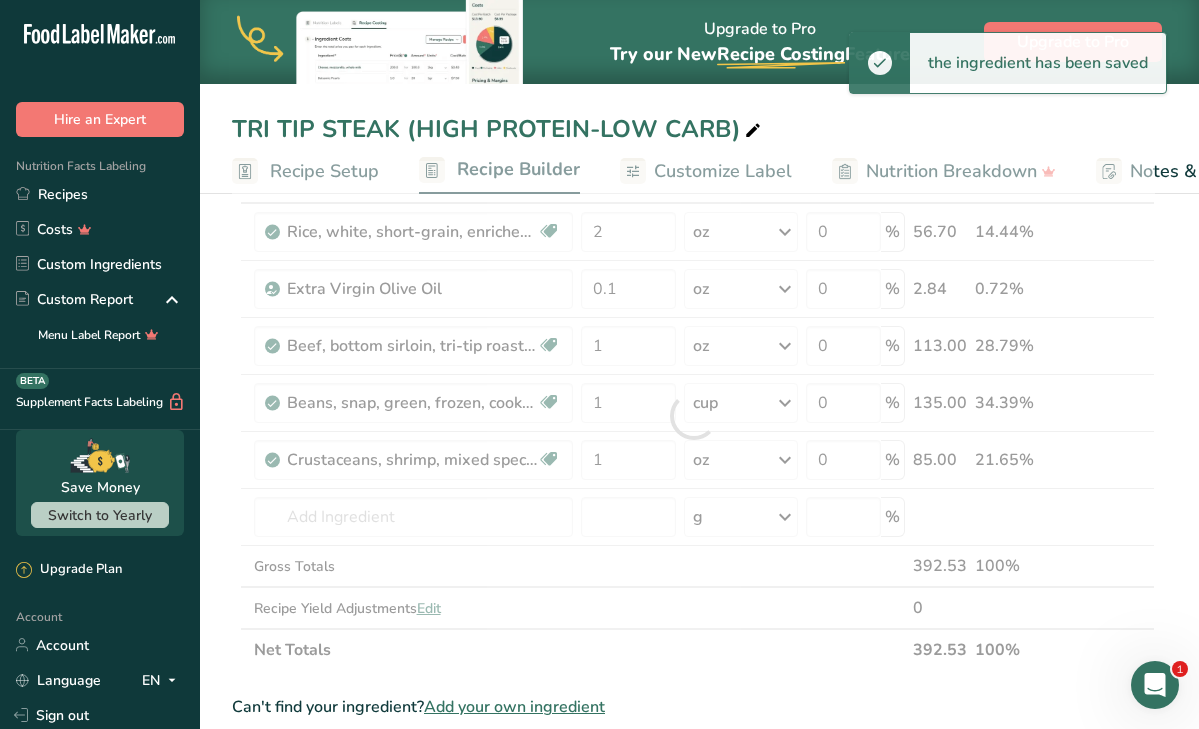 click on "TRI TIP STEAK (HIGH PROTEIN-LOW CARB)
Recipe Setup                       Recipe Builder   Customize Label               Nutrition Breakdown                 Notes & Attachments                 Recipe Costing
Add Ingredients
Manage Recipe         Delete Recipe           Duplicate Recipe             Scale Recipe             Save as Sub-Recipe   .a-a{fill:#347362;}.b-a{fill:#fff;}                               Nutrition Breakdown                   Recipe Card
NEW
Amino Acids Pattern Report             Activity History
Download
Choose your preferred label style
Standard FDA label
Standard FDA label
The most common format for nutrition facts labels in compliance with the FDA's typeface, style and requirements
Tabular FDA label" at bounding box center [699, 1089] 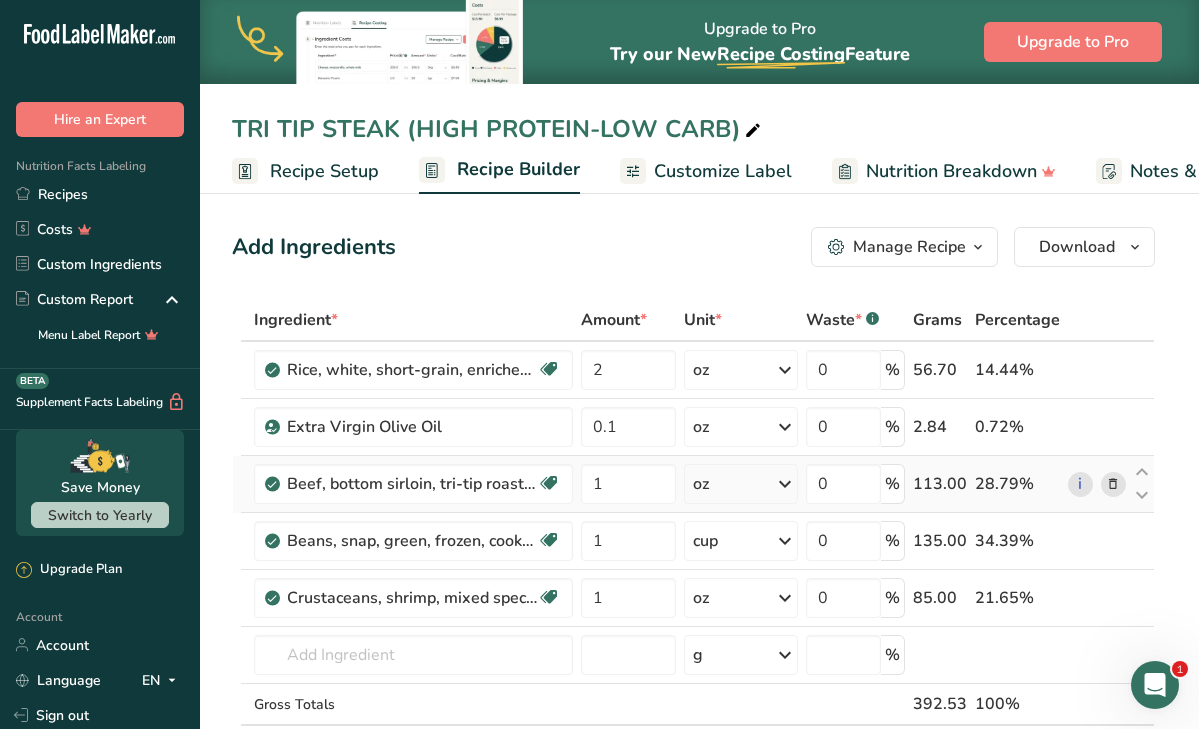 scroll, scrollTop: 0, scrollLeft: 0, axis: both 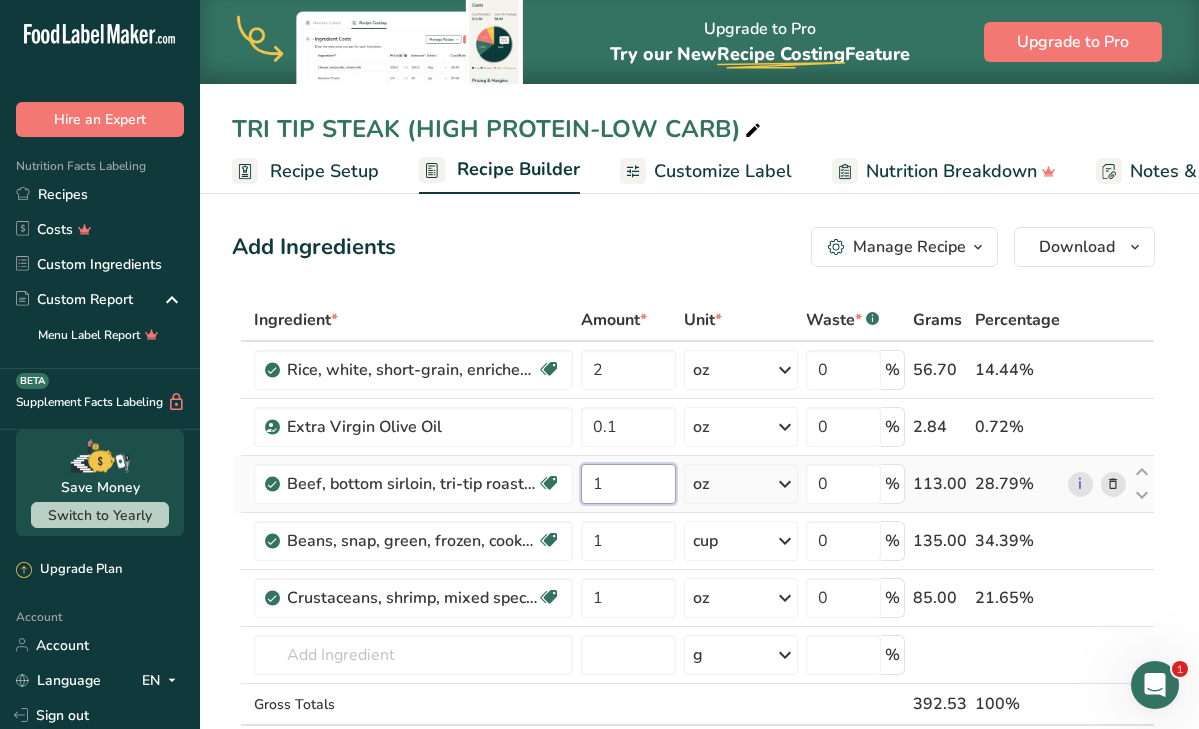 click on "1" at bounding box center (629, 484) 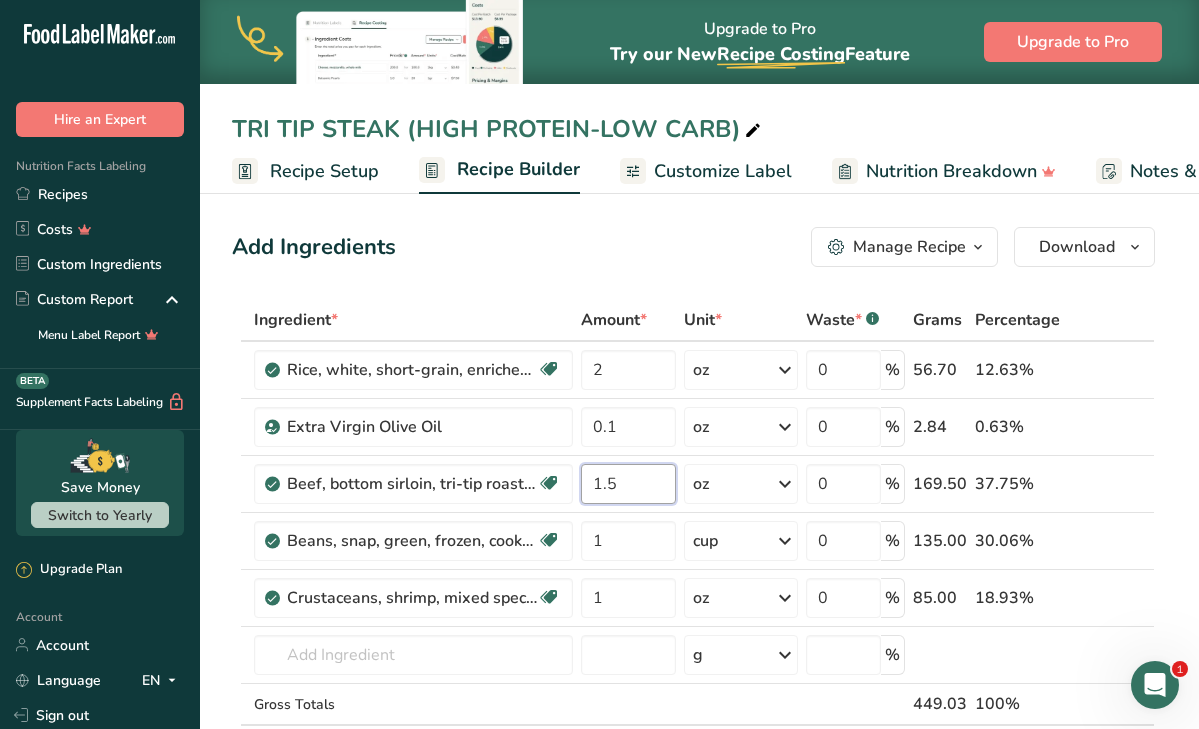 type on "1.5" 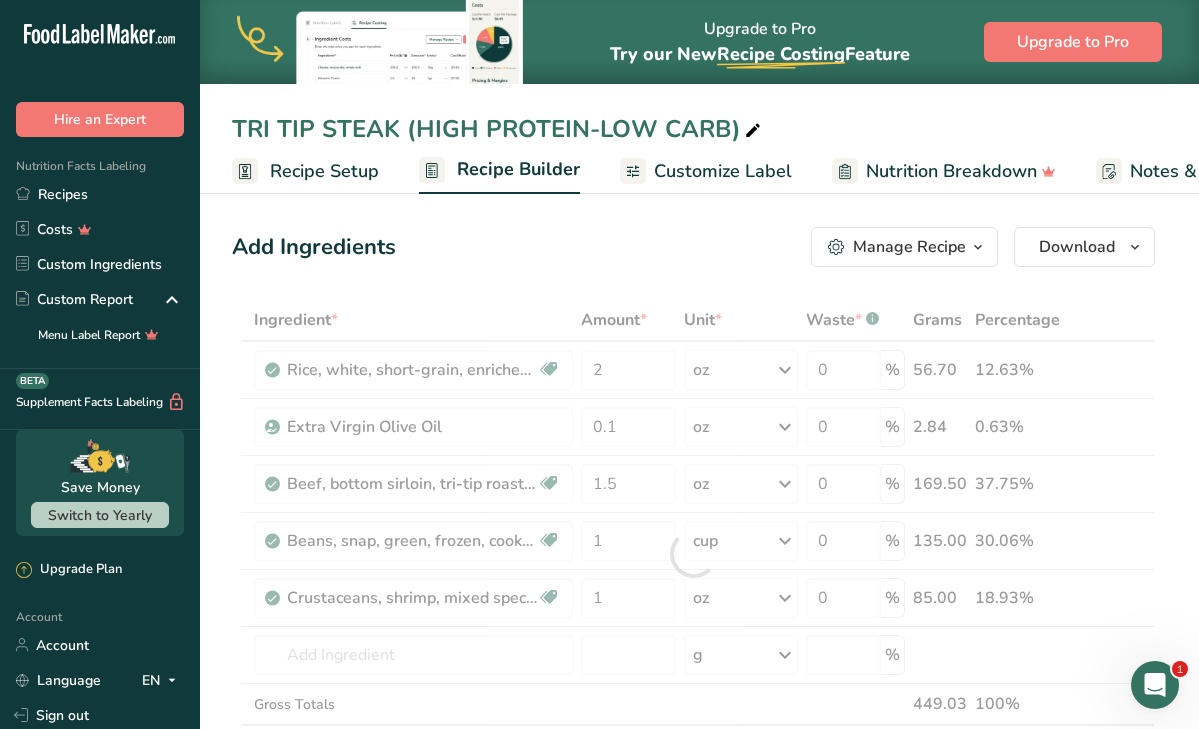 click on "Add Ingredients
Manage Recipe         Delete Recipe           Duplicate Recipe             Scale Recipe             Save as Sub-Recipe   .a-a{fill:#347362;}.b-a{fill:#fff;}                               Nutrition Breakdown                   Recipe Card
NEW
Amino Acids Pattern Report             Activity History
Download
Choose your preferred label style
Standard FDA label
Standard FDA label
The most common format for nutrition facts labels in compliance with the FDA's typeface, style and requirements
Tabular FDA label
A label format compliant with the FDA regulations presented in a tabular (horizontal) display.
Linear FDA label
A simple linear display for small sized packages.
Simplified FDA label" at bounding box center [699, 1227] 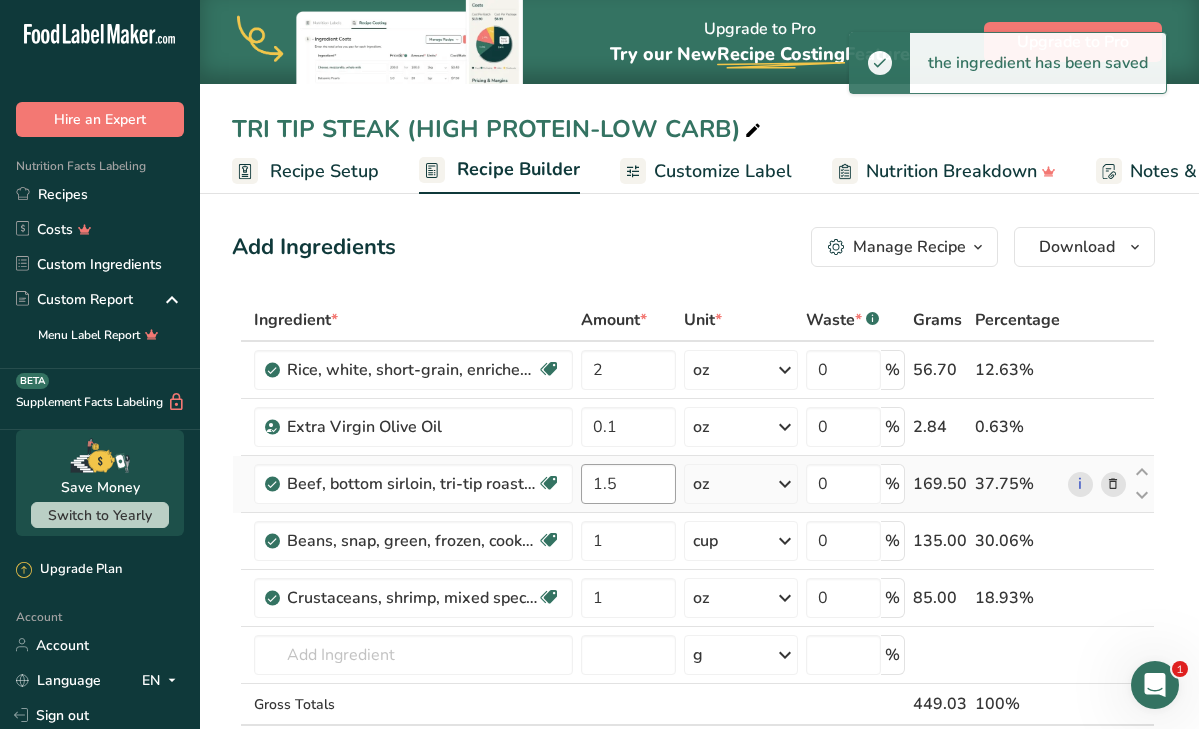 scroll, scrollTop: -1, scrollLeft: 0, axis: vertical 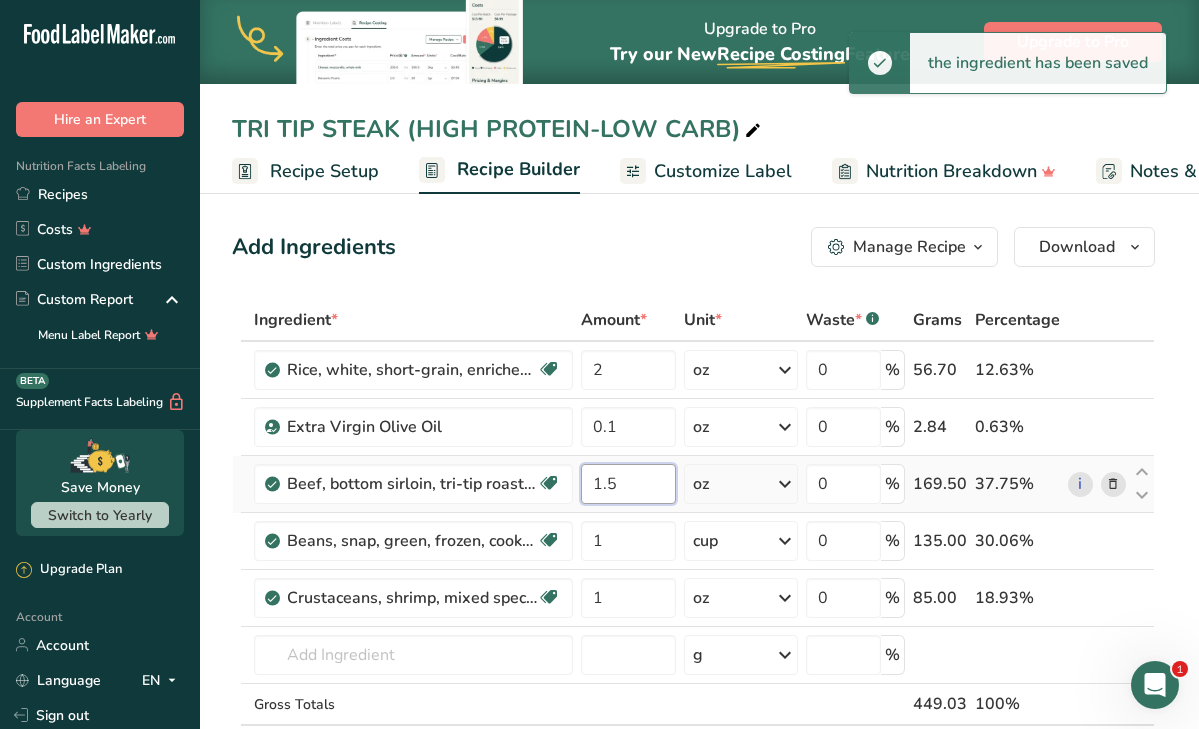 click on "1.5" at bounding box center (629, 484) 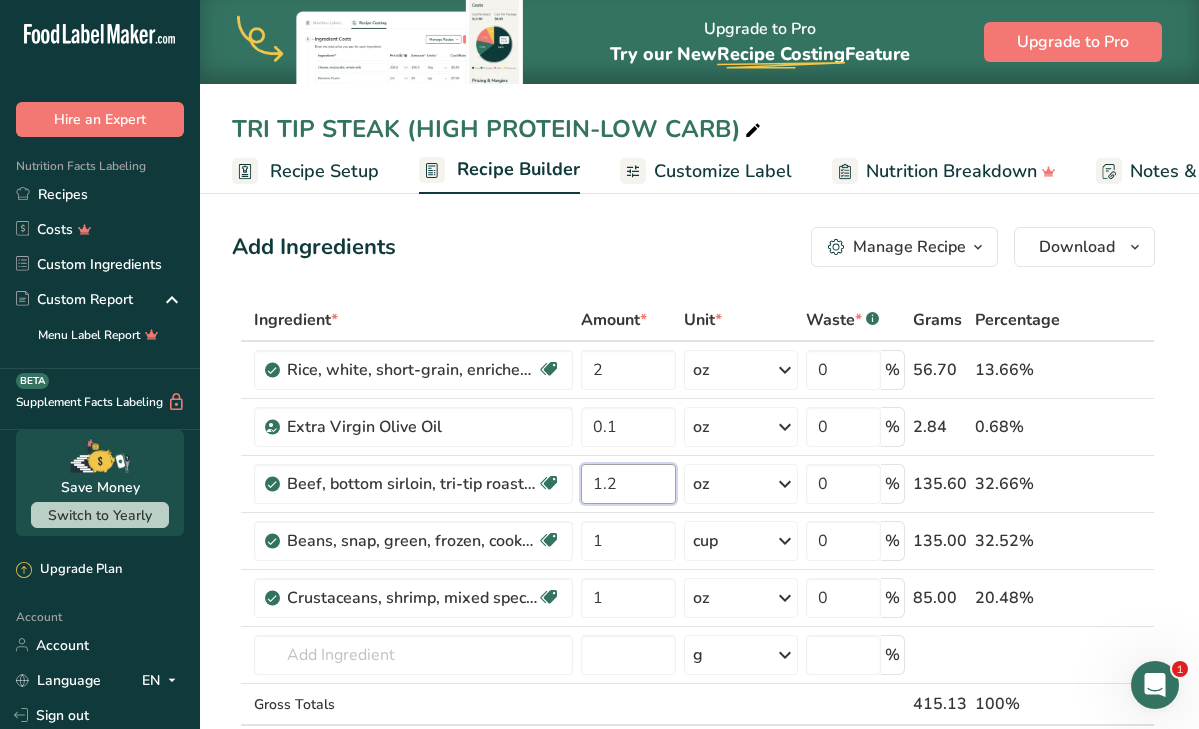 type on "1.2" 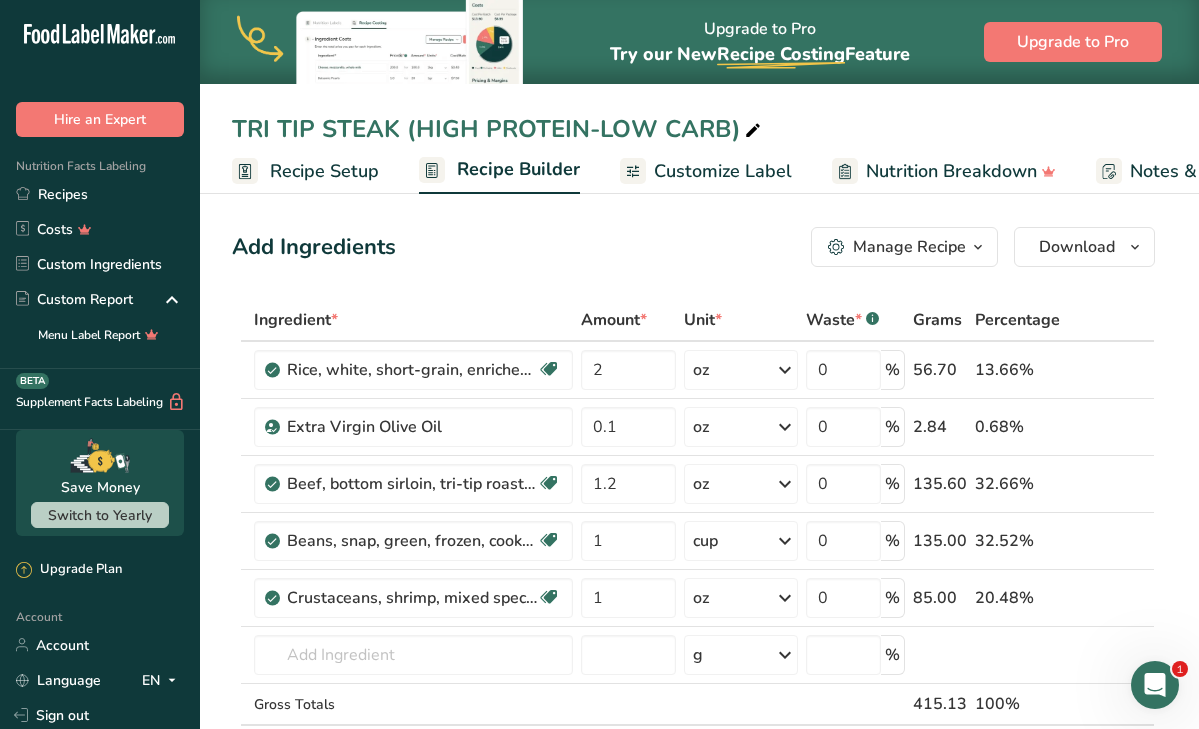 click on "Add Ingredients
Manage Recipe         Delete Recipe           Duplicate Recipe             Scale Recipe             Save as Sub-Recipe   .a-a{fill:#347362;}.b-a{fill:#fff;}                               Nutrition Breakdown                   Recipe Card
NEW
Amino Acids Pattern Report             Activity History
Download
Choose your preferred label style
Standard FDA label
Standard FDA label
The most common format for nutrition facts labels in compliance with the FDA's typeface, style and requirements
Tabular FDA label
A label format compliant with the FDA regulations presented in a tabular (horizontal) display.
Linear FDA label
A simple linear display for small sized packages.
Simplified FDA label" at bounding box center (693, 247) 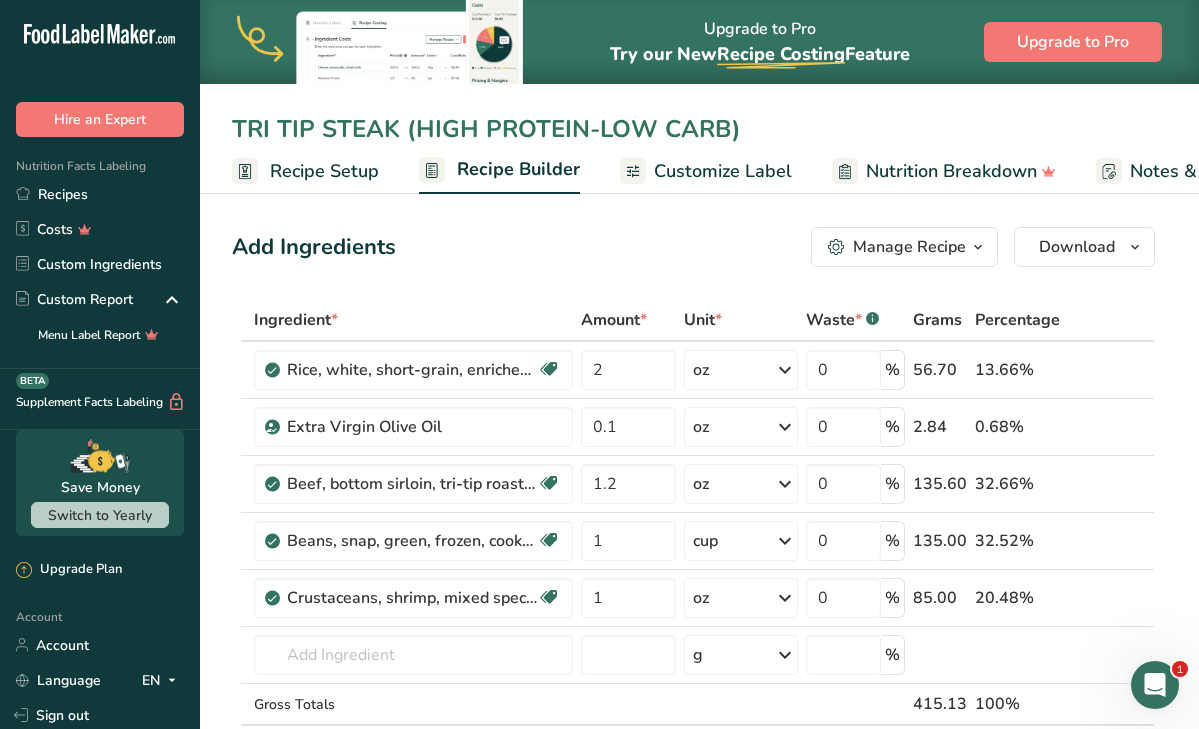 click on "TRI TIP STEAK (HIGH PROTEIN-LOW CARB)" at bounding box center (699, 129) 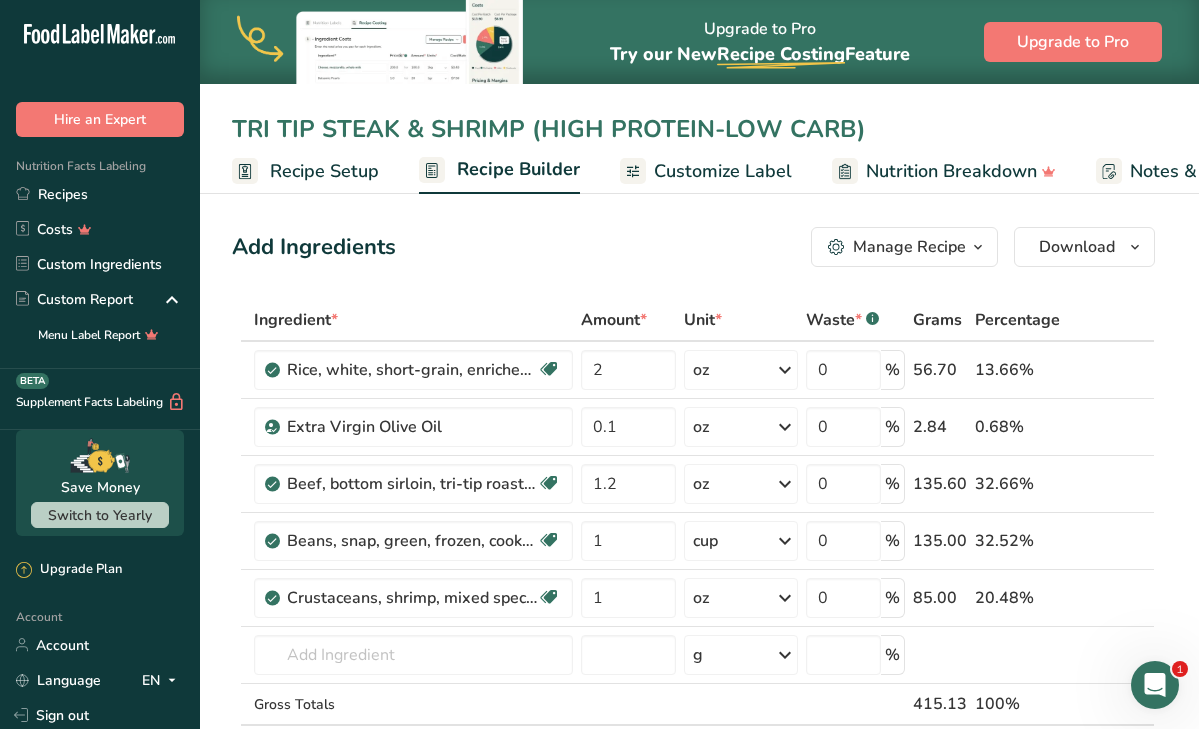 type on "TRI TIP STEAK & SHRIMP (HIGH PROTEIN-LOW CARB)" 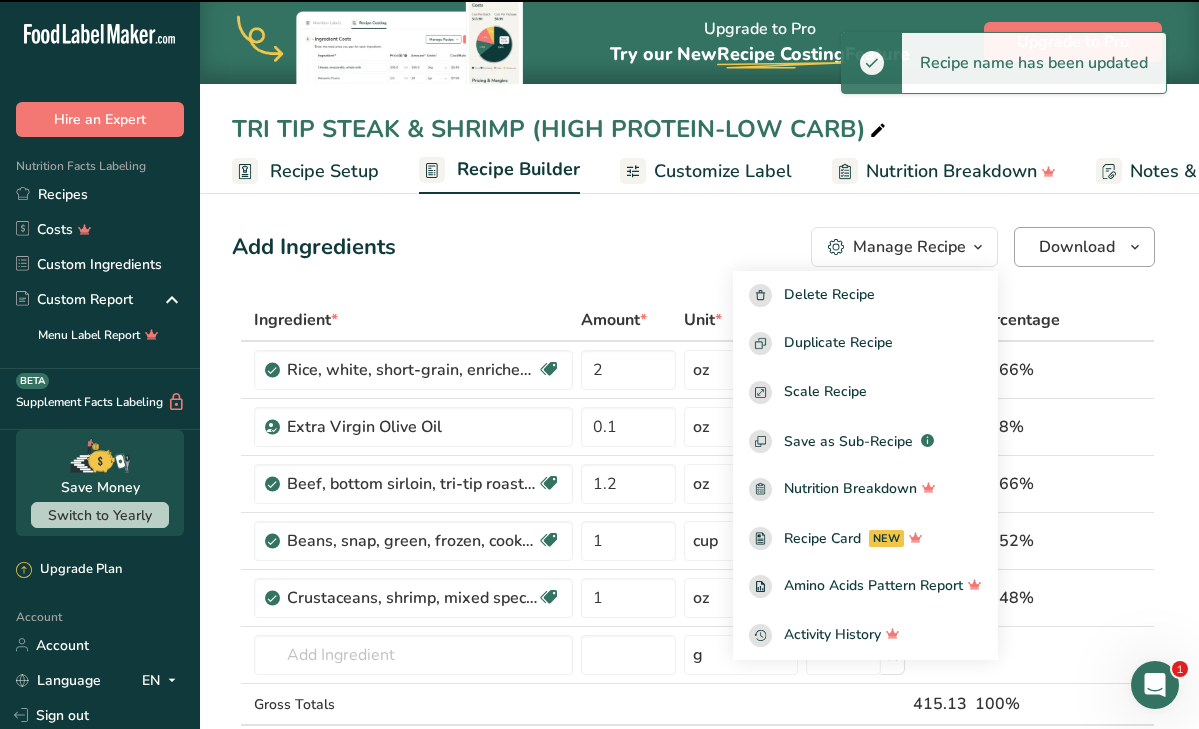 click on "Download" at bounding box center [1077, 247] 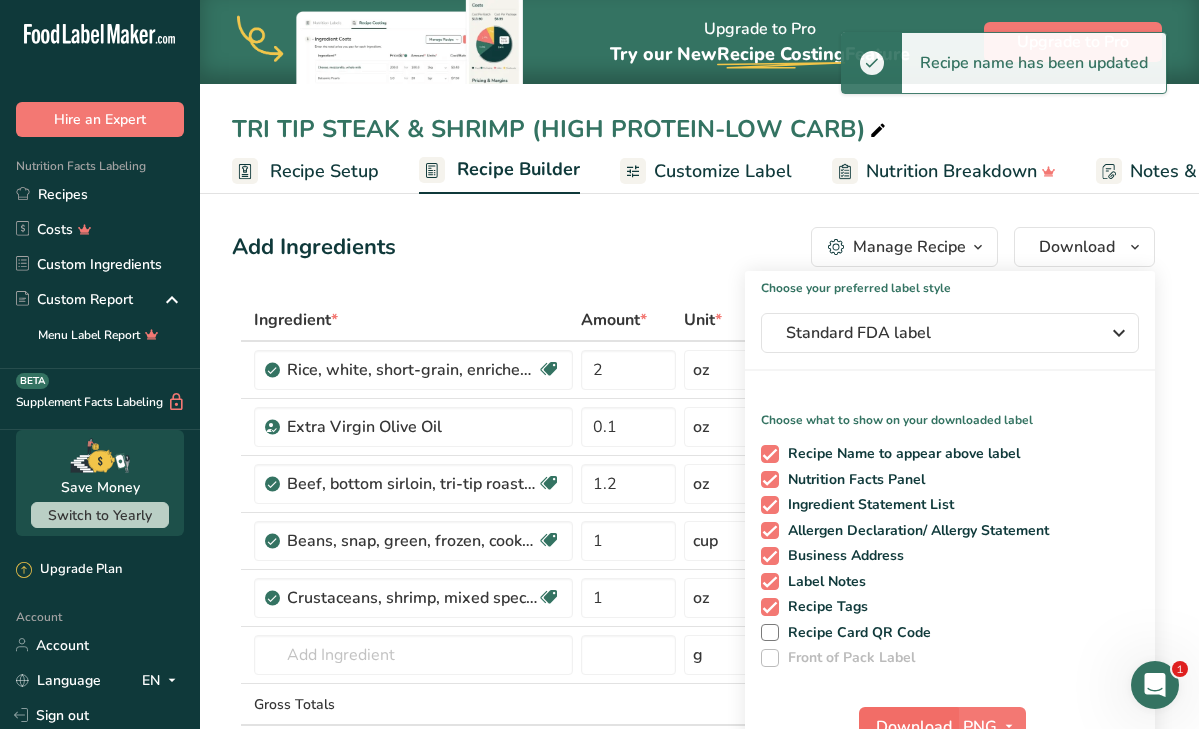 click on "Download" at bounding box center (914, 727) 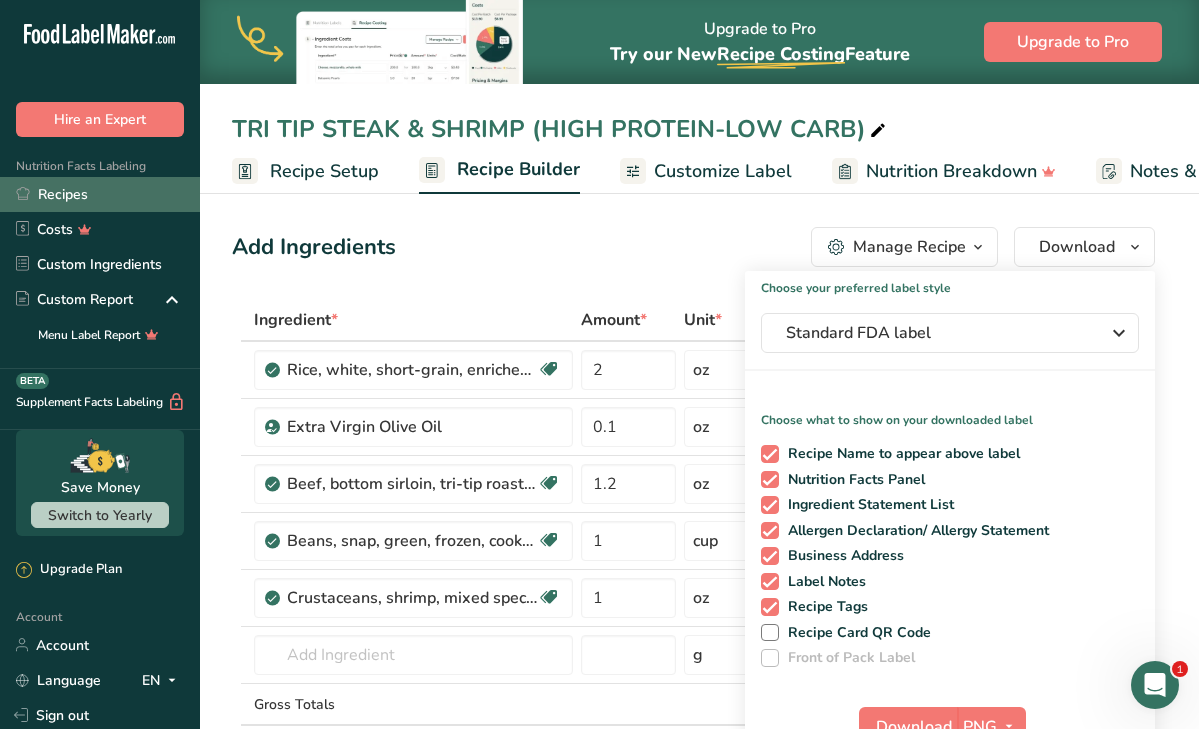 click on "Recipes" at bounding box center (100, 194) 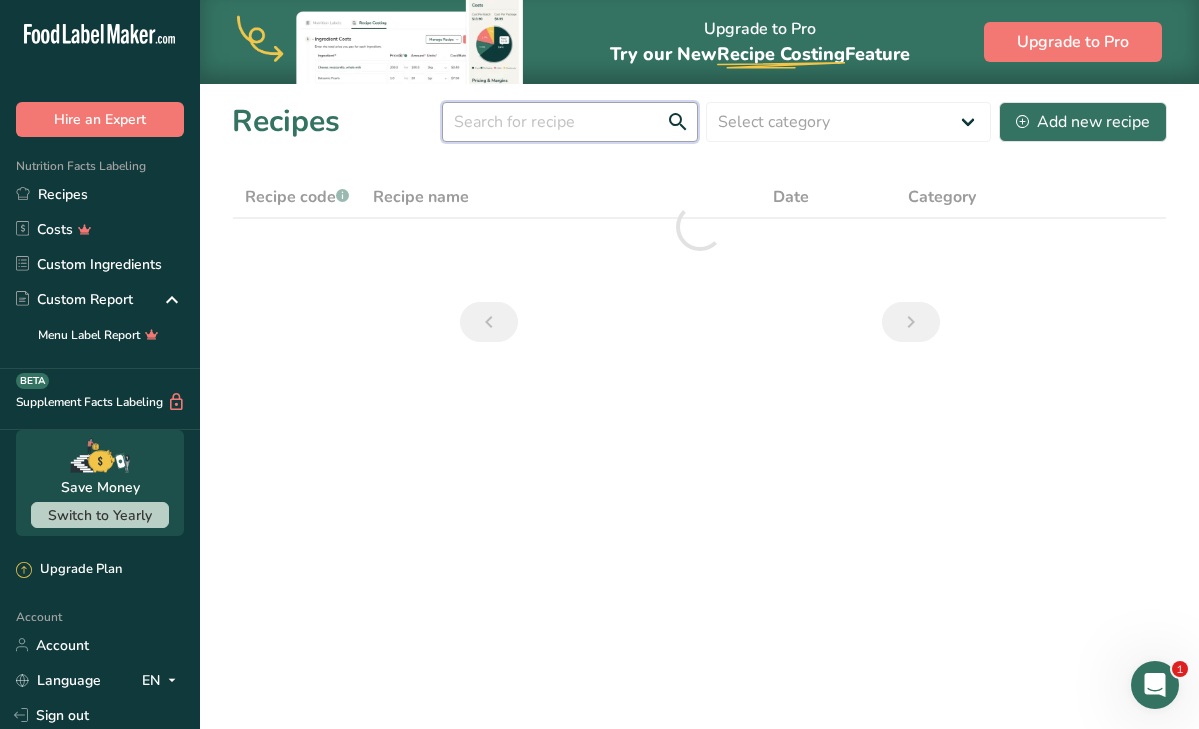 click at bounding box center (570, 122) 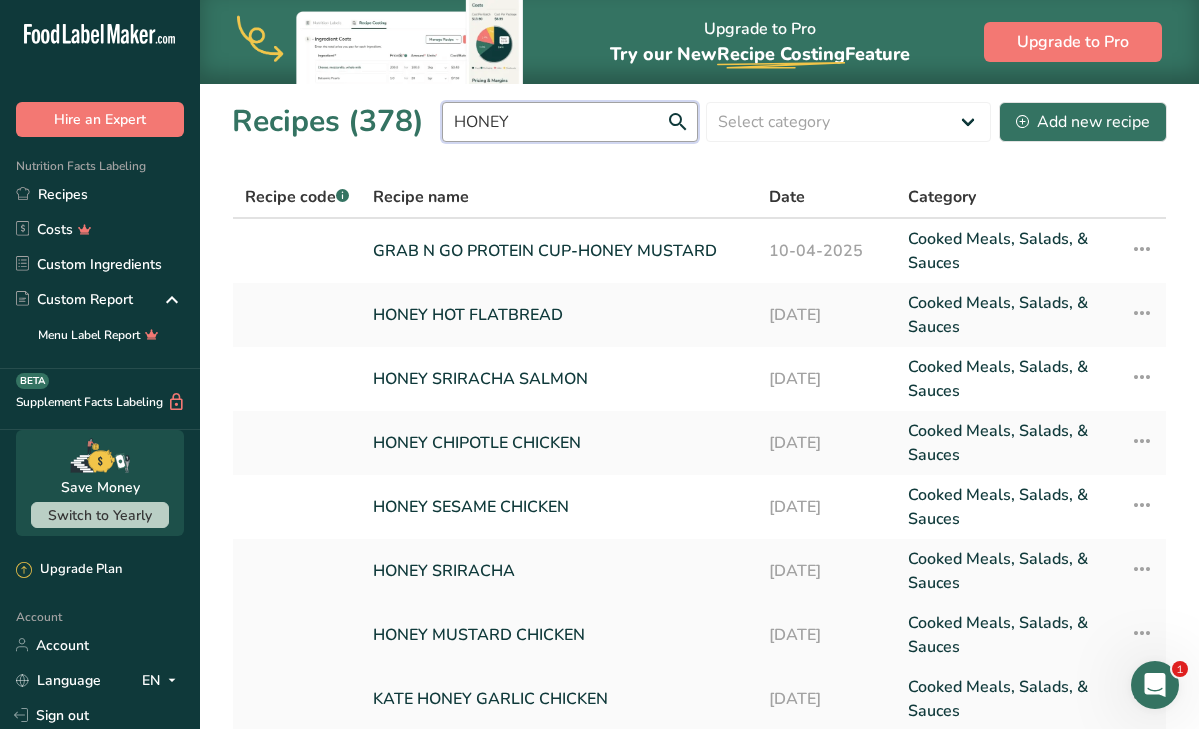 type on "HONEY" 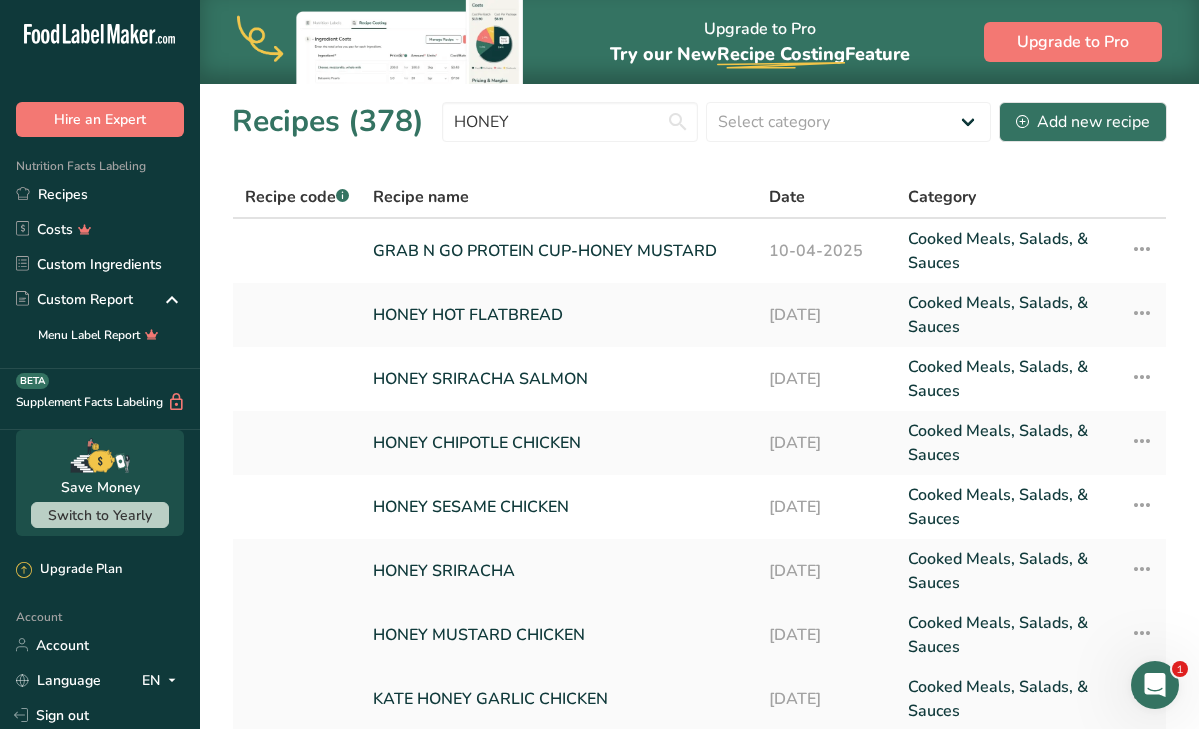click on "HONEY MUSTARD CHICKEN" at bounding box center (559, 635) 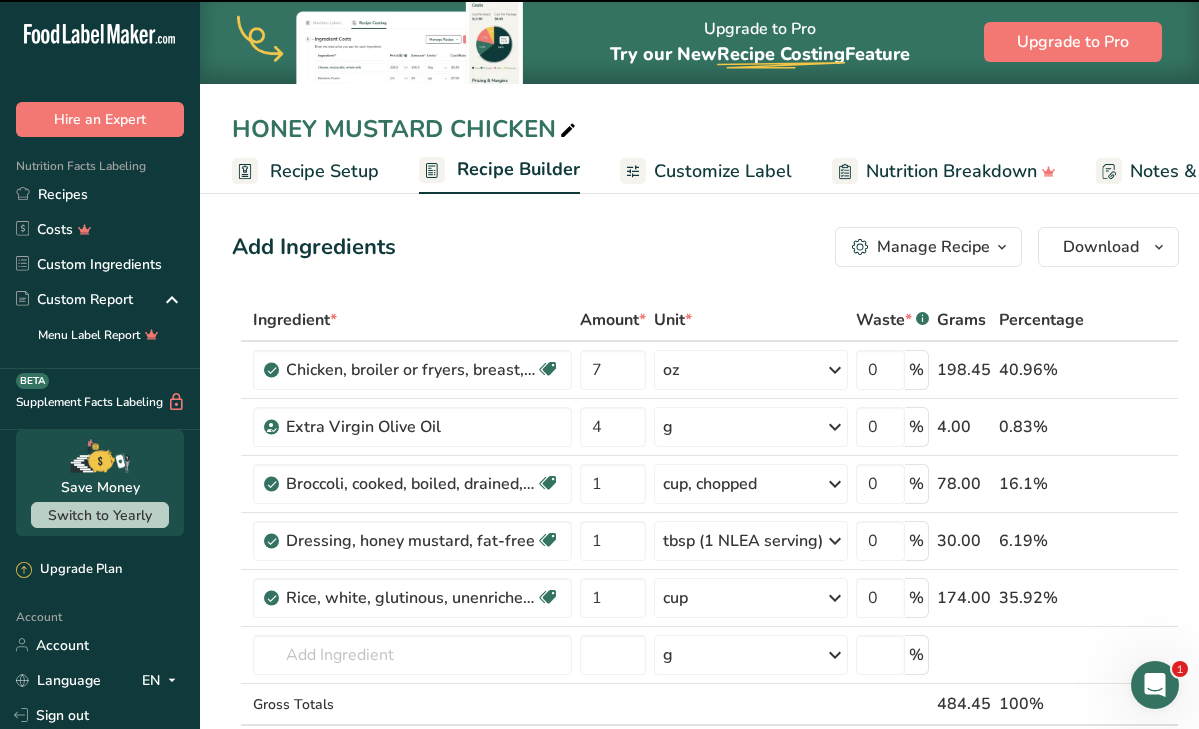 click on "Manage Recipe" at bounding box center (933, 247) 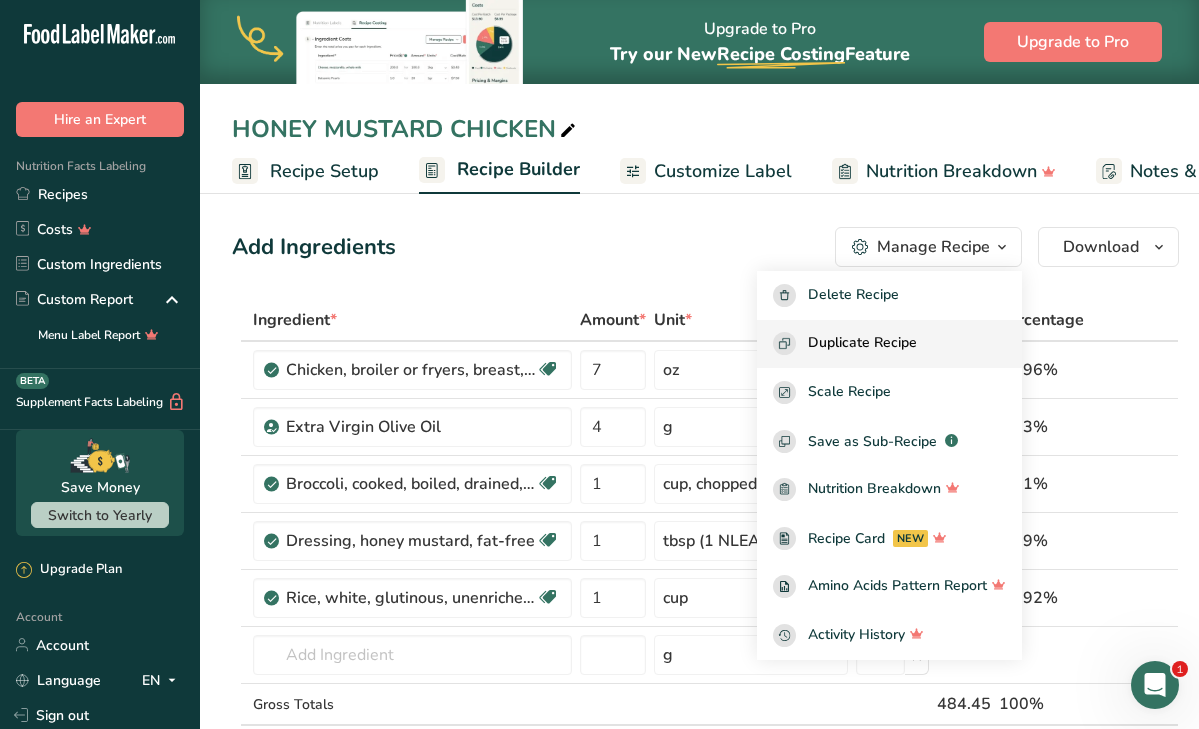 click on "Duplicate Recipe" at bounding box center [862, 343] 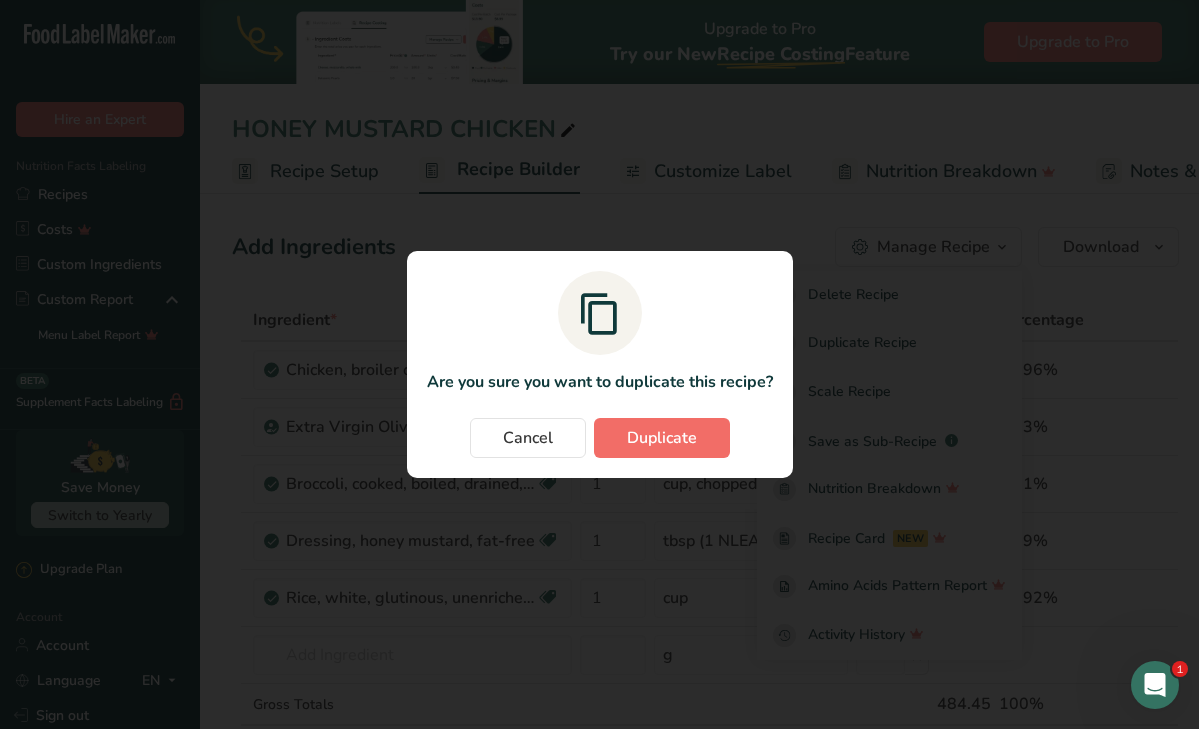click on "Duplicate" at bounding box center [662, 438] 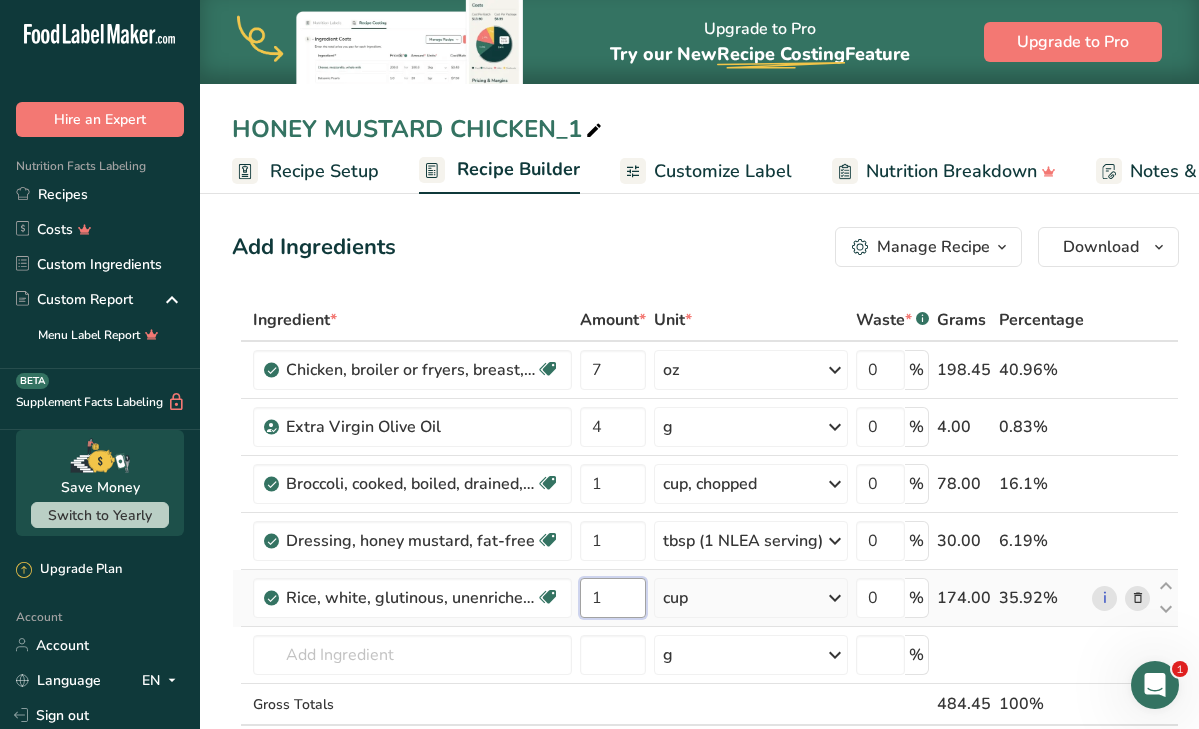 click on "1" at bounding box center [613, 598] 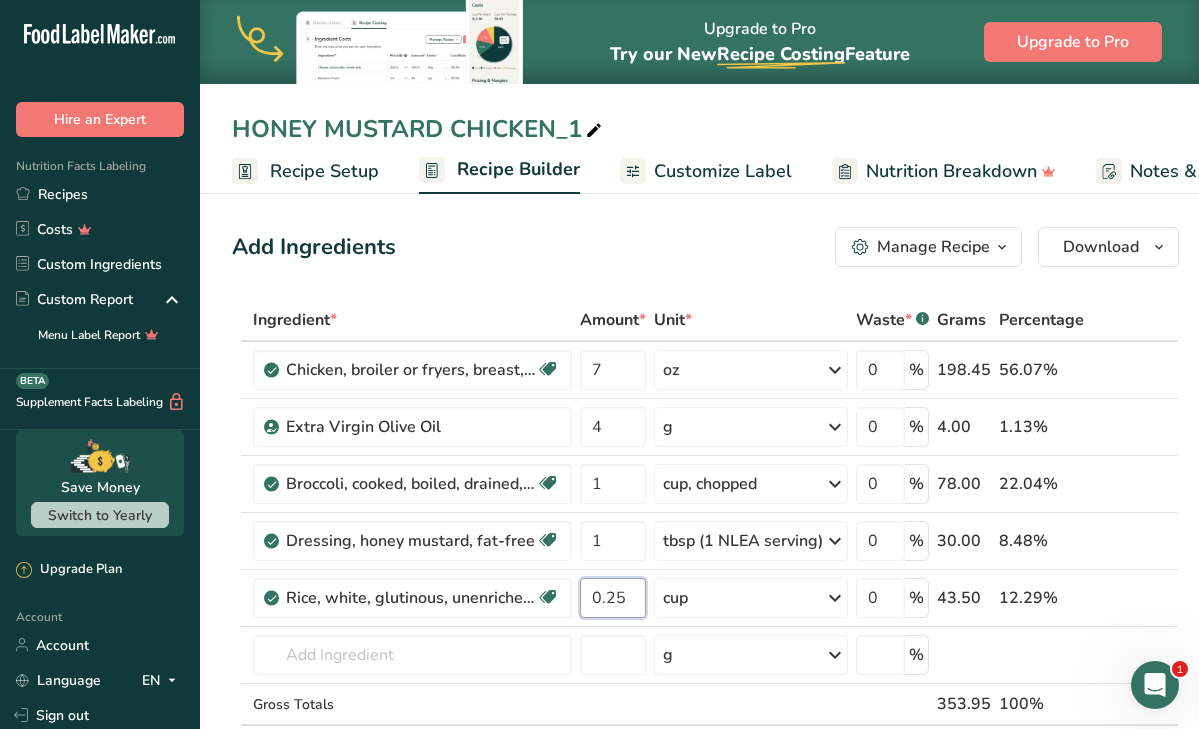 type on "0.25" 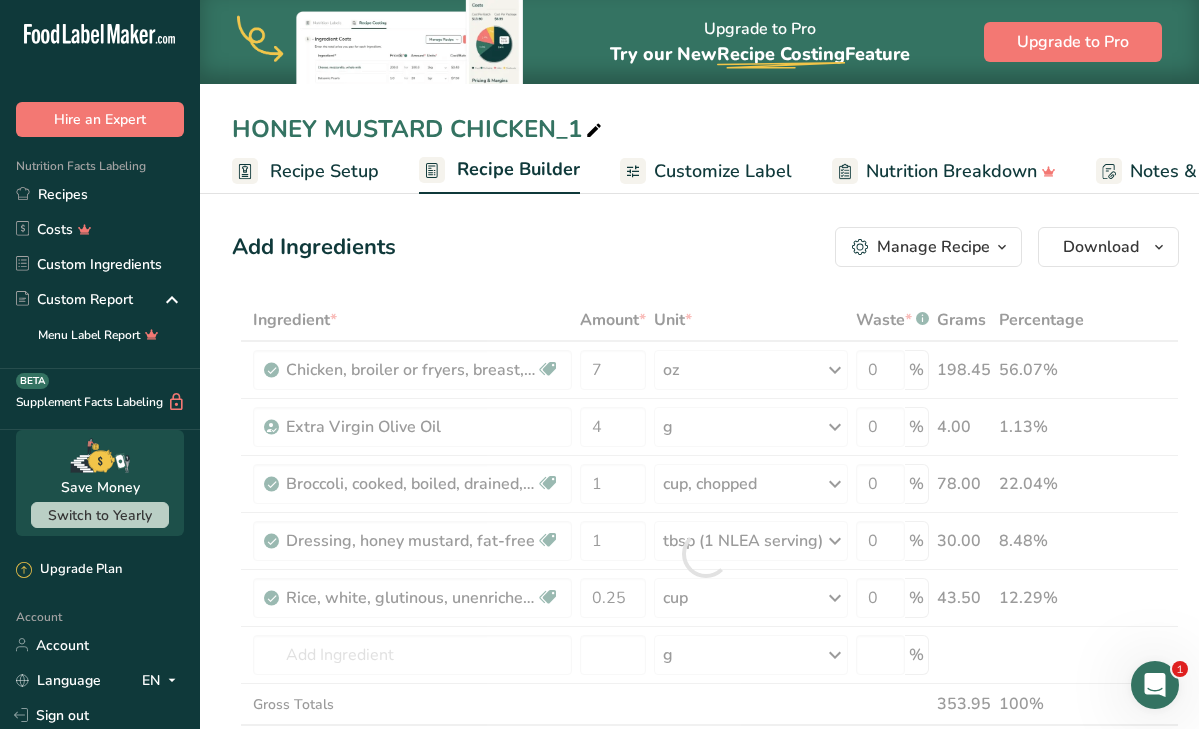 click on "Add Ingredients
Manage Recipe         Delete Recipe           Duplicate Recipe             Scale Recipe             Save as Sub-Recipe   .a-a{fill:#347362;}.b-a{fill:#fff;}                               Nutrition Breakdown                   Recipe Card
NEW
Amino Acids Pattern Report             Activity History
Download
Choose your preferred label style
Standard FDA label
Standard FDA label
The most common format for nutrition facts labels in compliance with the FDA's typeface, style and requirements
Tabular FDA label
A label format compliant with the FDA regulations presented in a tabular (horizontal) display.
Linear FDA label
A simple linear display for small sized packages.
Simplified FDA label" at bounding box center [705, 247] 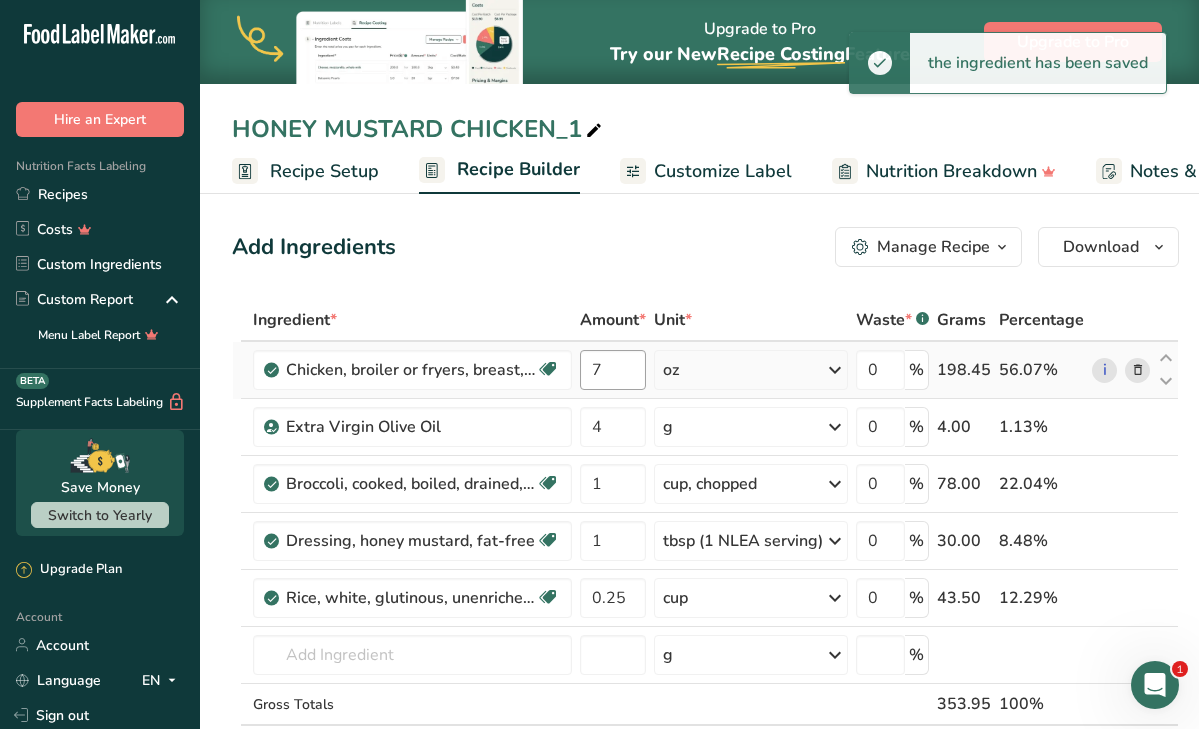 scroll, scrollTop: 0, scrollLeft: 0, axis: both 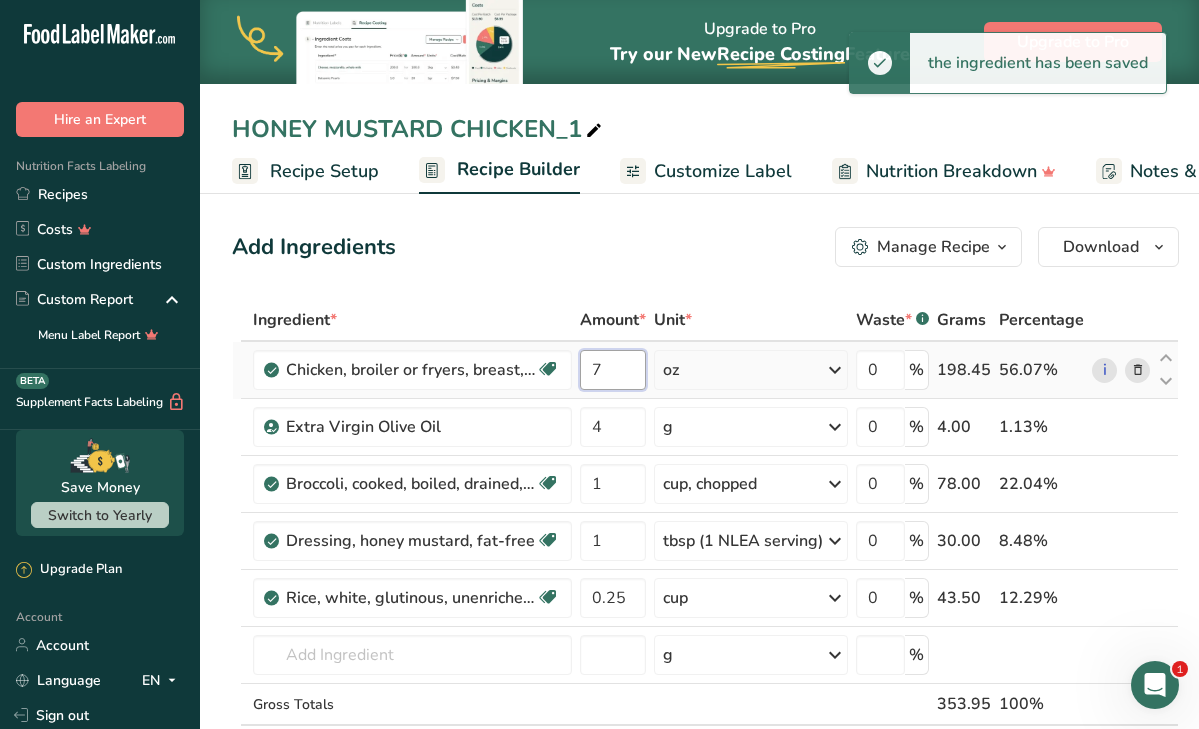 click on "7" at bounding box center [613, 370] 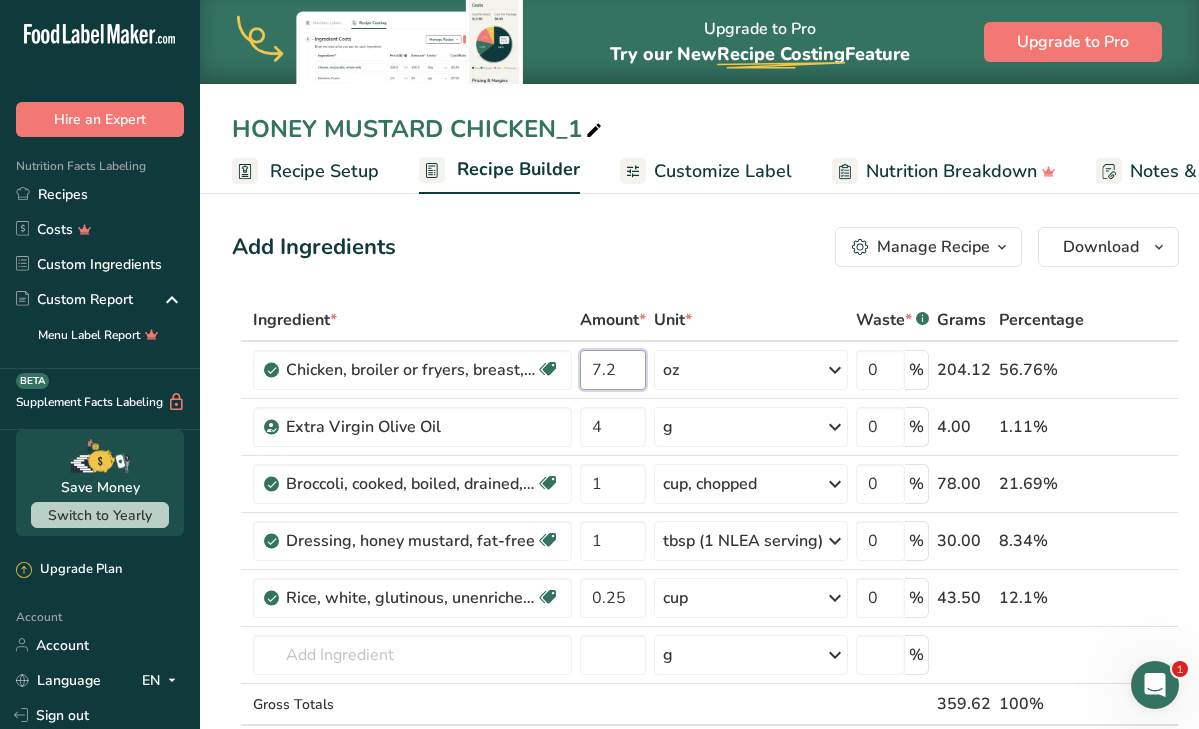 type on "7.2" 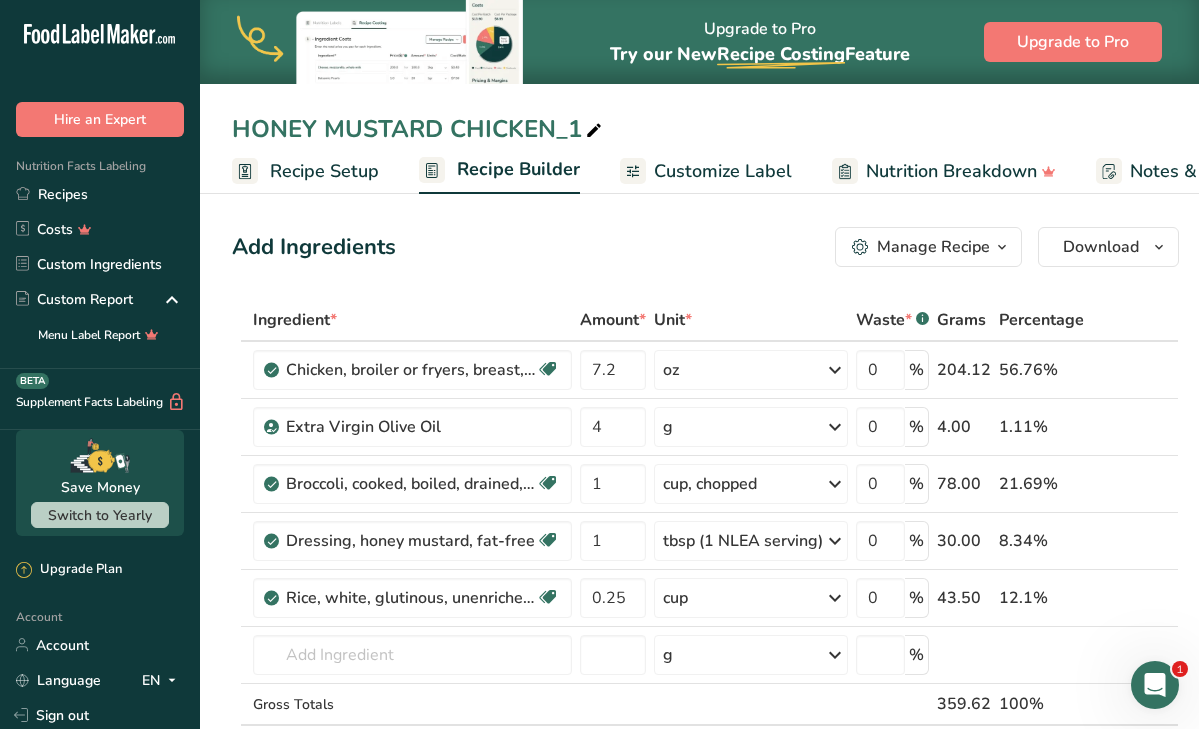 click on "Add Ingredients
Manage Recipe         Delete Recipe           Duplicate Recipe             Scale Recipe             Save as Sub-Recipe   .a-a{fill:#347362;}.b-a{fill:#fff;}                               Nutrition Breakdown                   Recipe Card
NEW
Amino Acids Pattern Report             Activity History
Download
Choose your preferred label style
Standard FDA label
Standard FDA label
The most common format for nutrition facts labels in compliance with the FDA's typeface, style and requirements
Tabular FDA label
A label format compliant with the FDA regulations presented in a tabular (horizontal) display.
Linear FDA label
A simple linear display for small sized packages.
Simplified FDA label" at bounding box center (705, 247) 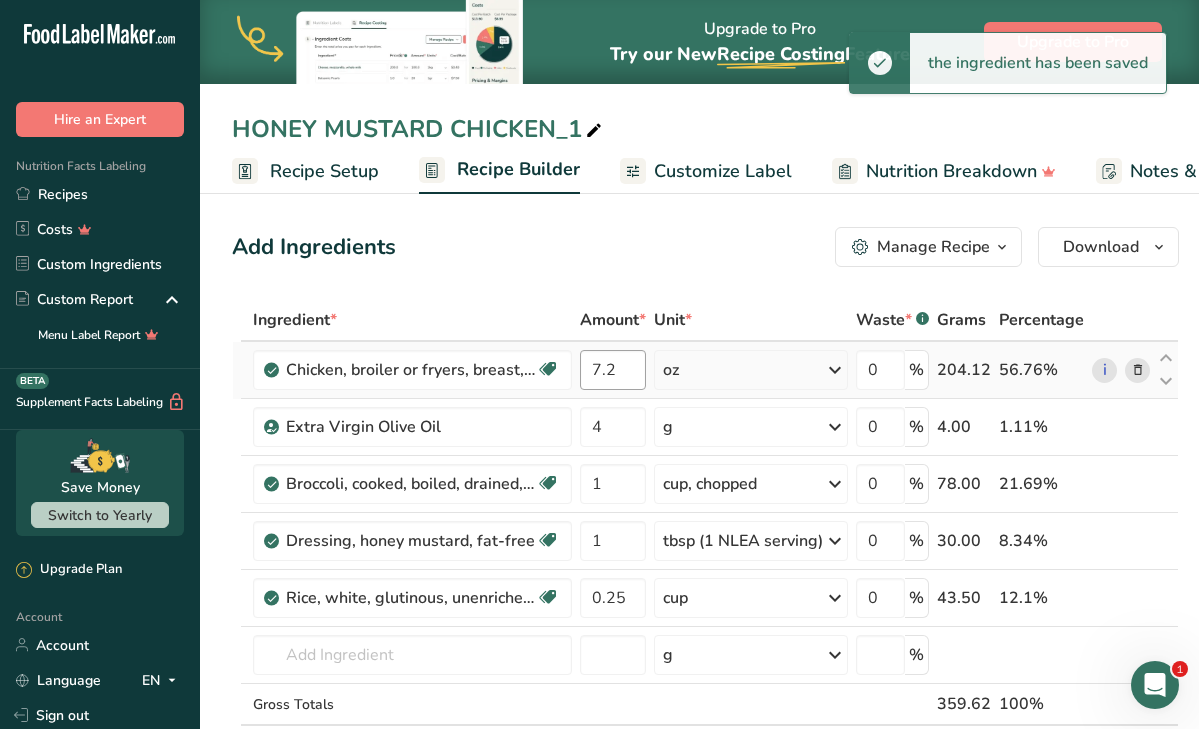 scroll, scrollTop: -1, scrollLeft: 0, axis: vertical 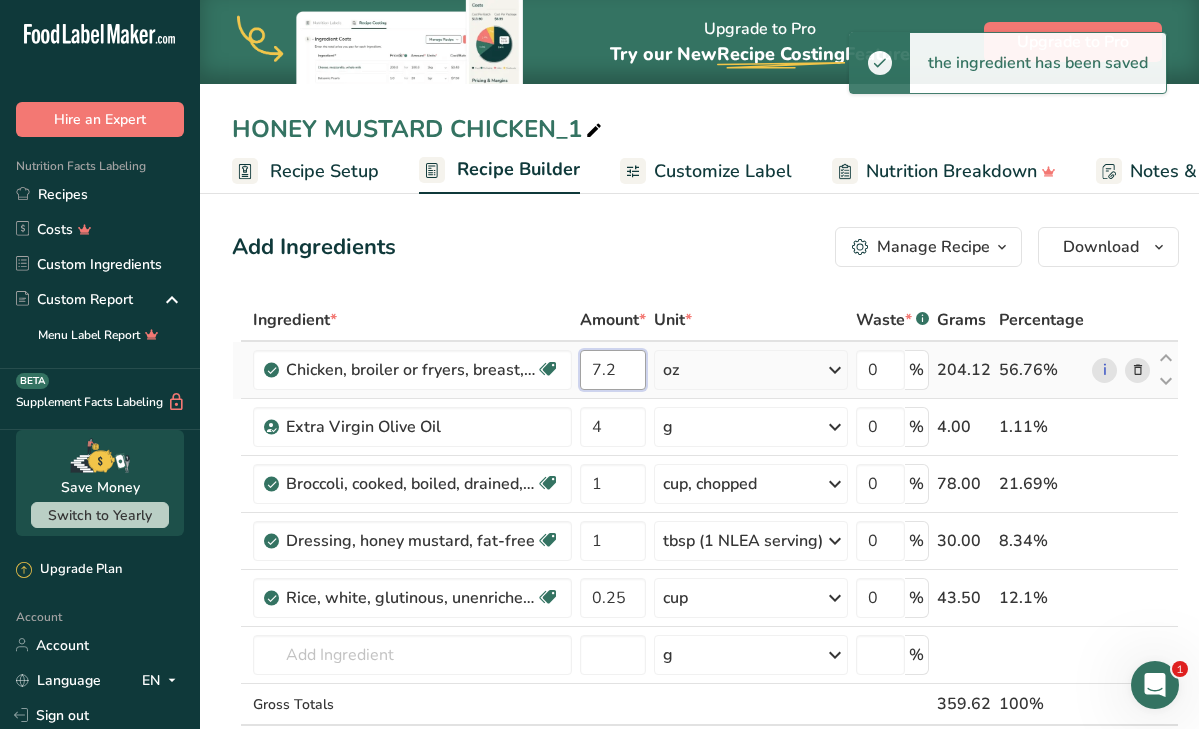 click on "7.2" at bounding box center (613, 370) 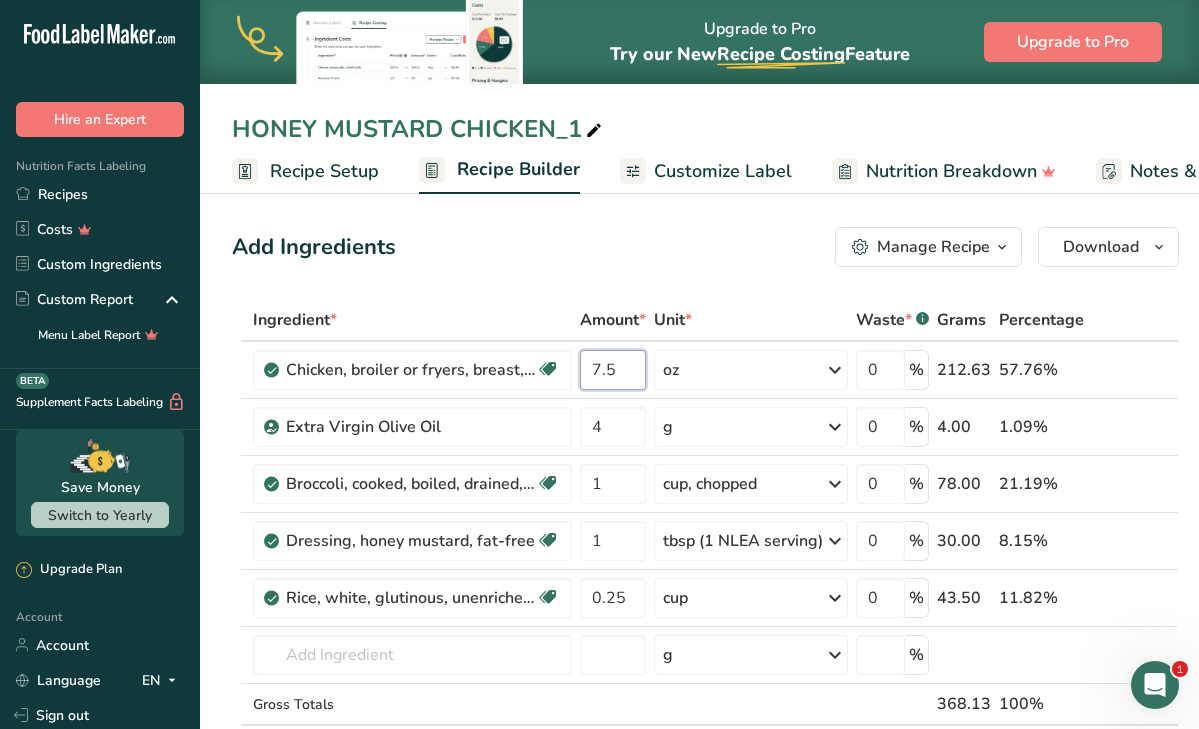 type on "7.5" 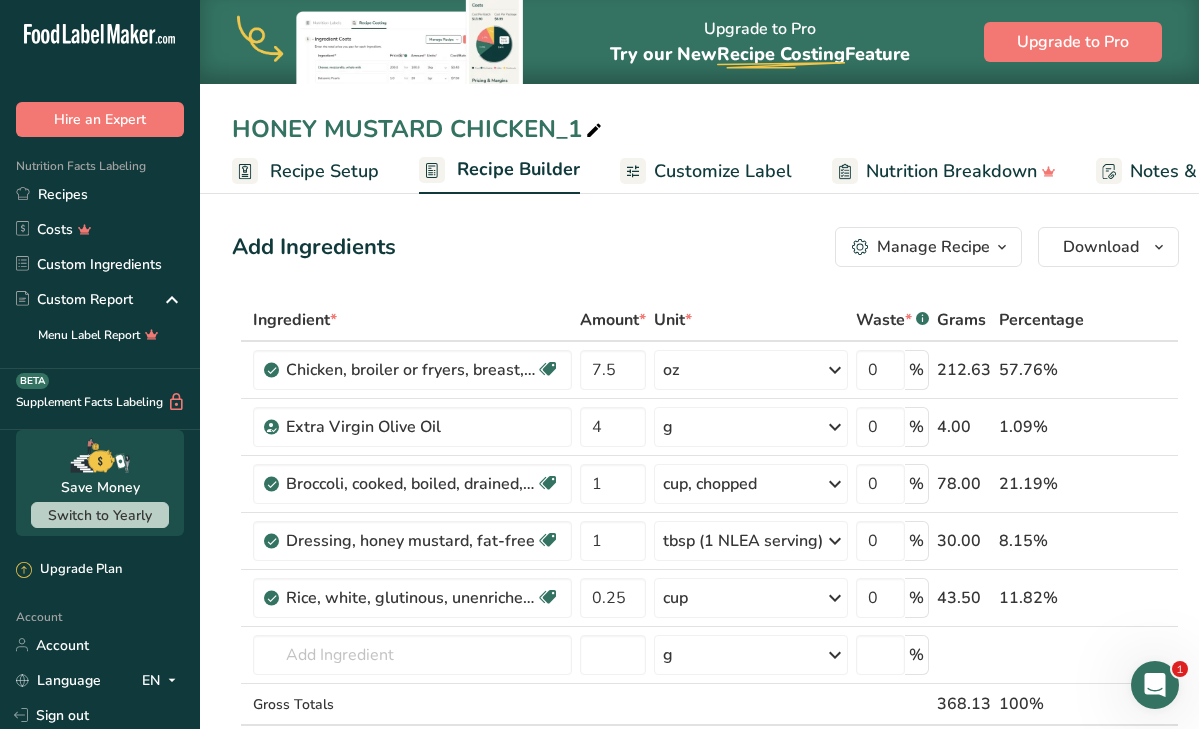 click on "Add Ingredients
Manage Recipe         Delete Recipe           Duplicate Recipe             Scale Recipe             Save as Sub-Recipe   .a-a{fill:#347362;}.b-a{fill:#fff;}                               Nutrition Breakdown                   Recipe Card
NEW
Amino Acids Pattern Report             Activity History
Download
Choose your preferred label style
Standard FDA label
Standard FDA label
The most common format for nutrition facts labels in compliance with the FDA's typeface, style and requirements
Tabular FDA label
A label format compliant with the FDA regulations presented in a tabular (horizontal) display.
Linear FDA label
A simple linear display for small sized packages.
Simplified FDA label" at bounding box center (711, 1227) 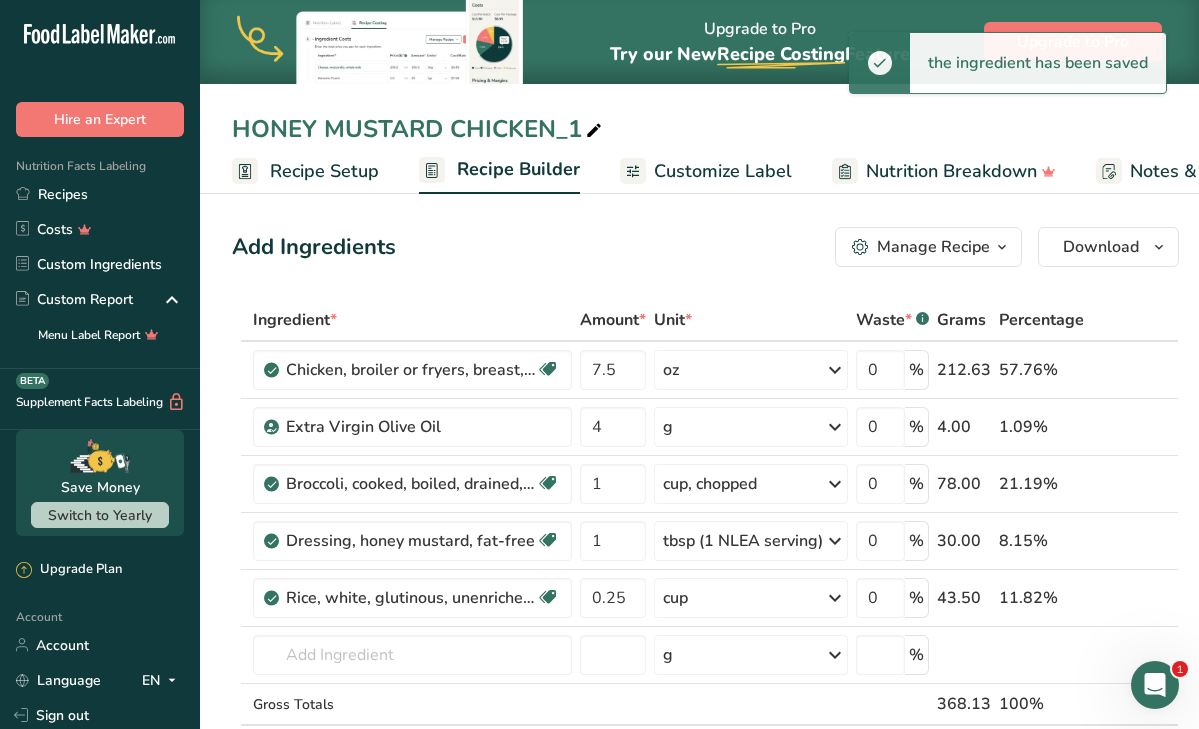 scroll, scrollTop: 0, scrollLeft: 0, axis: both 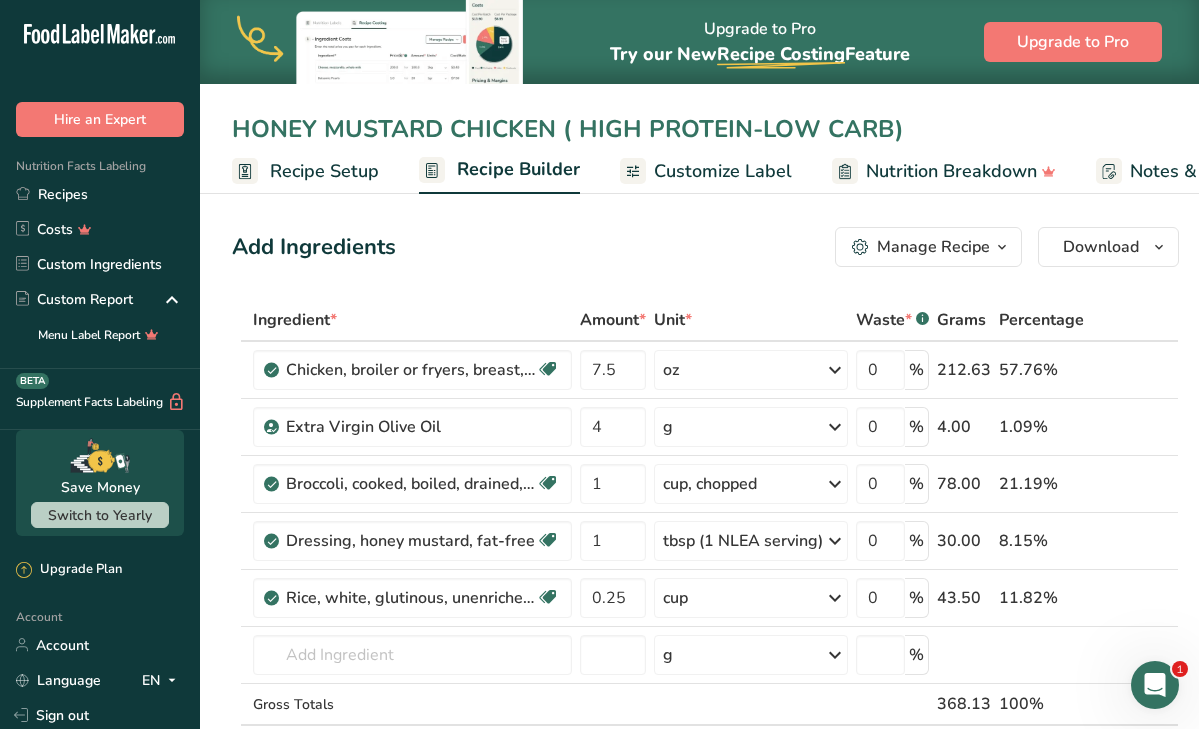 type on "HONEY MUSTARD CHICKEN ( HIGH PROTEIN-LOW CARB)" 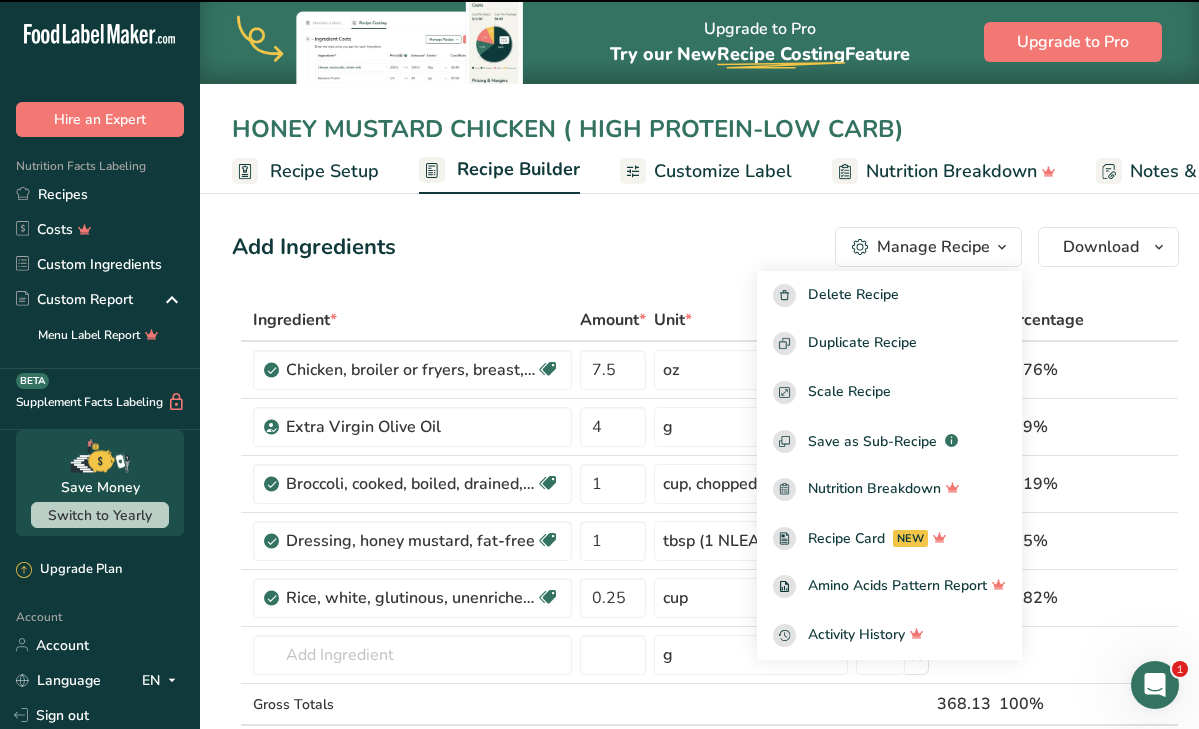 click on "Add Ingredients
Manage Recipe         Delete Recipe           Duplicate Recipe             Scale Recipe             Save as Sub-Recipe   .a-a{fill:#347362;}.b-a{fill:#fff;}                               Nutrition Breakdown                   Recipe Card
NEW
Amino Acids Pattern Report             Activity History
Download
Choose your preferred label style
Standard FDA label
Standard FDA label
The most common format for nutrition facts labels in compliance with the FDA's typeface, style and requirements
Tabular FDA label
A label format compliant with the FDA regulations presented in a tabular (horizontal) display.
Linear FDA label
A simple linear display for small sized packages.
Simplified FDA label" at bounding box center [711, 1227] 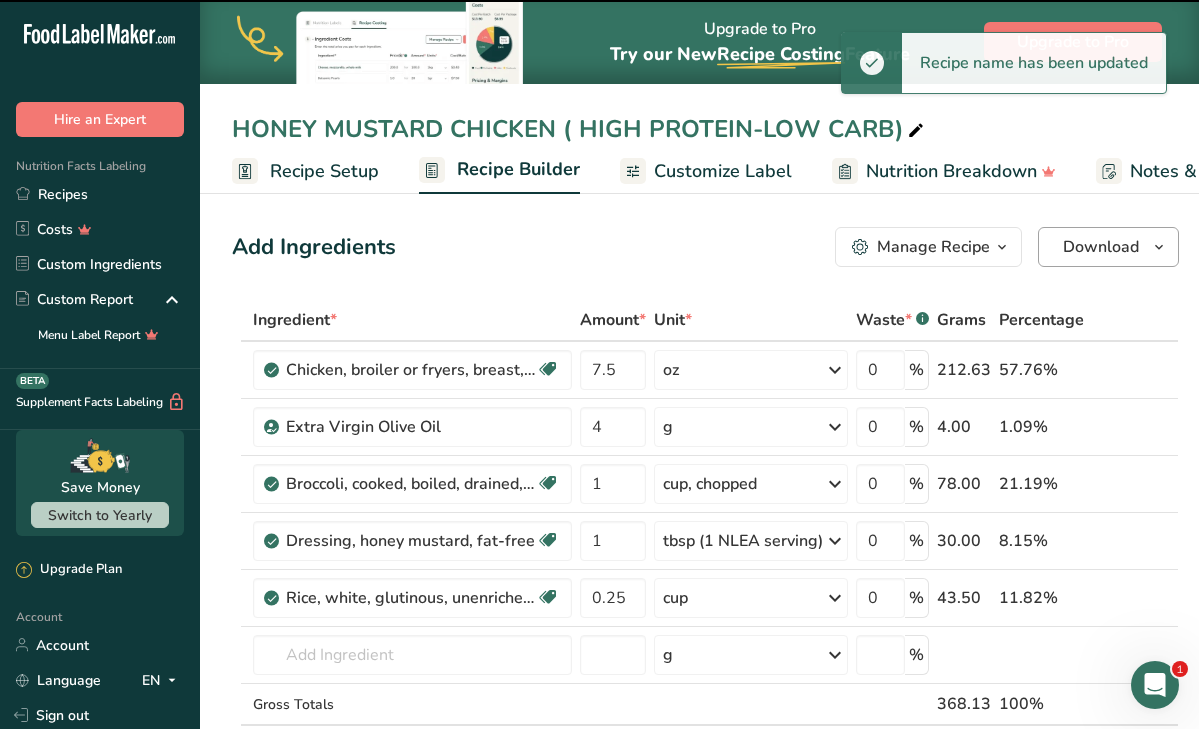 click on "Download" at bounding box center [1101, 247] 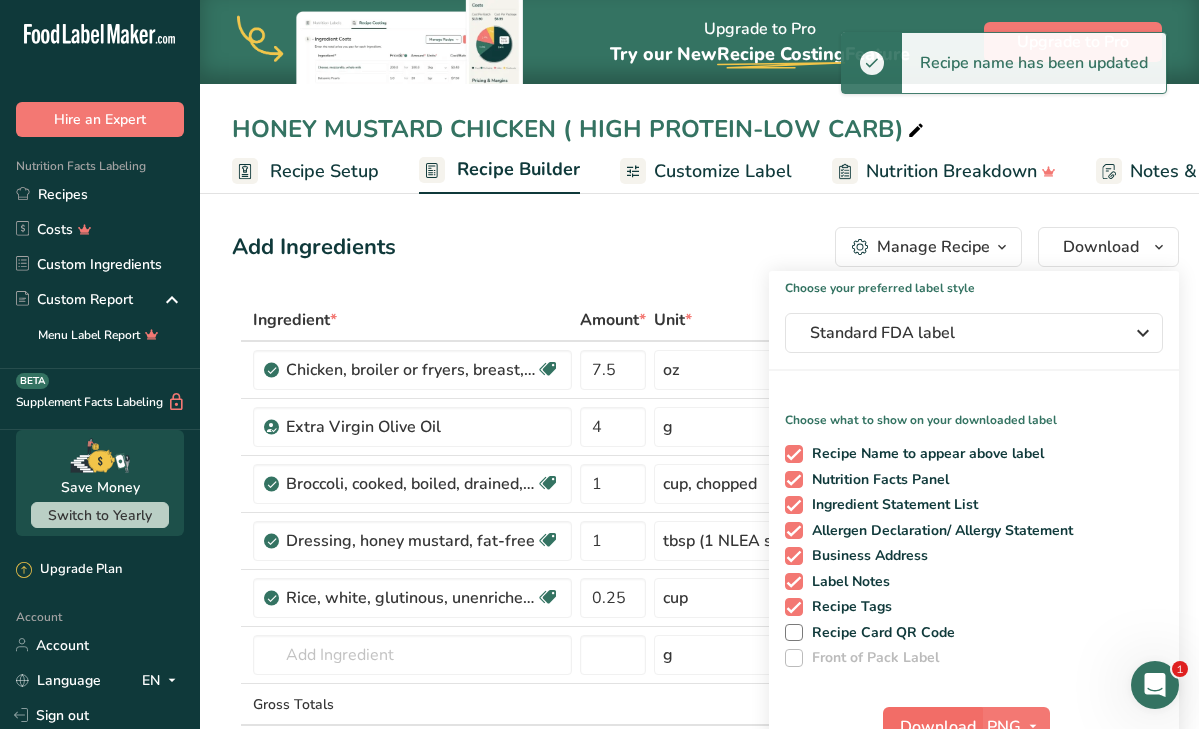 click on "Download" at bounding box center (938, 727) 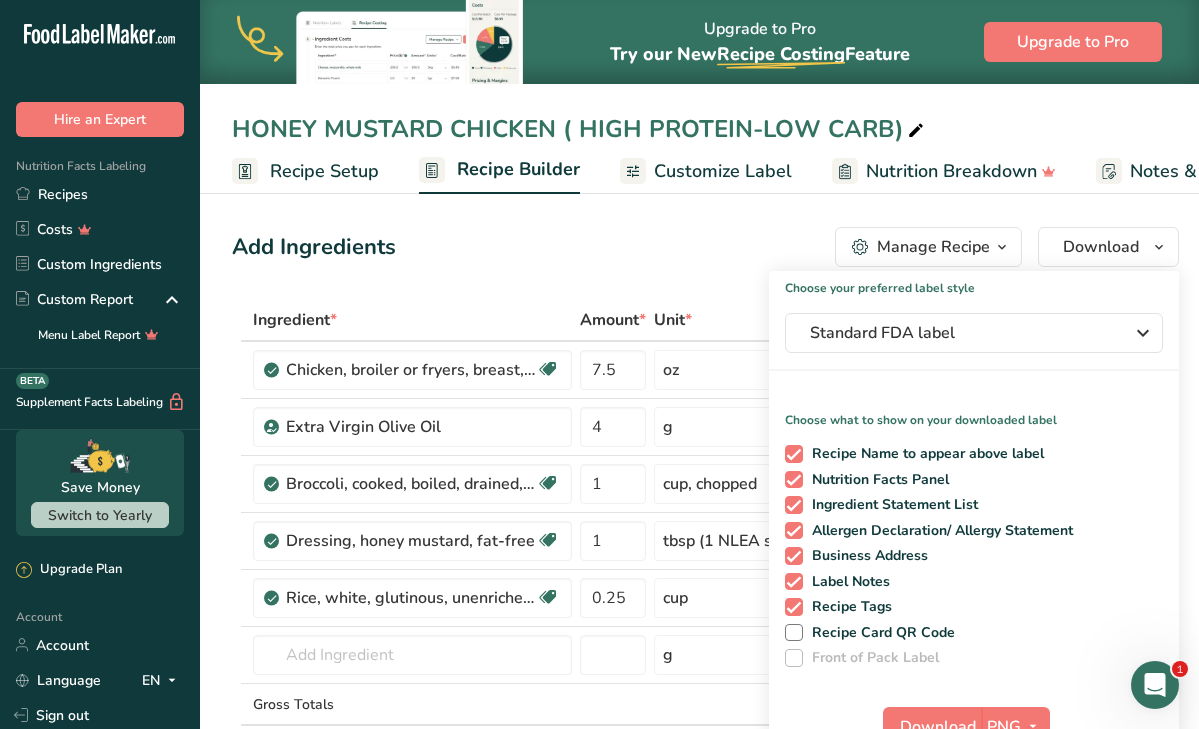 click on "HONEY MUSTARD CHICKEN ( HIGH PROTEIN-LOW CARB)" at bounding box center (580, 129) 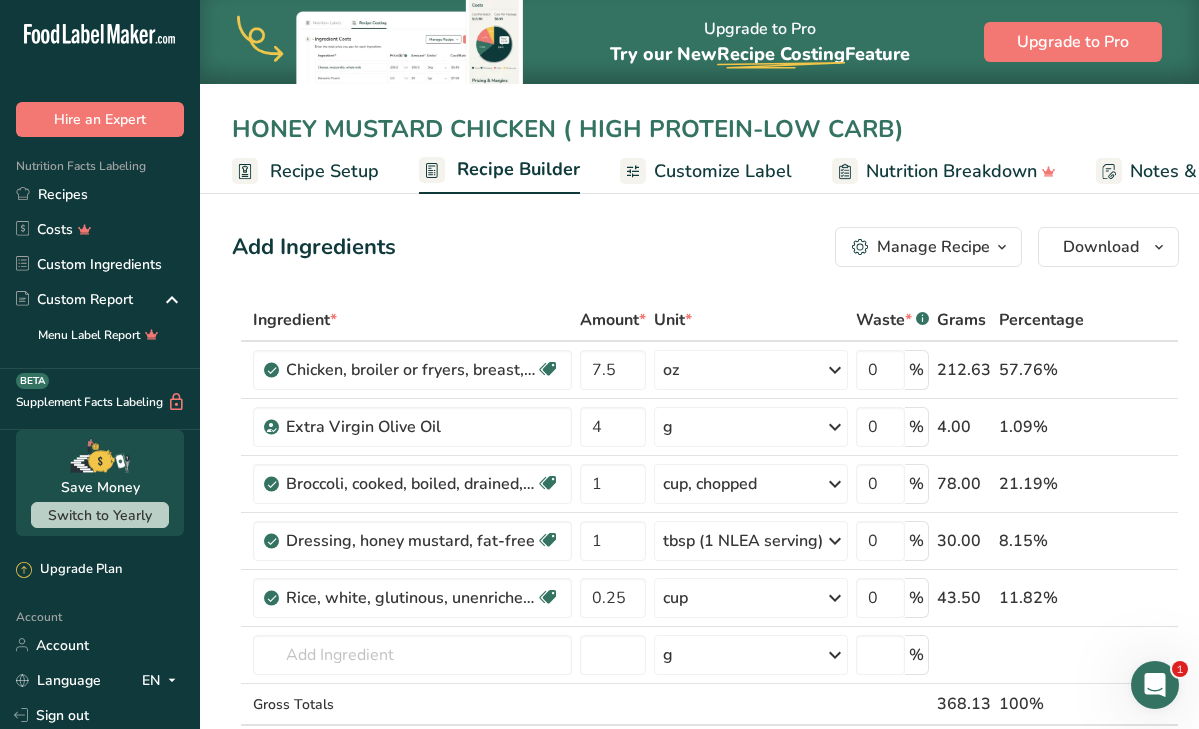 click on "HONEY MUSTARD CHICKEN ( HIGH PROTEIN-LOW CARB)" at bounding box center [699, 129] 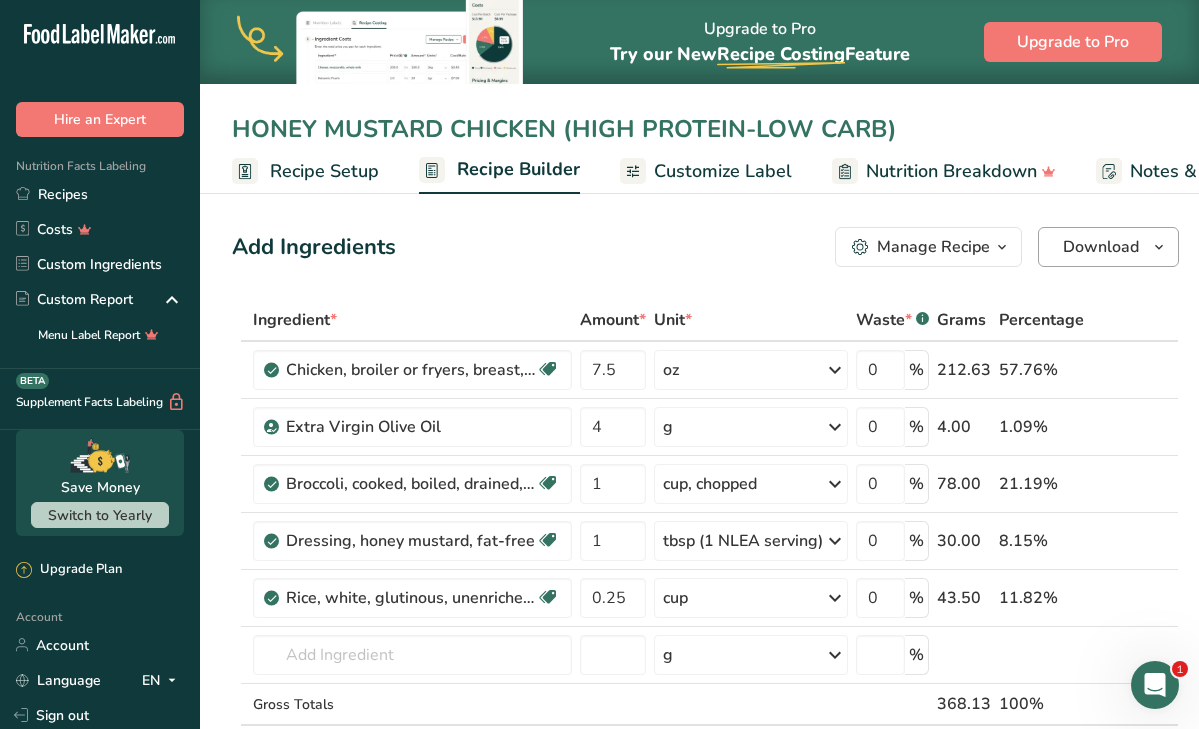 type on "HONEY MUSTARD CHICKEN (HIGH PROTEIN-LOW CARB)" 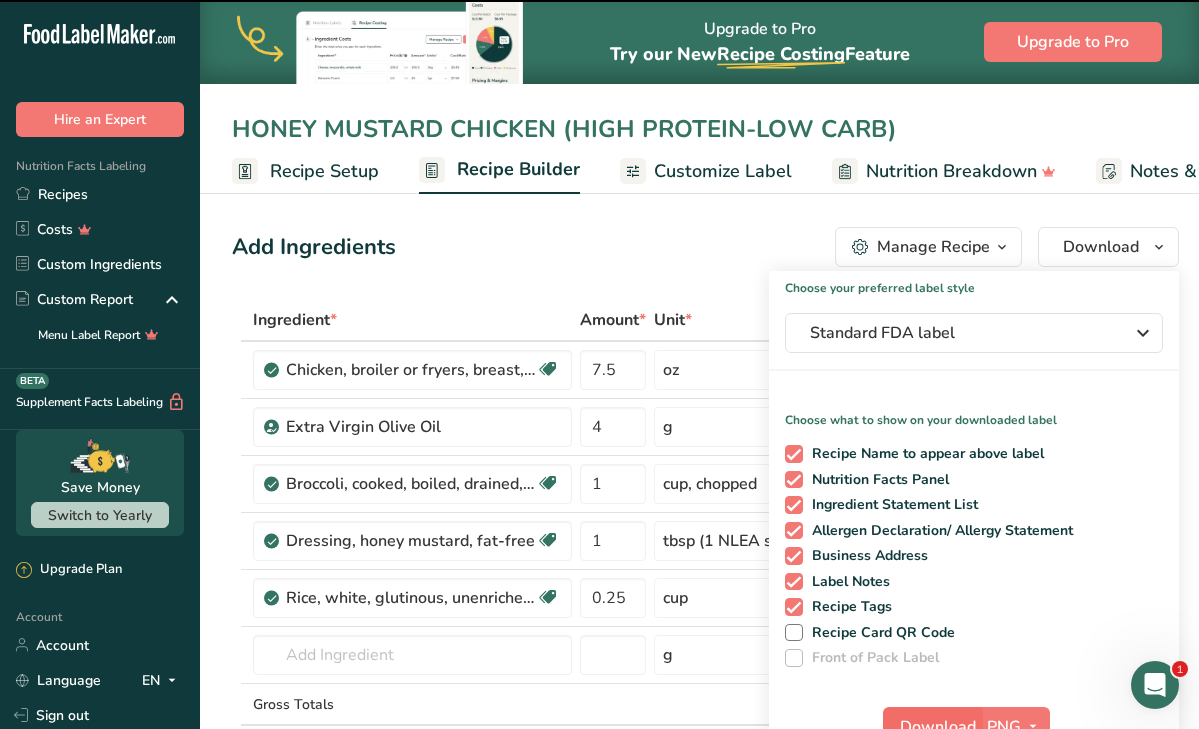click on "Download" at bounding box center (932, 727) 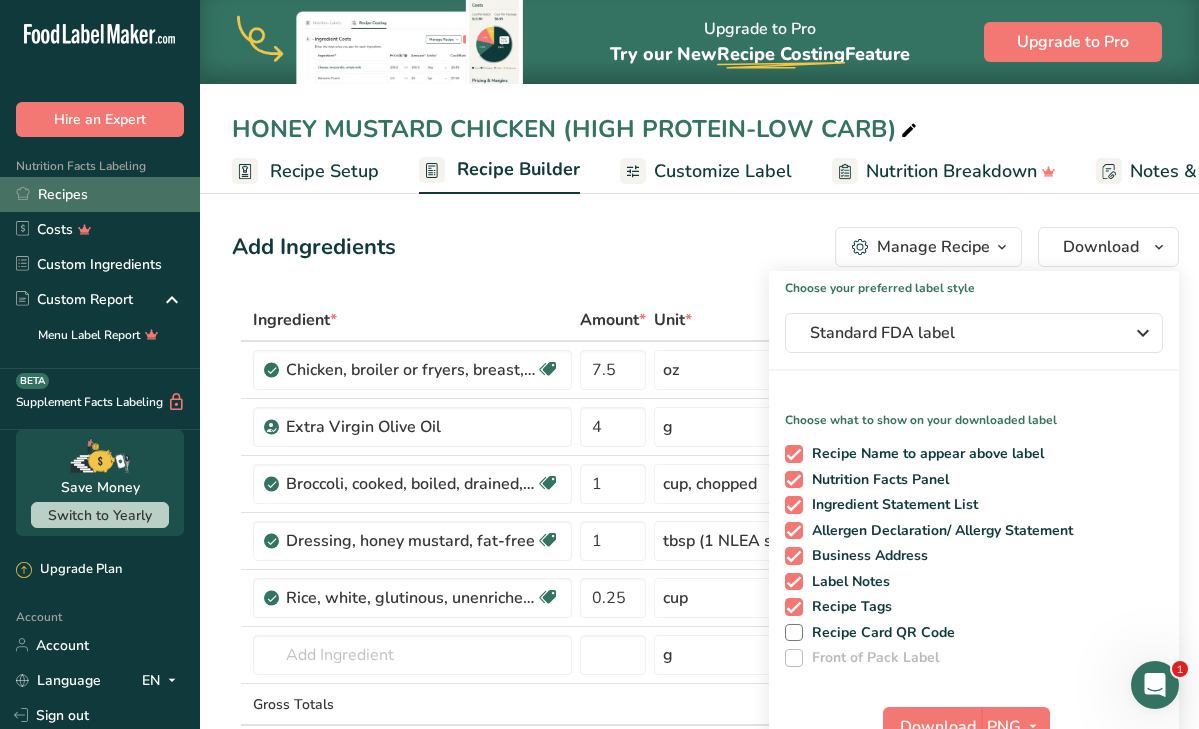 click on "Recipes" at bounding box center (100, 194) 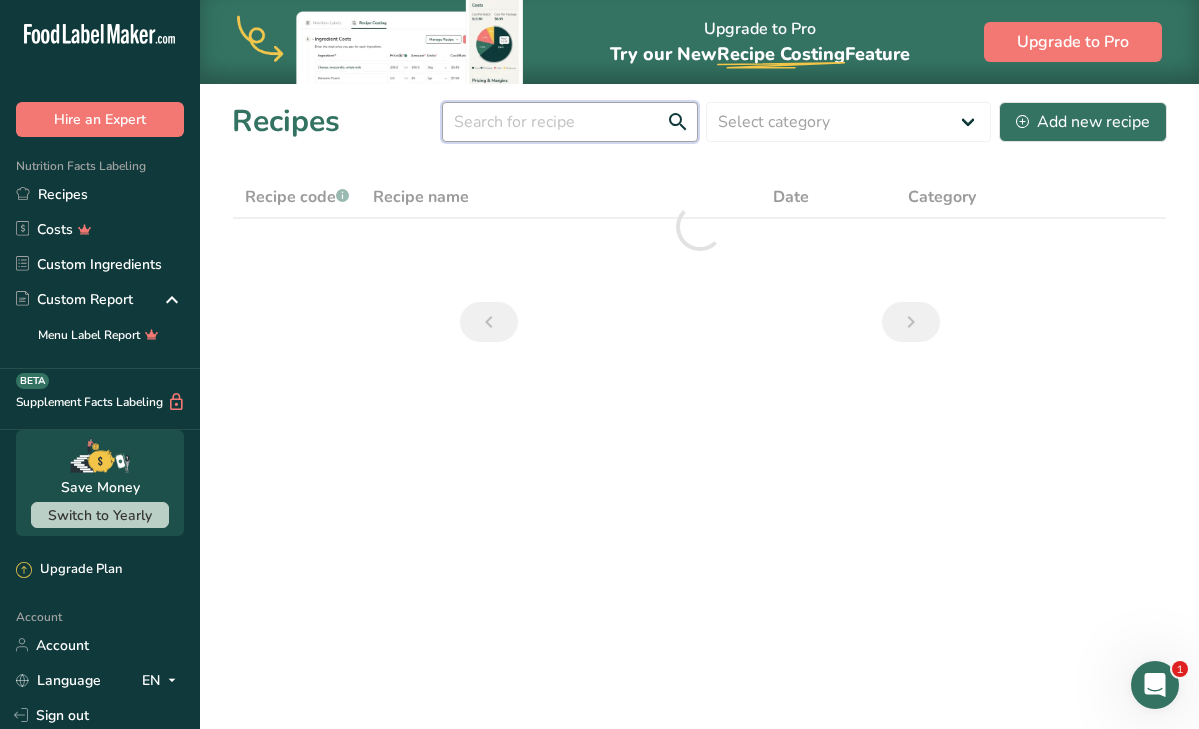 click at bounding box center (570, 122) 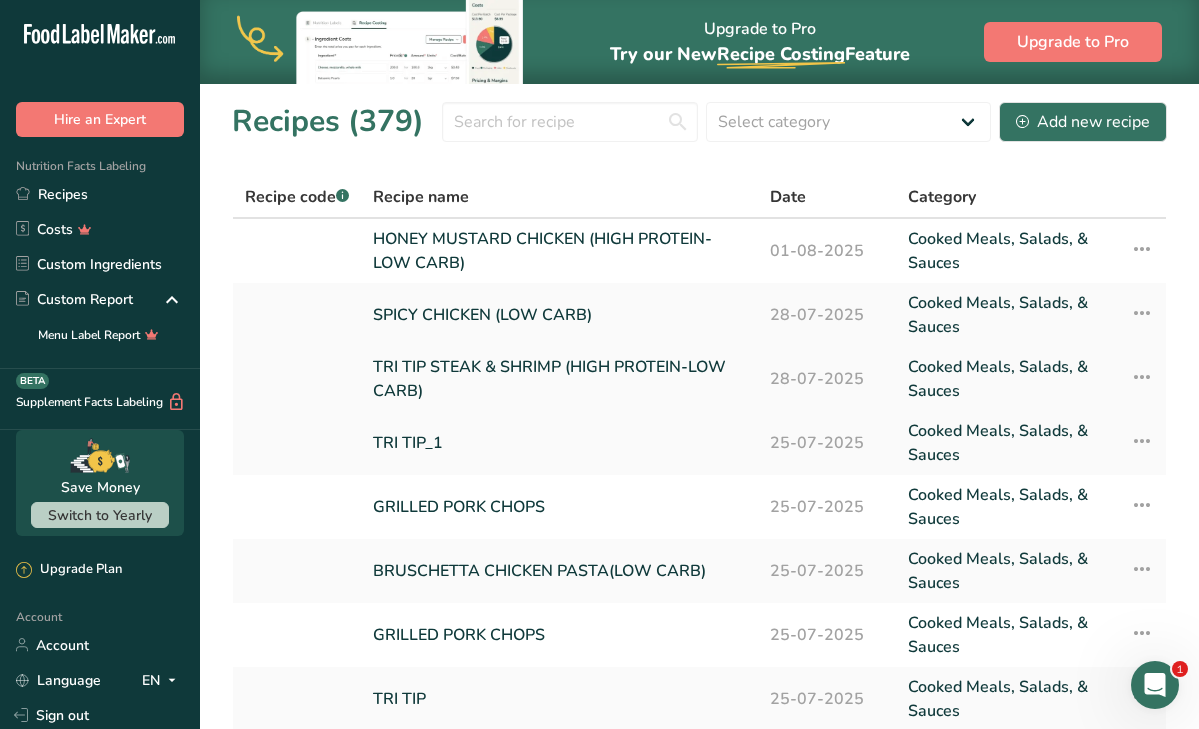 click on "TRI TIP STEAK & SHRIMP (HIGH PROTEIN-LOW CARB)" at bounding box center [559, 379] 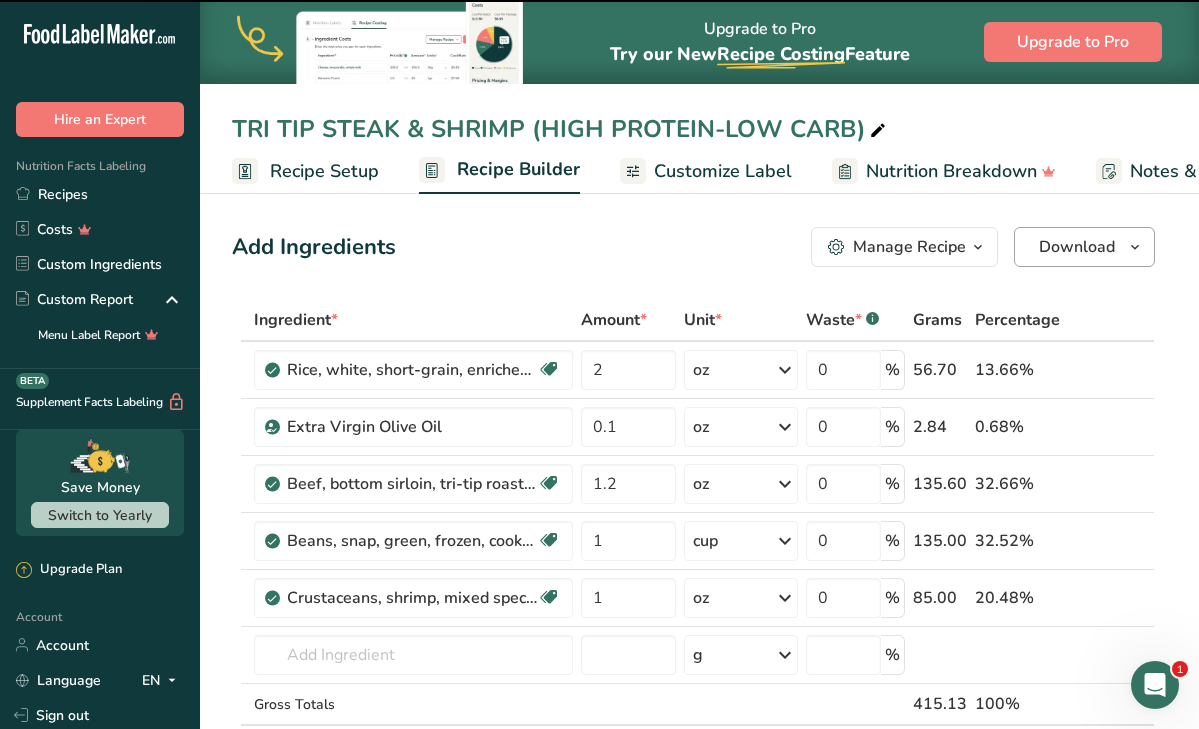 click on "Download" at bounding box center [1077, 247] 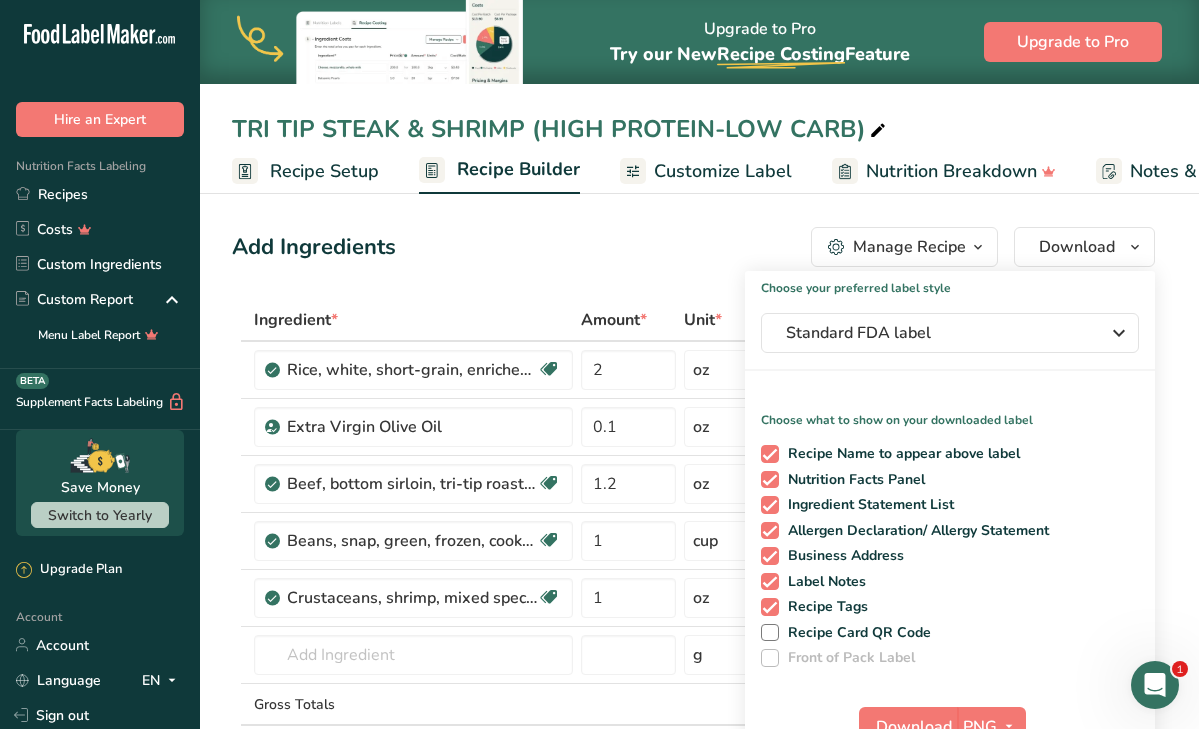 click on "Manage Recipe" at bounding box center (909, 247) 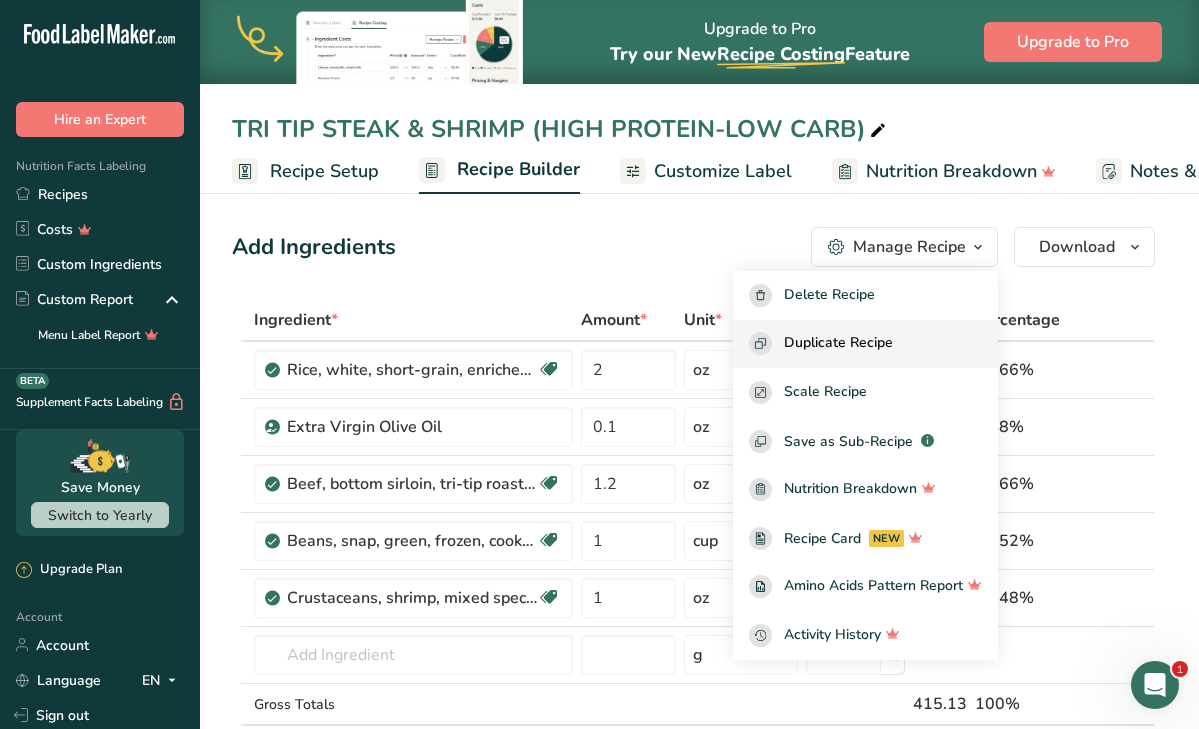click on "Duplicate Recipe" at bounding box center [865, 344] 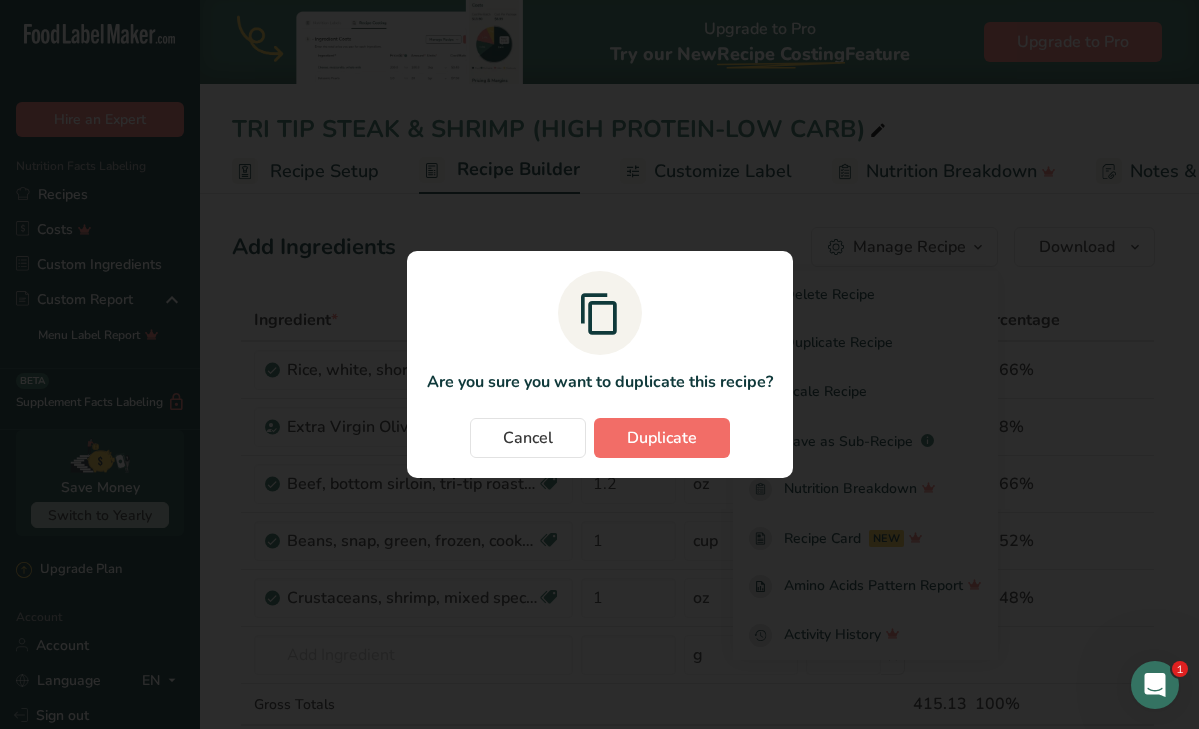 click on "Duplicate" at bounding box center [662, 438] 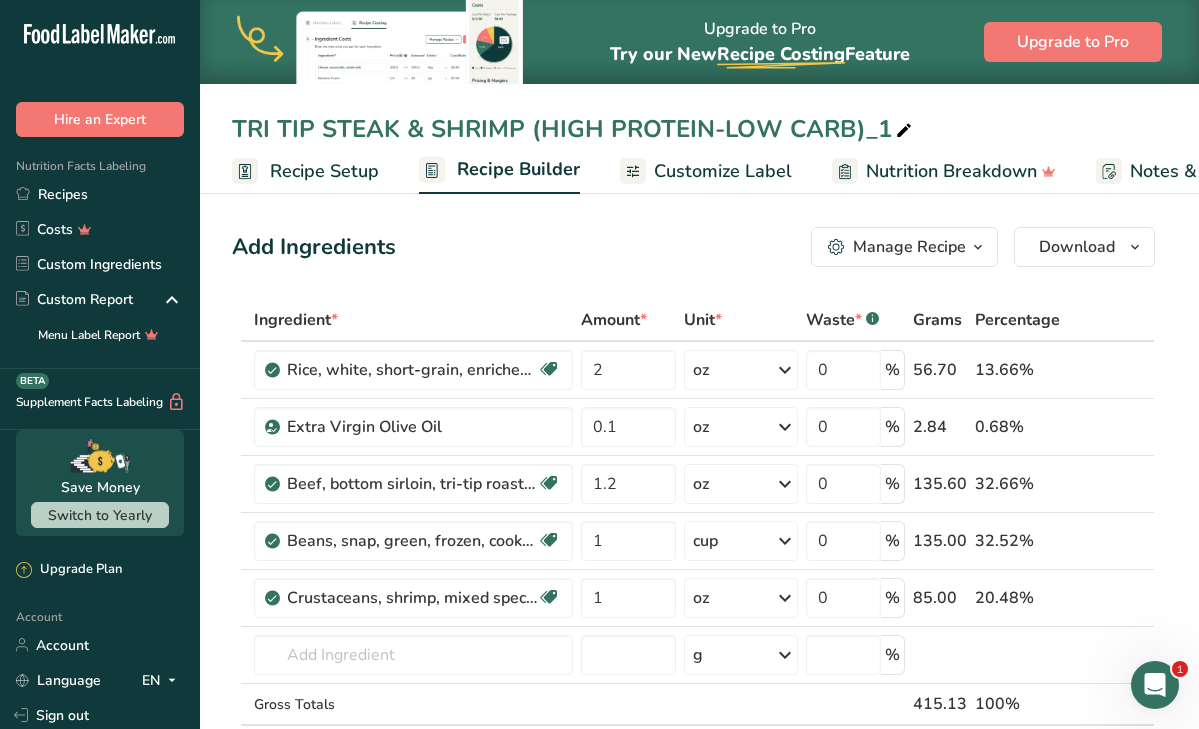 click on "TRI TIP STEAK & SHRIMP (HIGH PROTEIN-LOW CARB)_1" at bounding box center (574, 129) 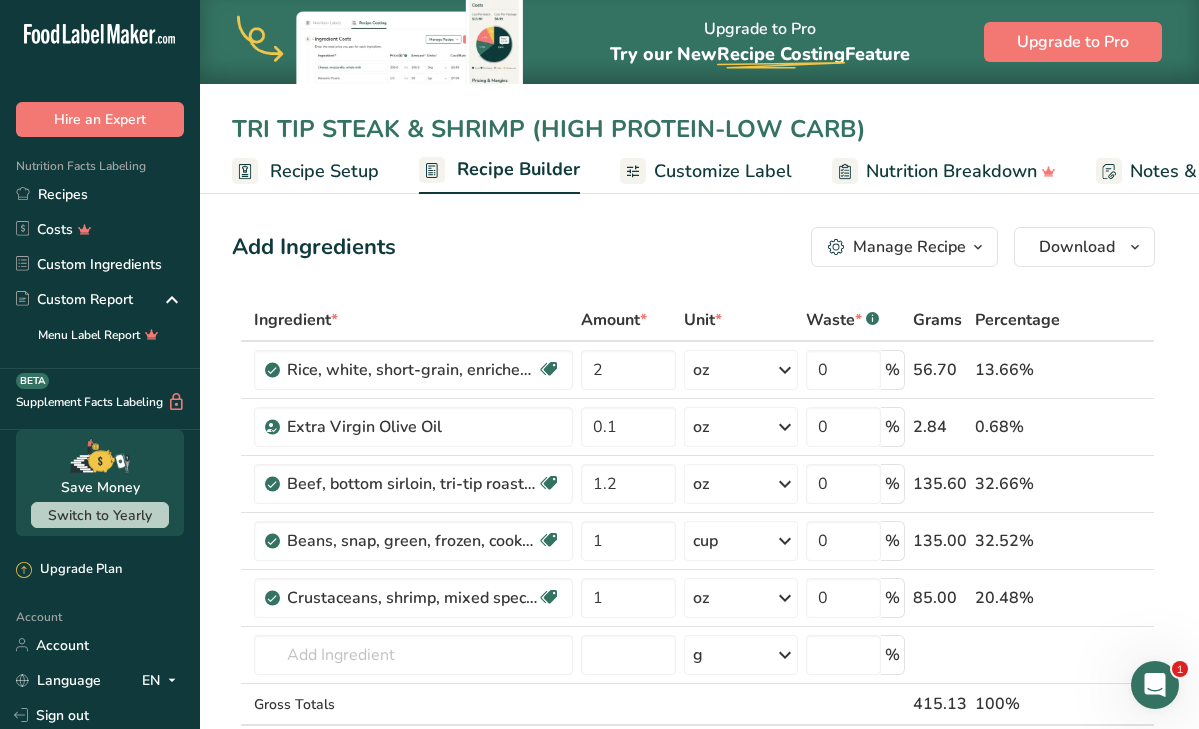 drag, startPoint x: 429, startPoint y: 134, endPoint x: 206, endPoint y: 123, distance: 223.27113 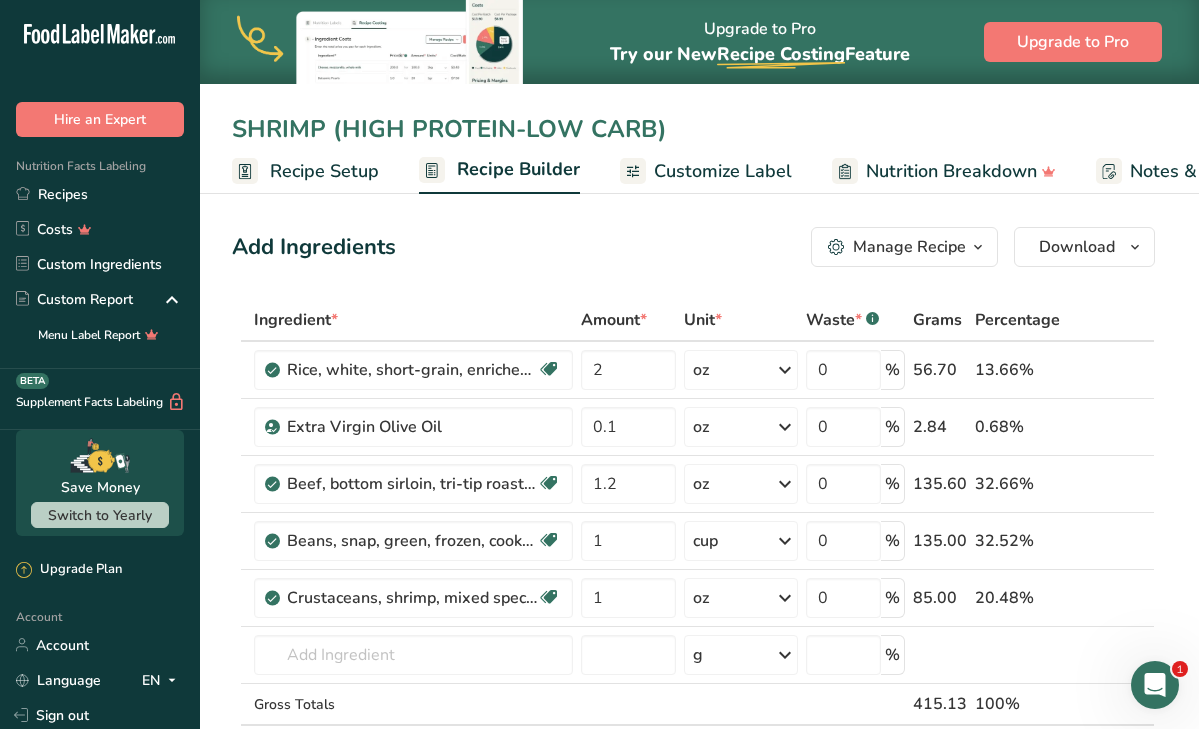 click on "SHRIMP (HIGH PROTEIN-LOW CARB)" at bounding box center (699, 129) 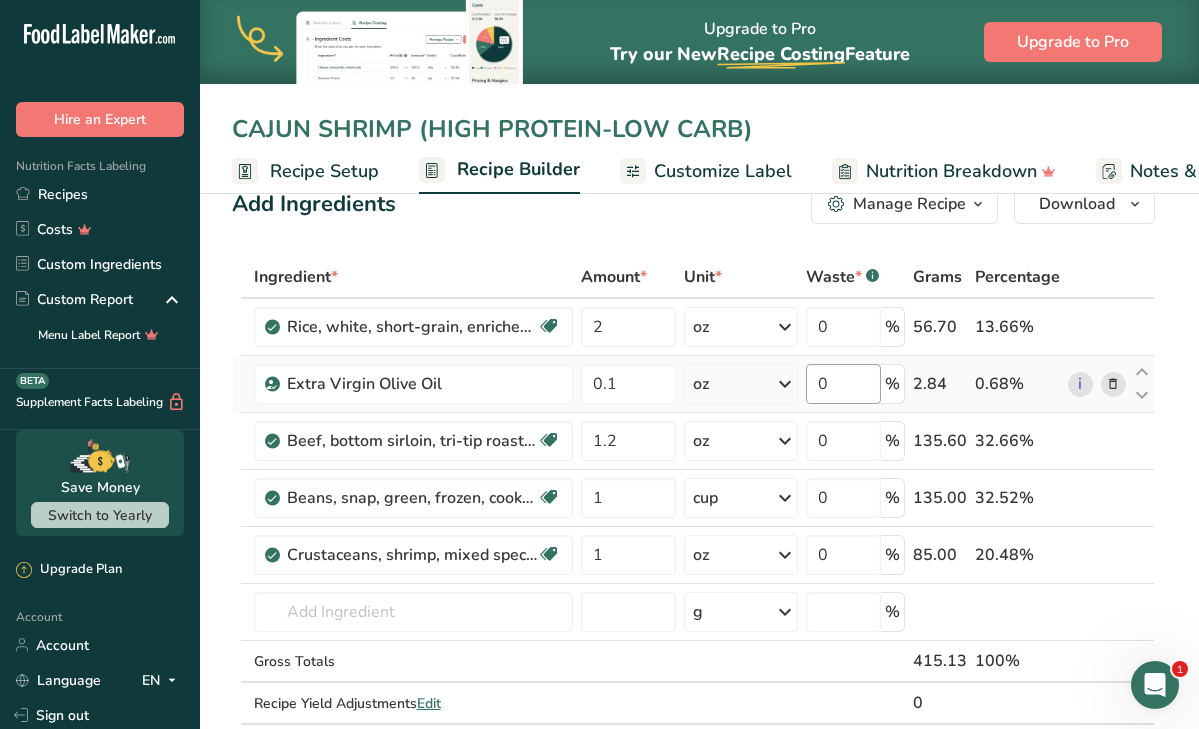 scroll, scrollTop: 46, scrollLeft: 0, axis: vertical 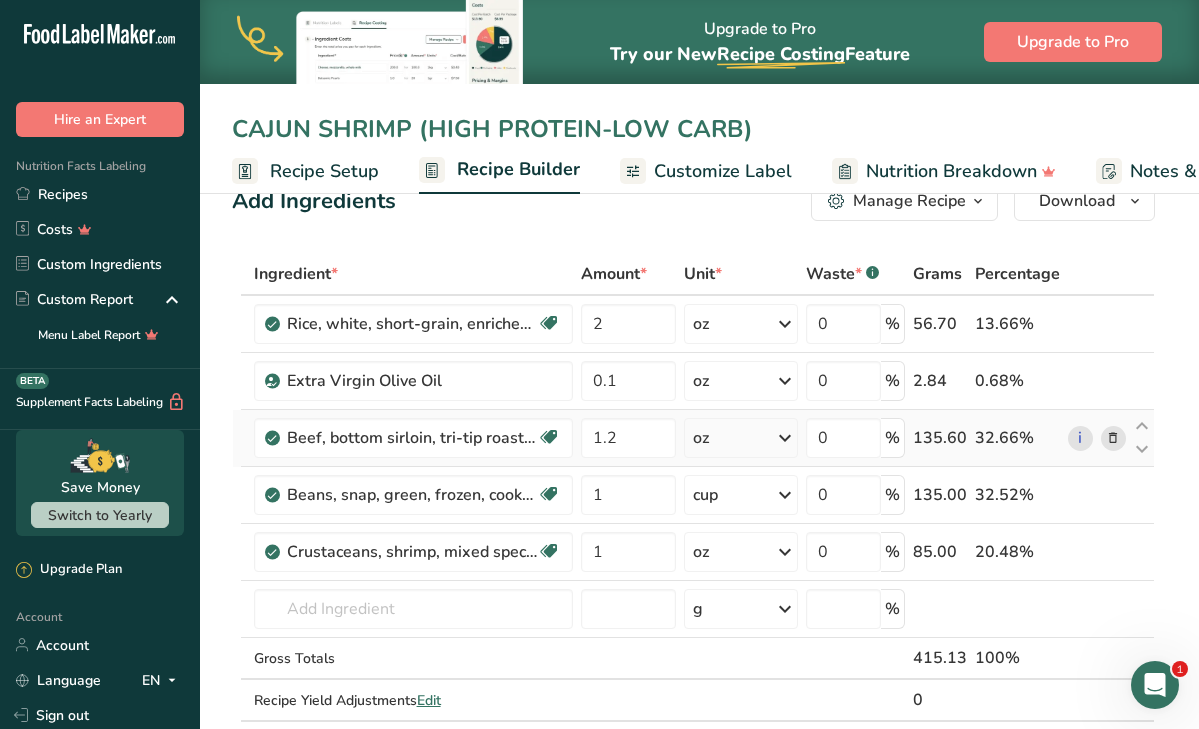 type on "CAJUN SHRIMP (HIGH PROTEIN-LOW CARB)" 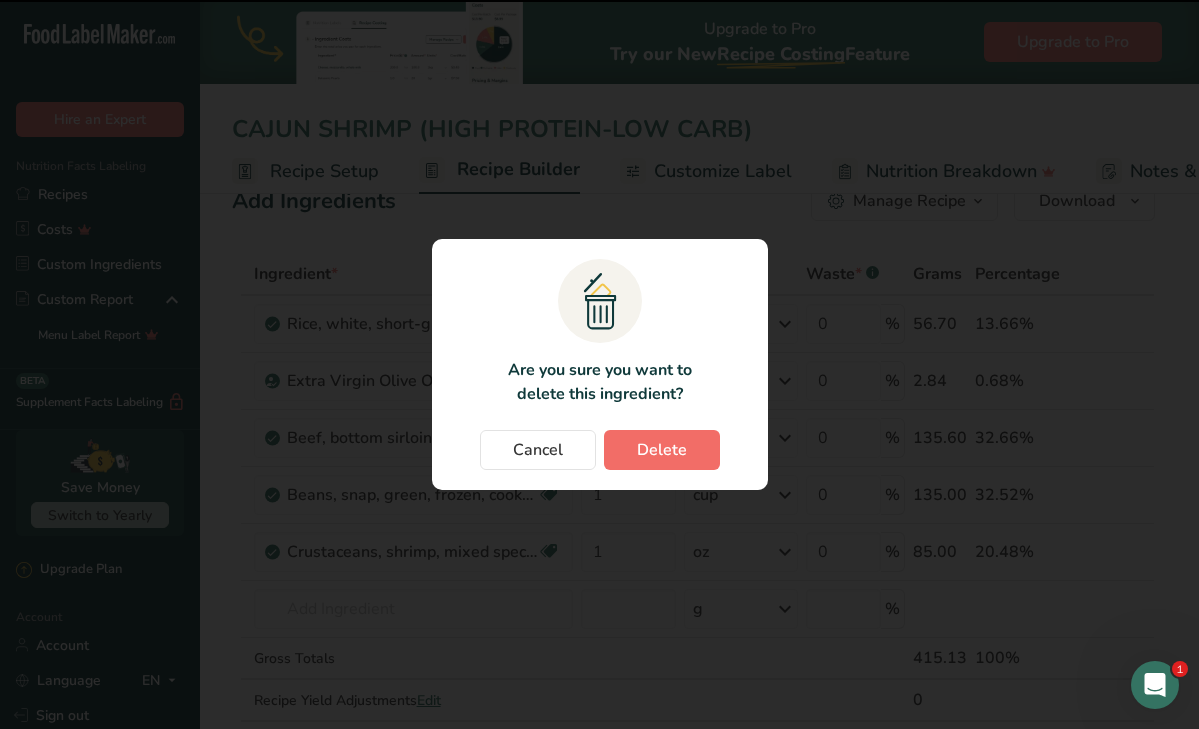 click on "Cancel
Delete" at bounding box center (600, 450) 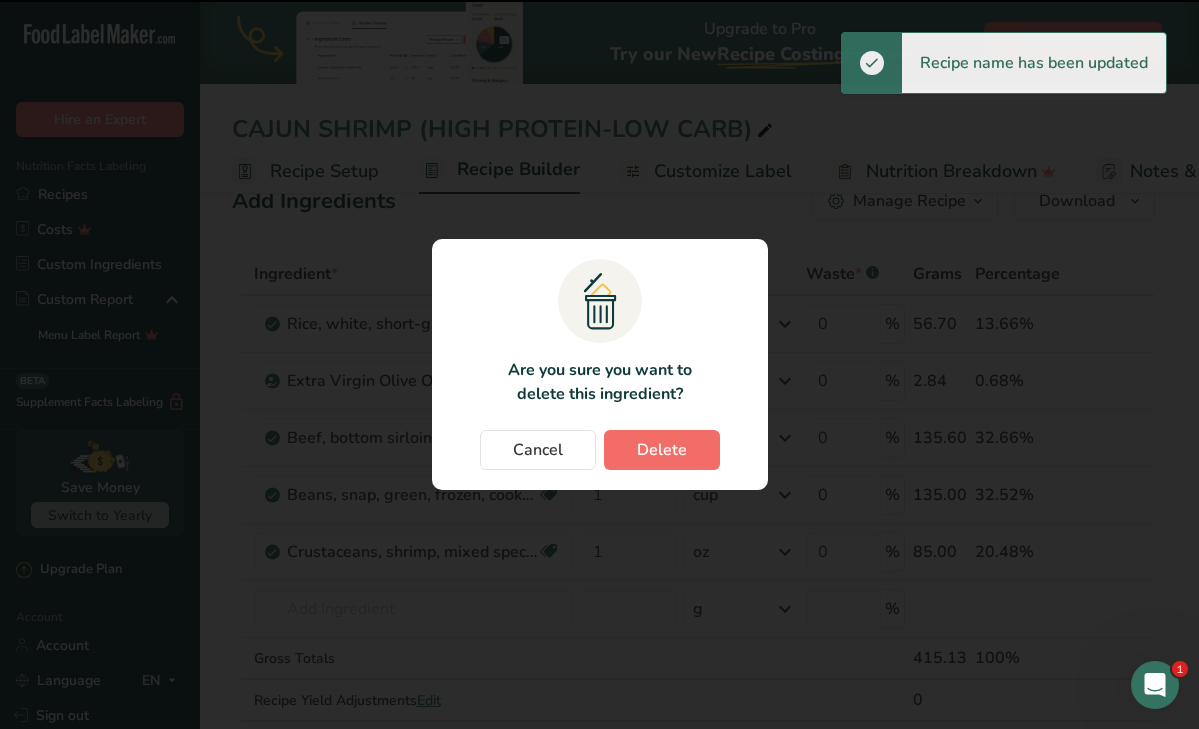click on "Delete" at bounding box center (662, 450) 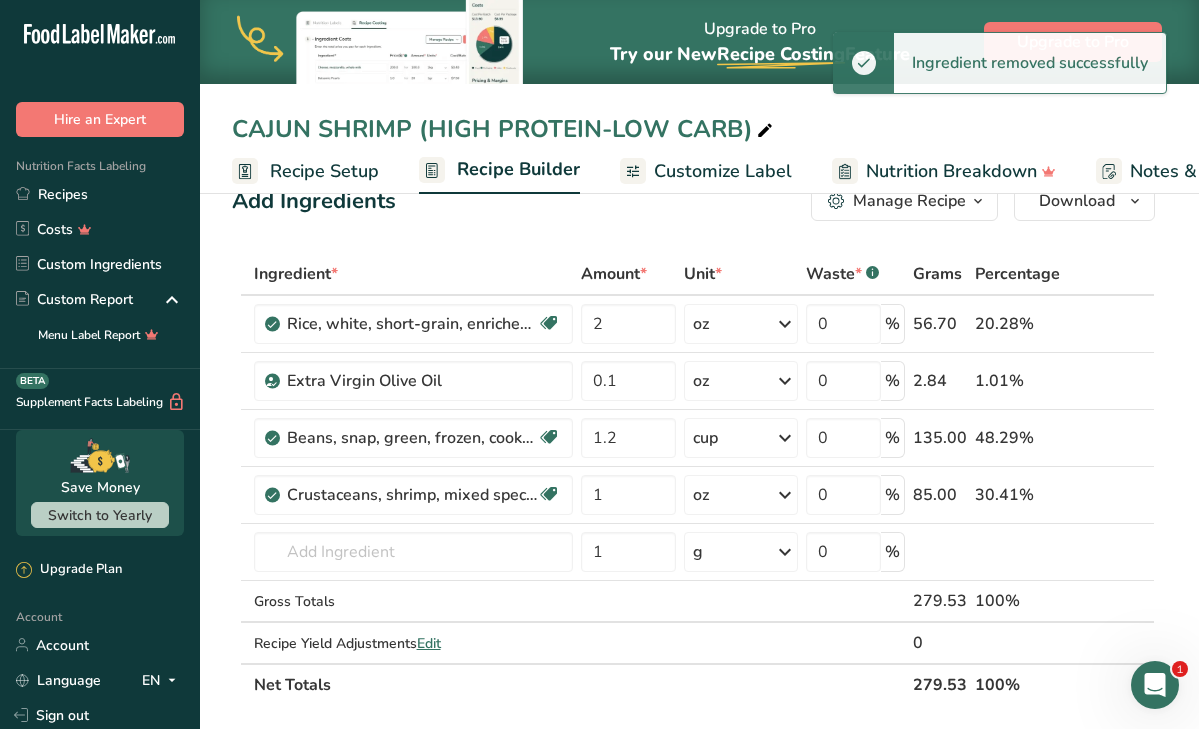 type on "1" 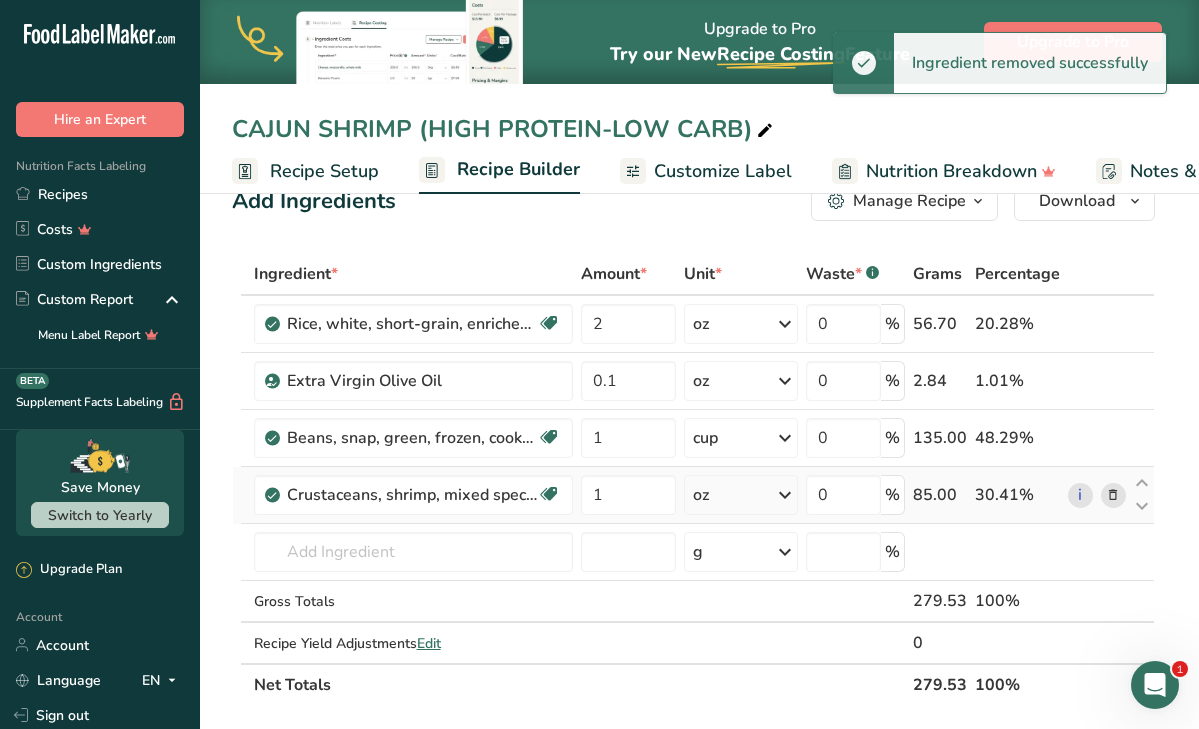 click on "oz" at bounding box center [701, 495] 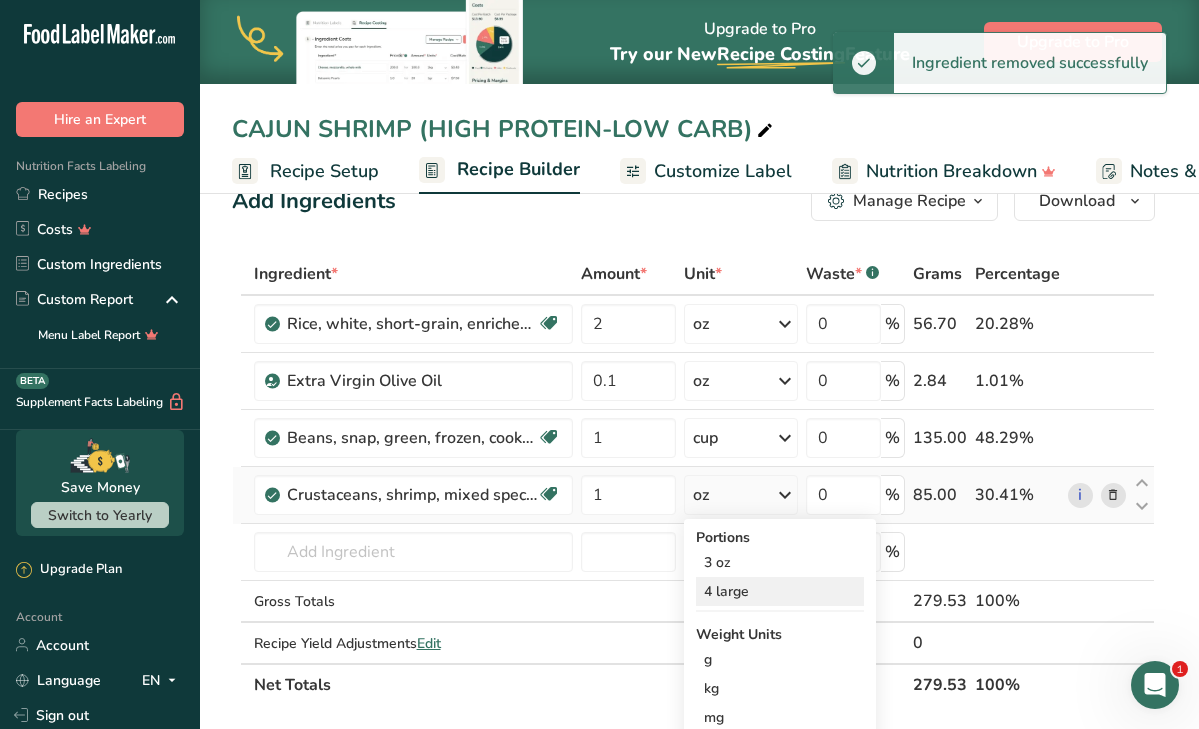 click on "4 large" at bounding box center (780, 591) 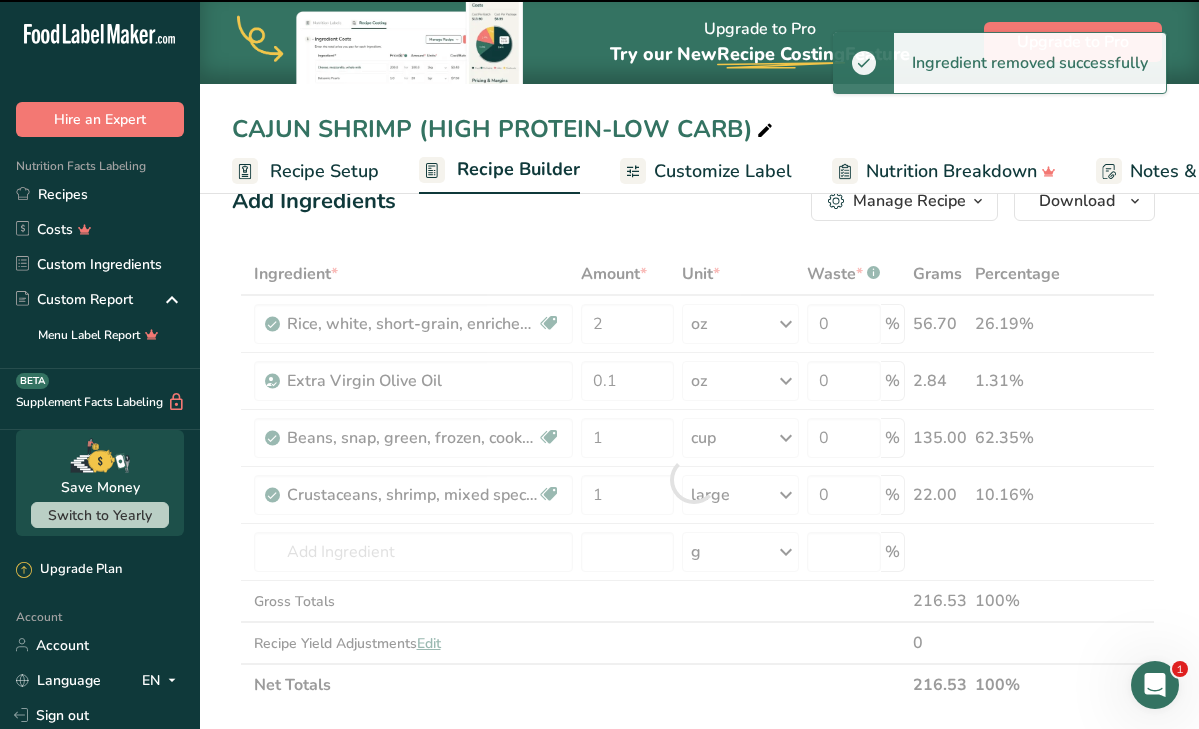 click at bounding box center (693, 479) 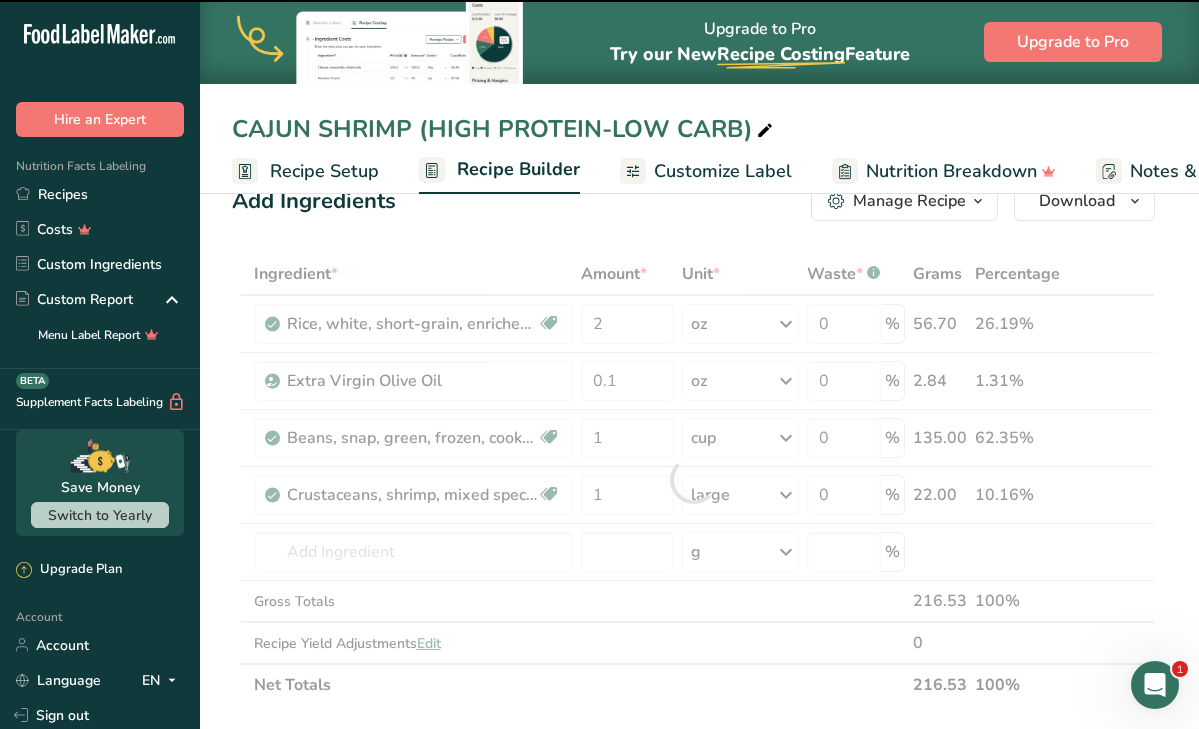 click at bounding box center (693, 479) 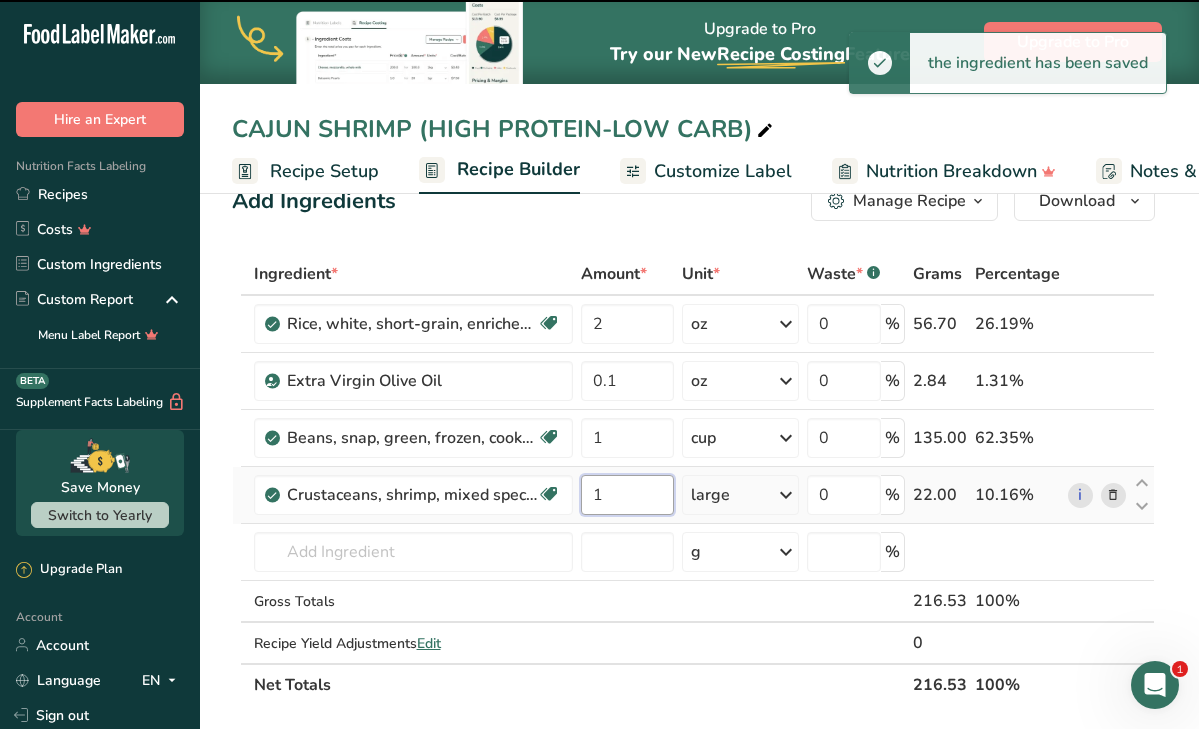 click on "1" at bounding box center [628, 495] 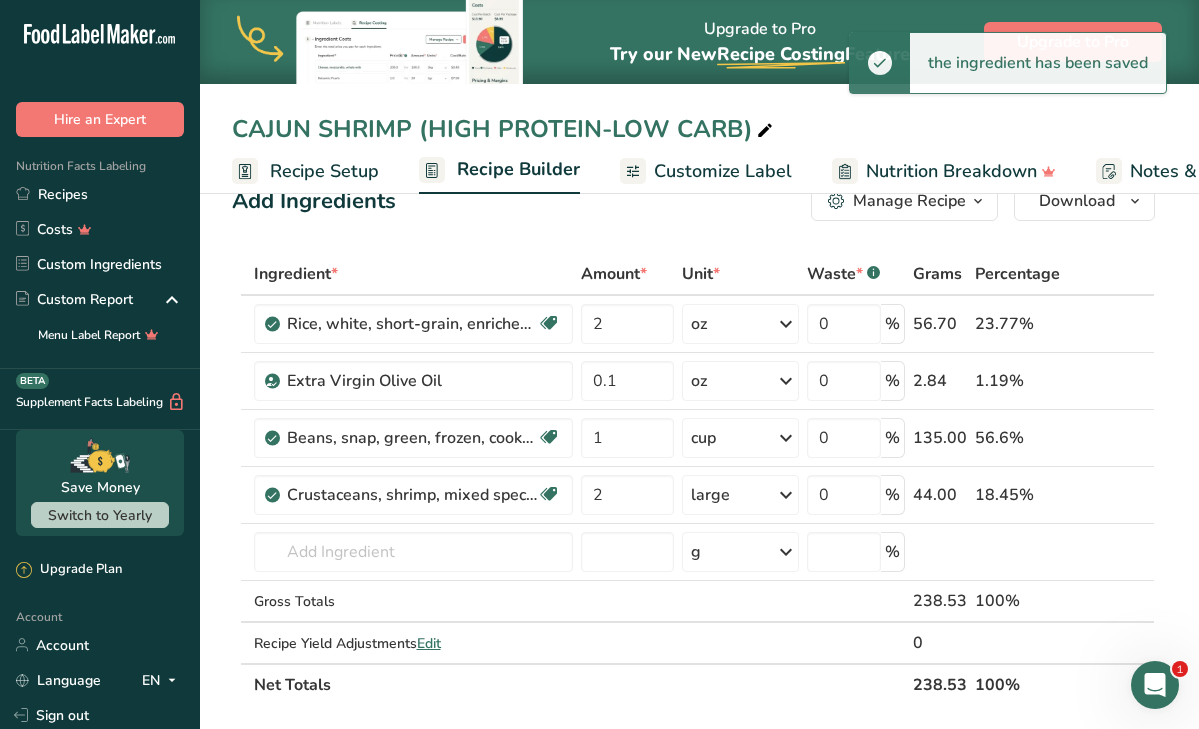 click on "Ingredient *
Amount *
Unit *
Waste *   .a-a{fill:#347362;}.b-a{fill:#fff;}          Grams
Percentage
Rice, white, short-grain, enriched, cooked
Dairy free
Gluten free
Vegan
Vegetarian
Soy free
2
oz
Portions
1 cup
Weight Units
g
kg
mg
See more
Volume Units
l
Volume units require a density conversion. If you know your ingredient's density enter it below. Otherwise, click on "RIA" our AI Regulatory bot - she will be able to help you
lb/ft3
g/cm3
Confirm
mL
lb/ft3" at bounding box center [693, 479] 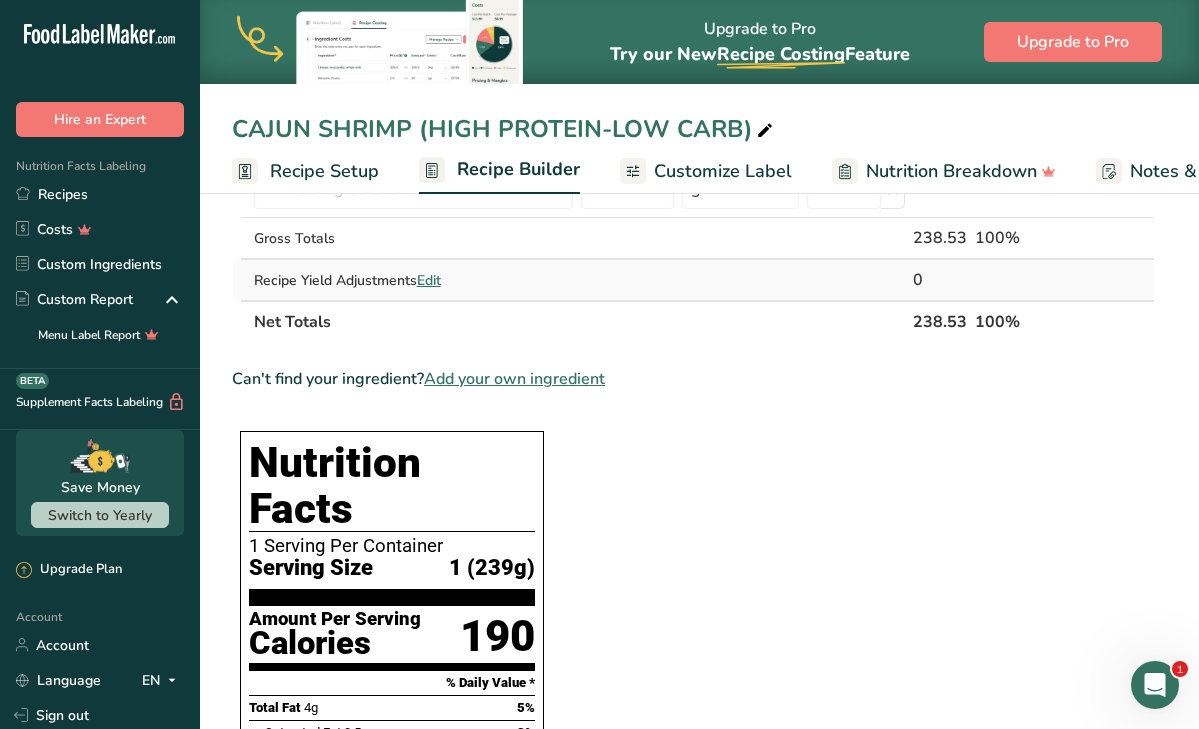 scroll, scrollTop: 140, scrollLeft: 0, axis: vertical 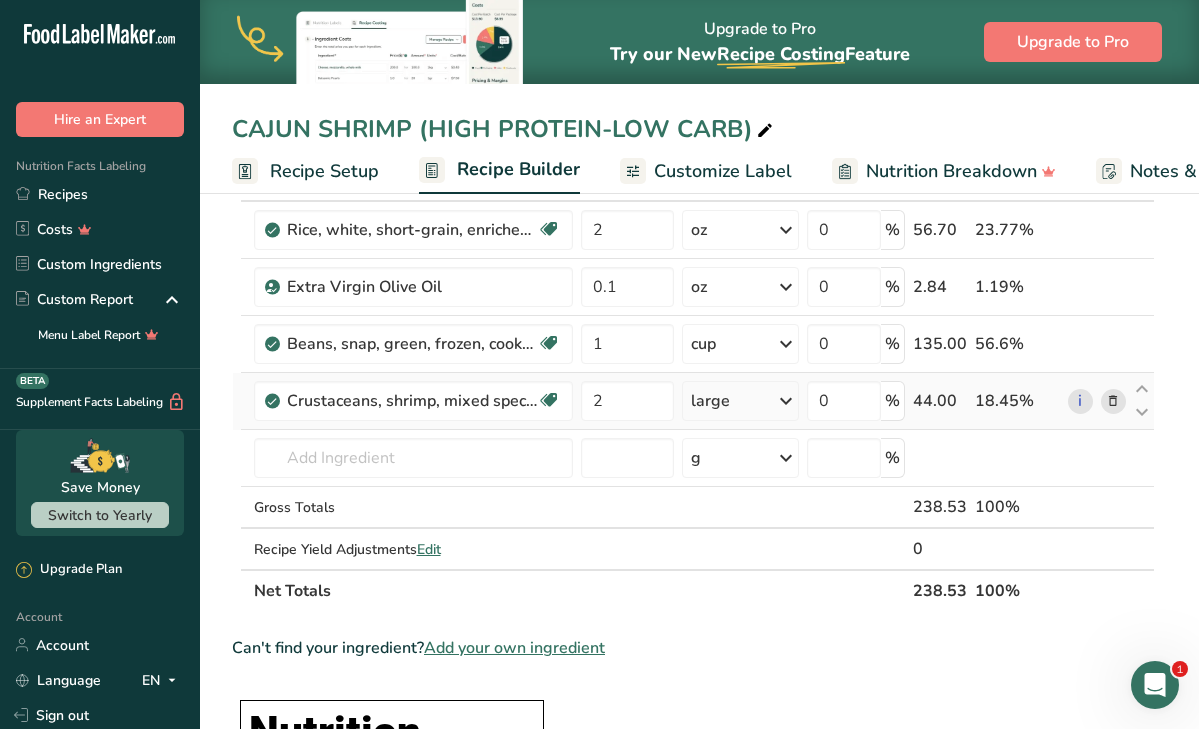 click on "large" at bounding box center [710, 401] 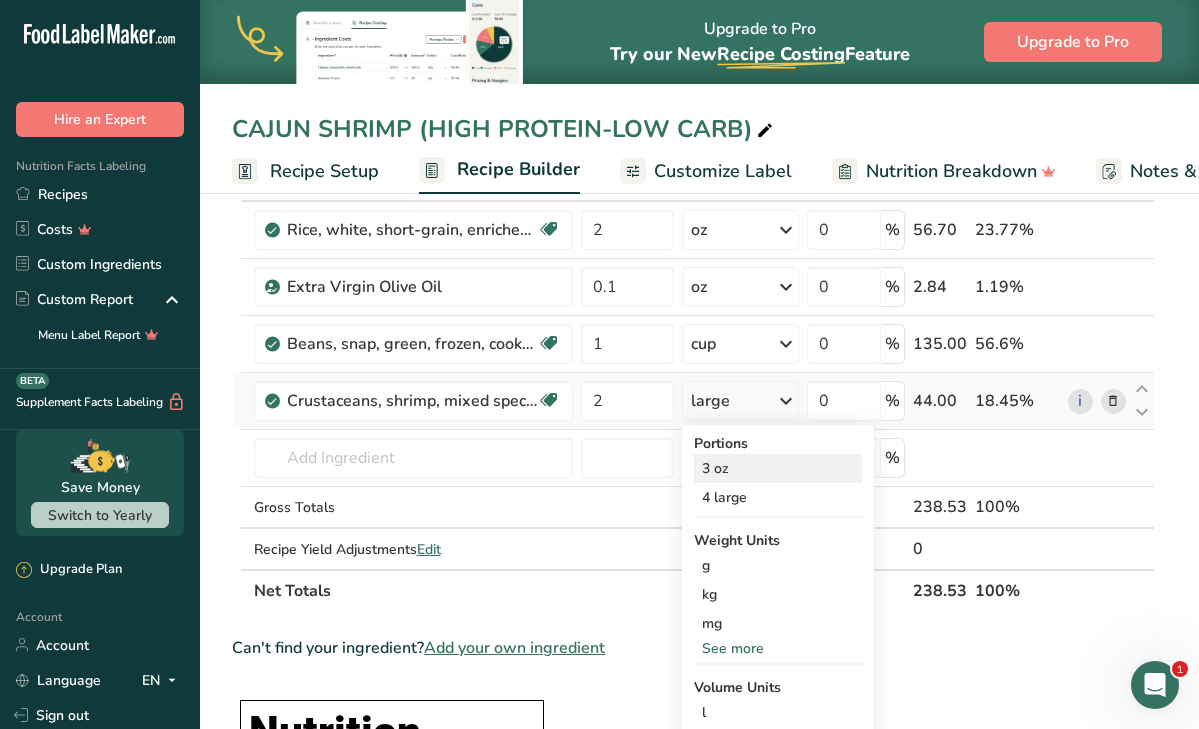 click on "3 oz" at bounding box center [778, 468] 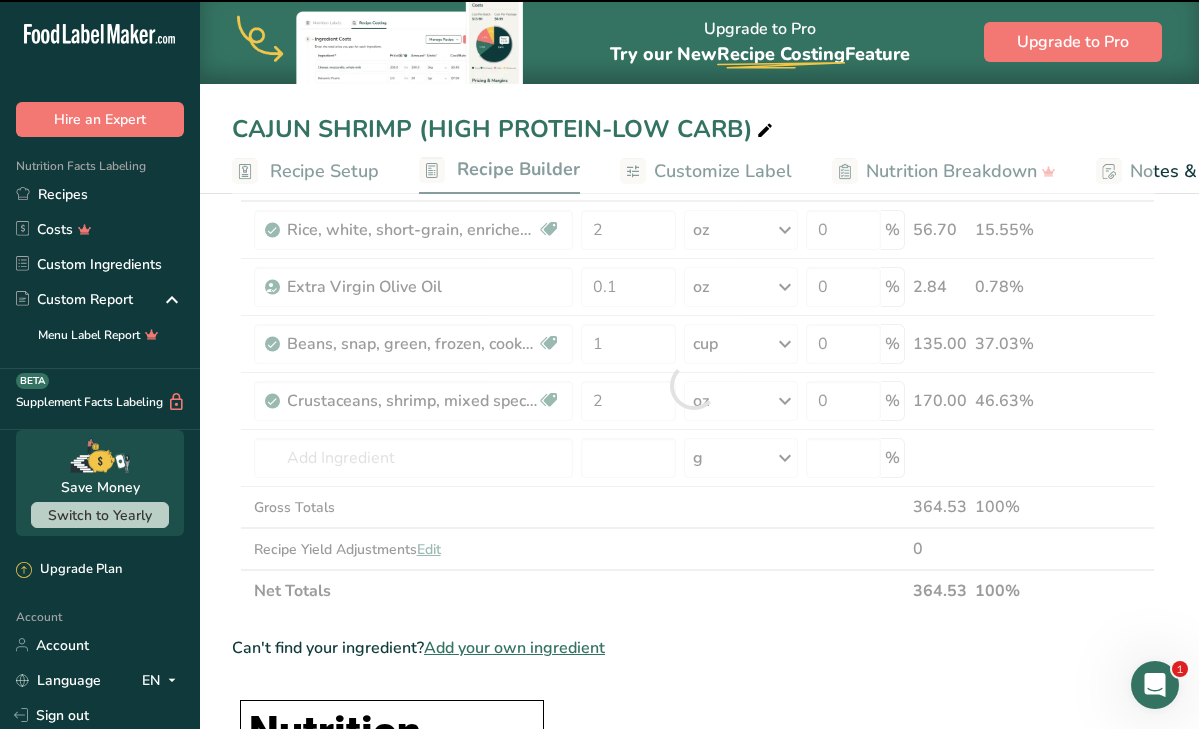 click at bounding box center [693, 385] 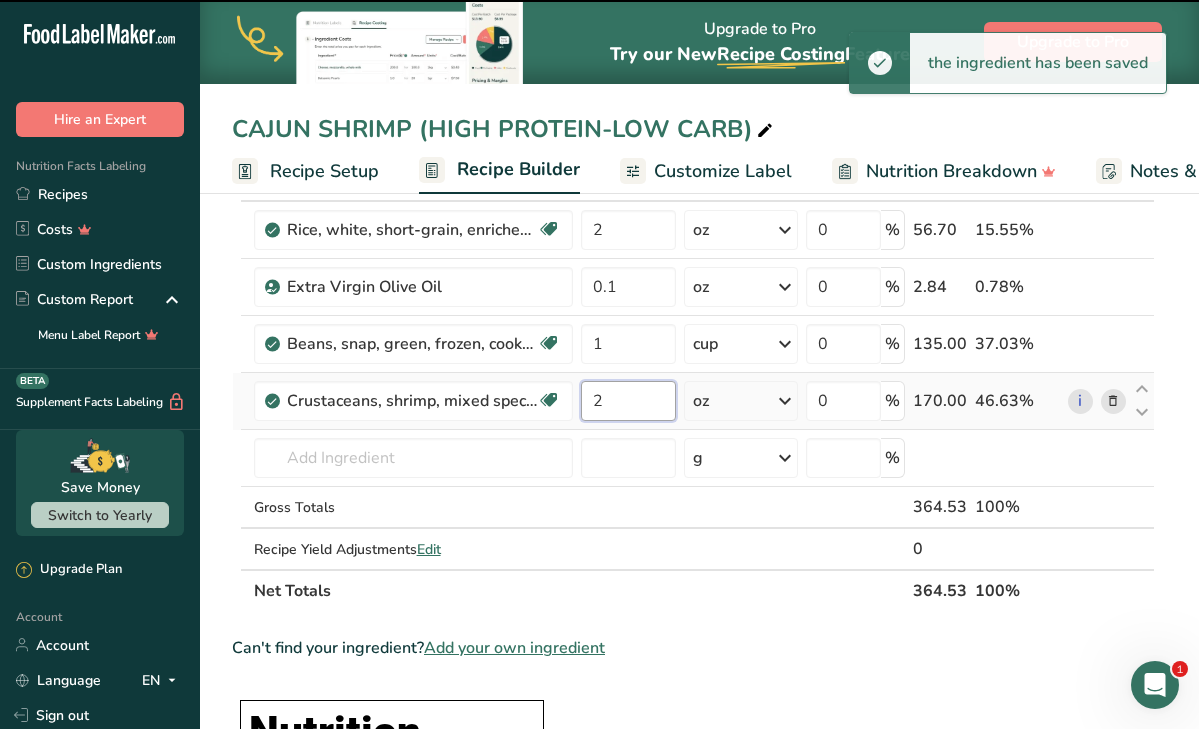 click on "2" at bounding box center (629, 401) 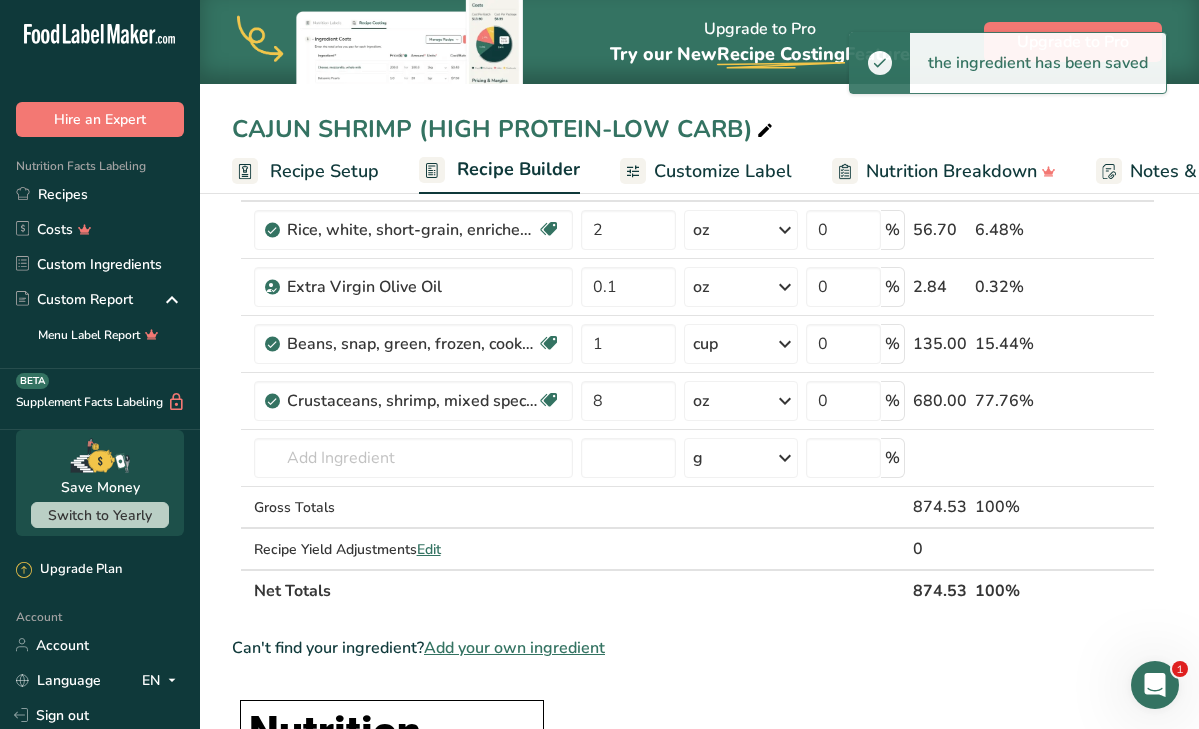 click on "CAJUN SHRIMP (HIGH PROTEIN-LOW CARB)
Recipe Setup                       Recipe Builder   Customize Label               Nutrition Breakdown                 Notes & Attachments                 Recipe Costing
Add Ingredients
Manage Recipe         Delete Recipe           Duplicate Recipe             Scale Recipe             Save as Sub-Recipe   .a-a{fill:#347362;}.b-a{fill:#fff;}                               Nutrition Breakdown                   Recipe Card
NEW
Amino Acids Pattern Report             Activity History
Download
Choose your preferred label style
Standard FDA label
Standard FDA label
The most common format for nutrition facts labels in compliance with the FDA's typeface, style and requirements
Tabular FDA label" at bounding box center (699, 1058) 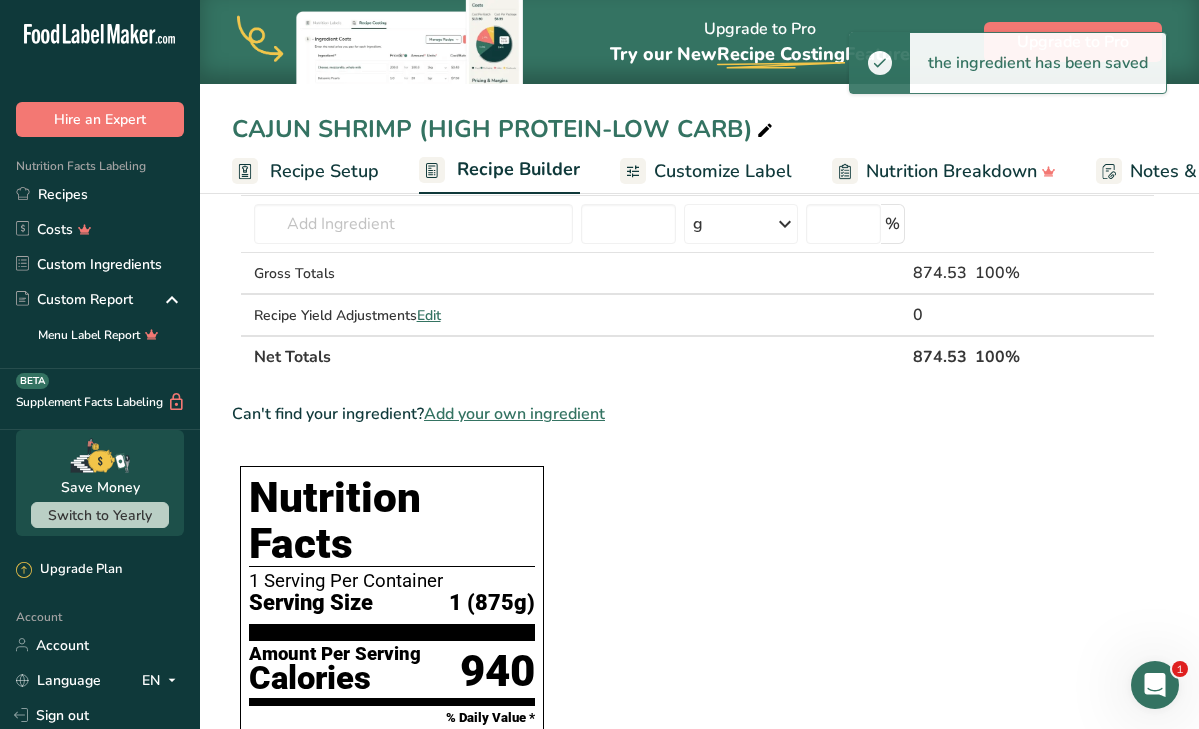 scroll, scrollTop: 168, scrollLeft: 0, axis: vertical 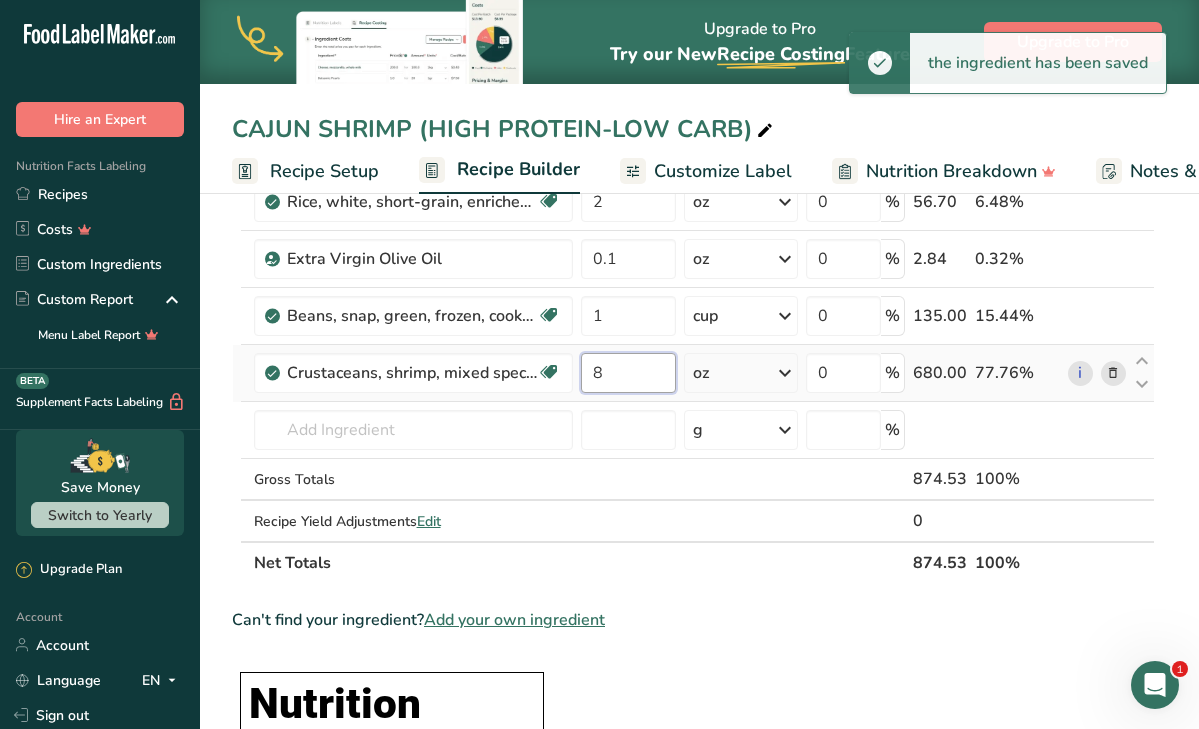 click on "8" at bounding box center (629, 373) 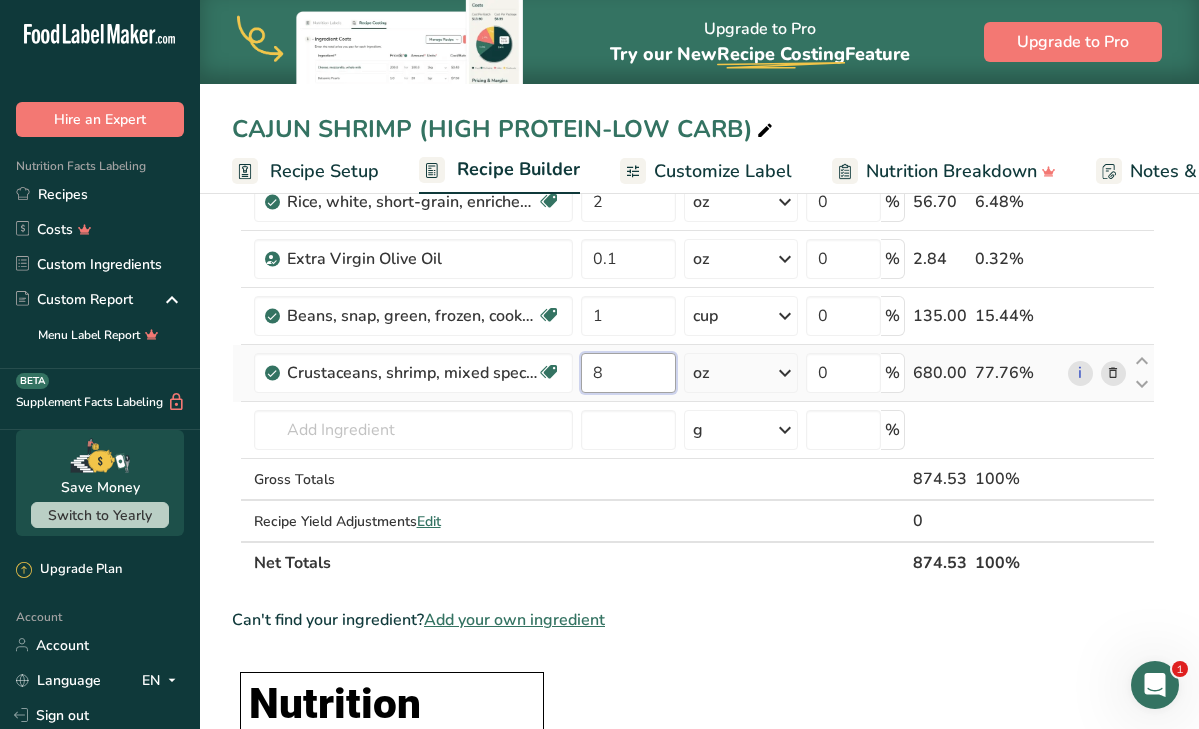 click on "8" at bounding box center (629, 373) 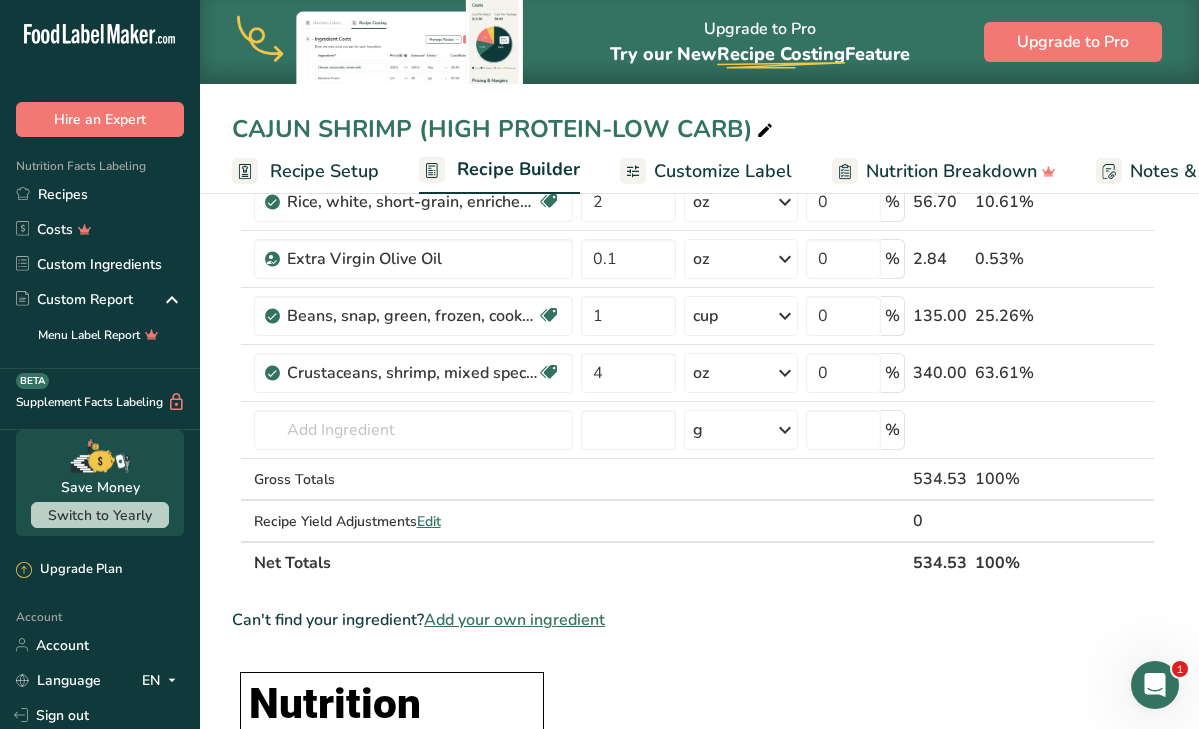 click on "CAJUN SHRIMP (HIGH PROTEIN-LOW CARB)
Recipe Setup                       Recipe Builder   Customize Label               Nutrition Breakdown                 Notes & Attachments                 Recipe Costing" at bounding box center (699, 97) 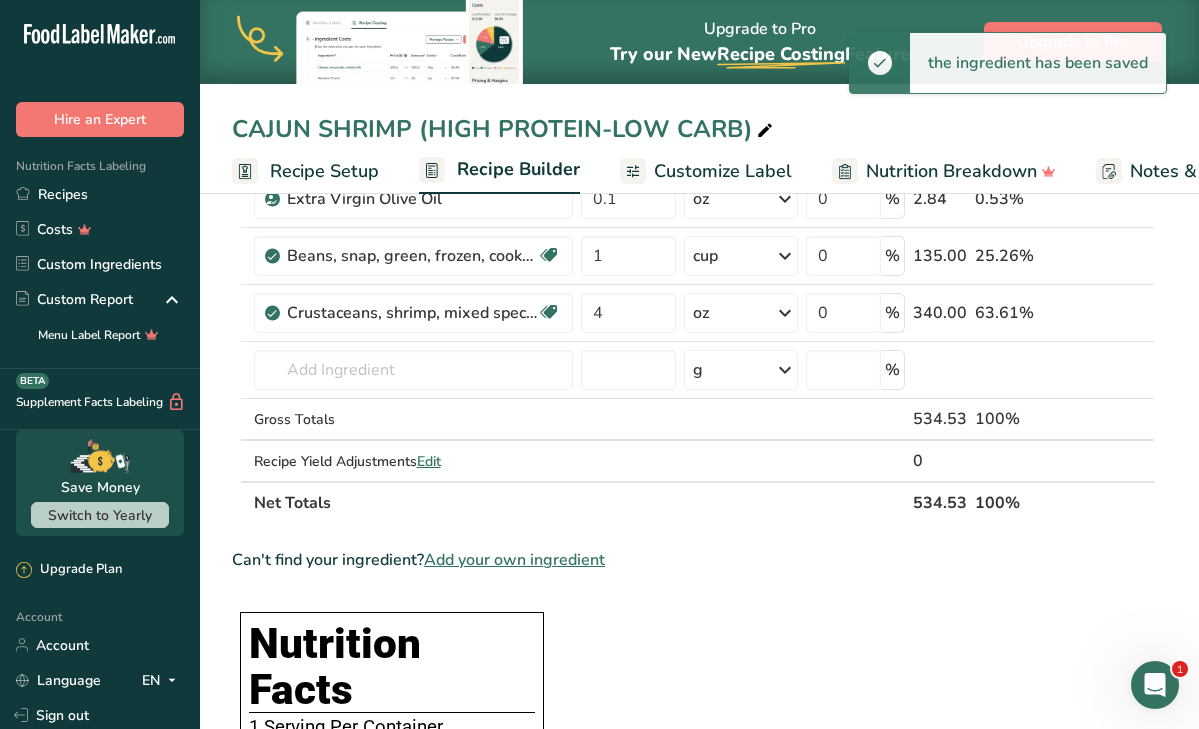 scroll, scrollTop: 187, scrollLeft: 0, axis: vertical 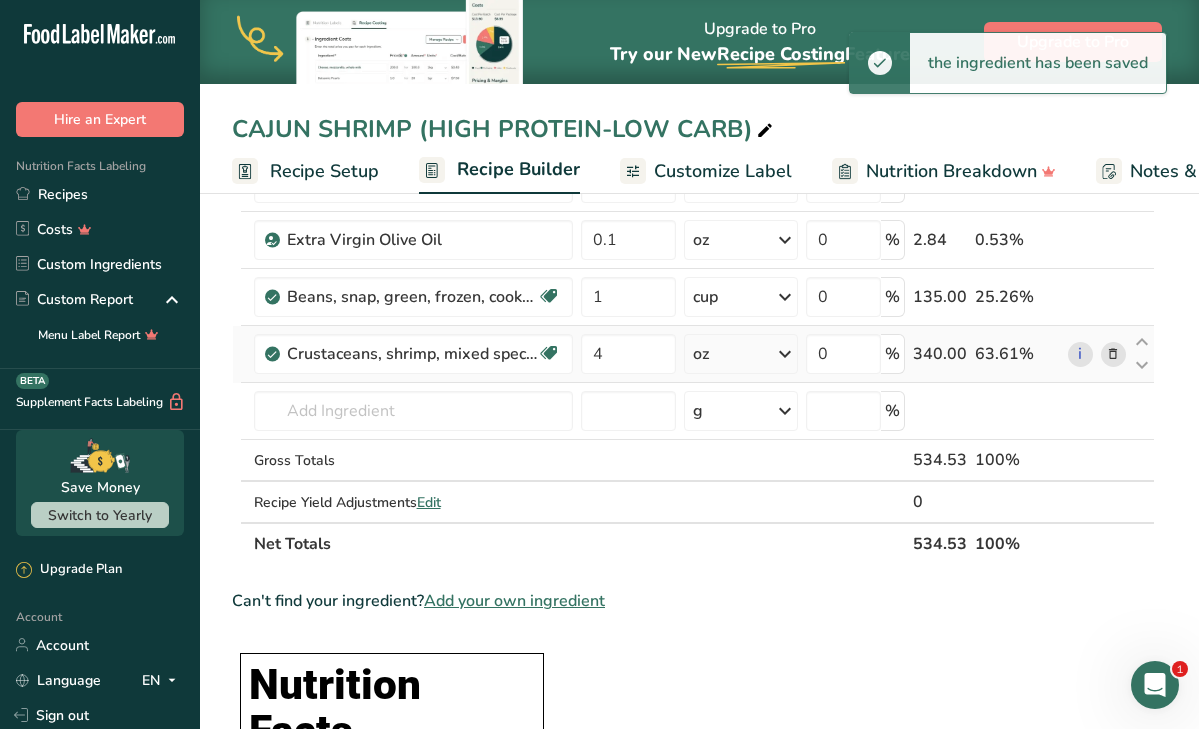 click on "oz" at bounding box center [740, 354] 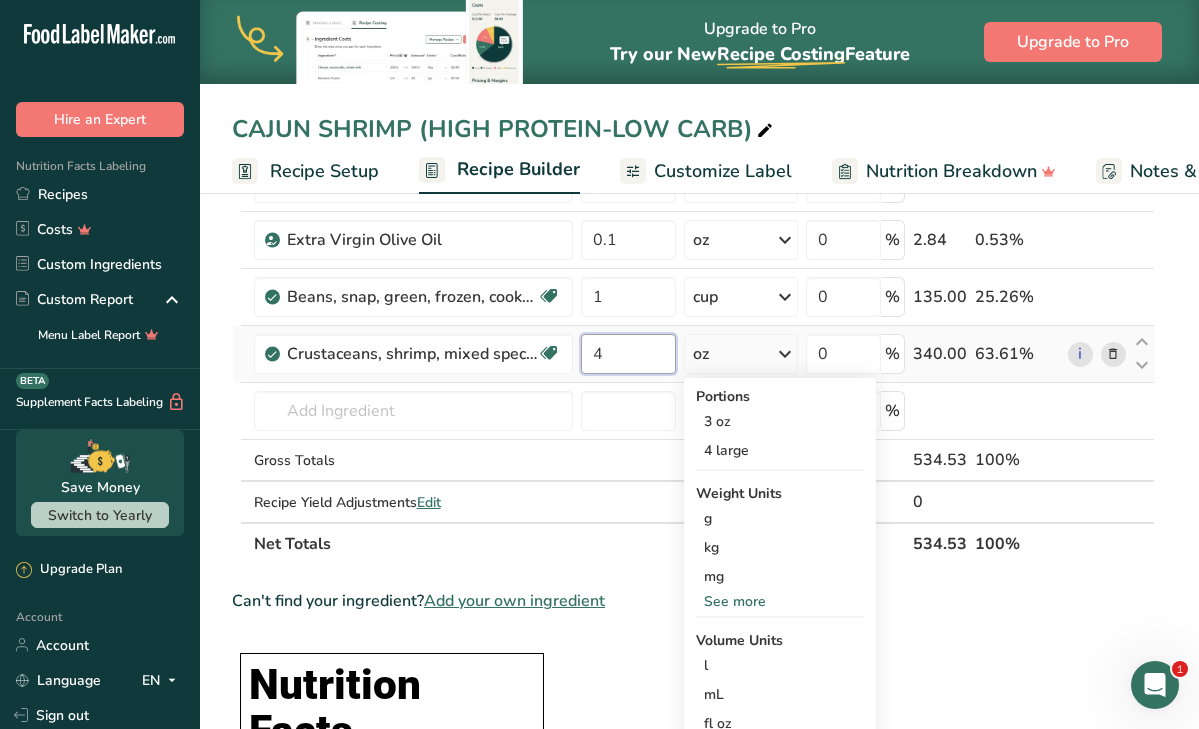 click on "4" at bounding box center [629, 354] 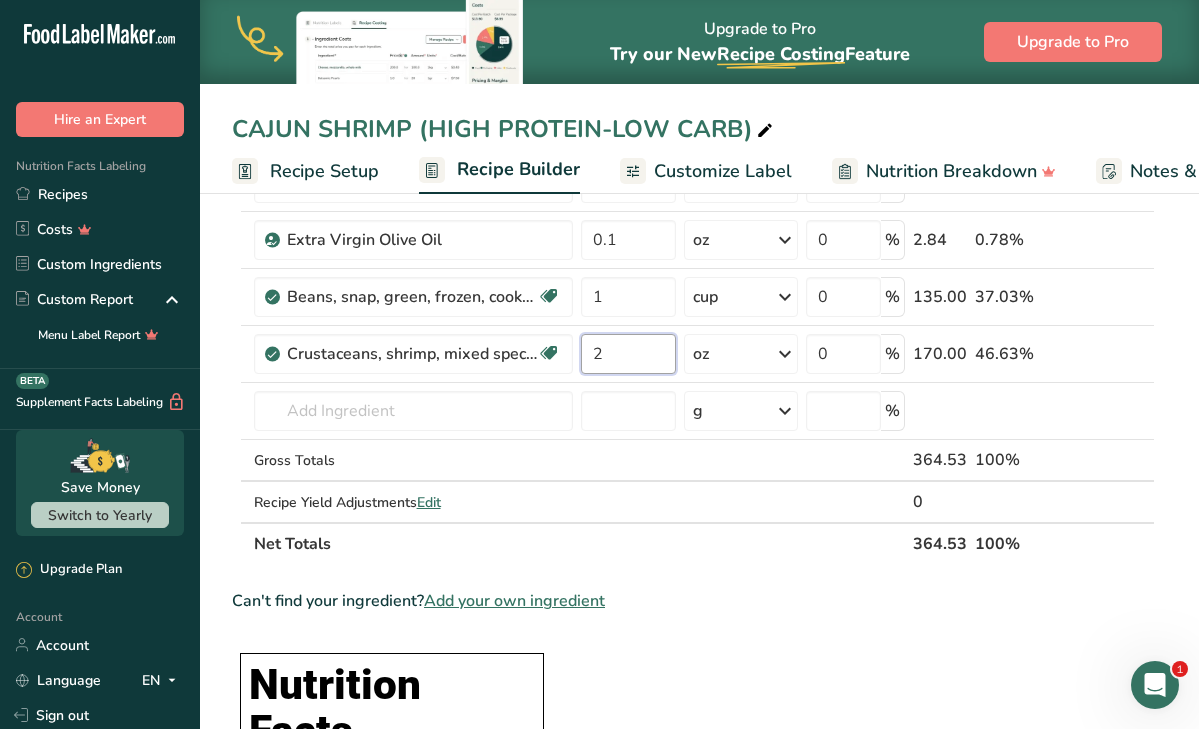 type on "2" 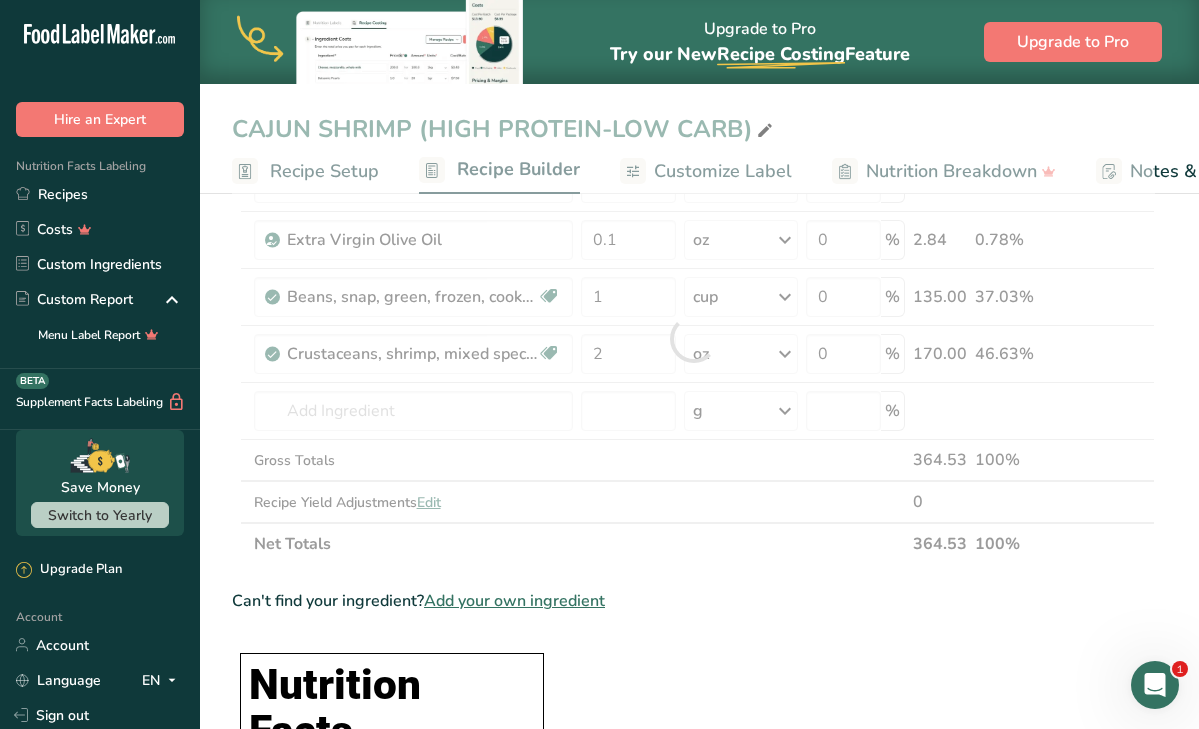 click on "CAJUN SHRIMP (HIGH PROTEIN-LOW CARB)
Recipe Setup                       Recipe Builder   Customize Label               Nutrition Breakdown                 Notes & Attachments                 Recipe Costing
Add Ingredients
Manage Recipe         Delete Recipe           Duplicate Recipe             Scale Recipe             Save as Sub-Recipe   .a-a{fill:#347362;}.b-a{fill:#fff;}                               Nutrition Breakdown                   Recipe Card
NEW
Amino Acids Pattern Report             Activity History
Download
Choose your preferred label style
Standard FDA label
Standard FDA label
The most common format for nutrition facts labels in compliance with the FDA's typeface, style and requirements
Tabular FDA label" at bounding box center [699, 1011] 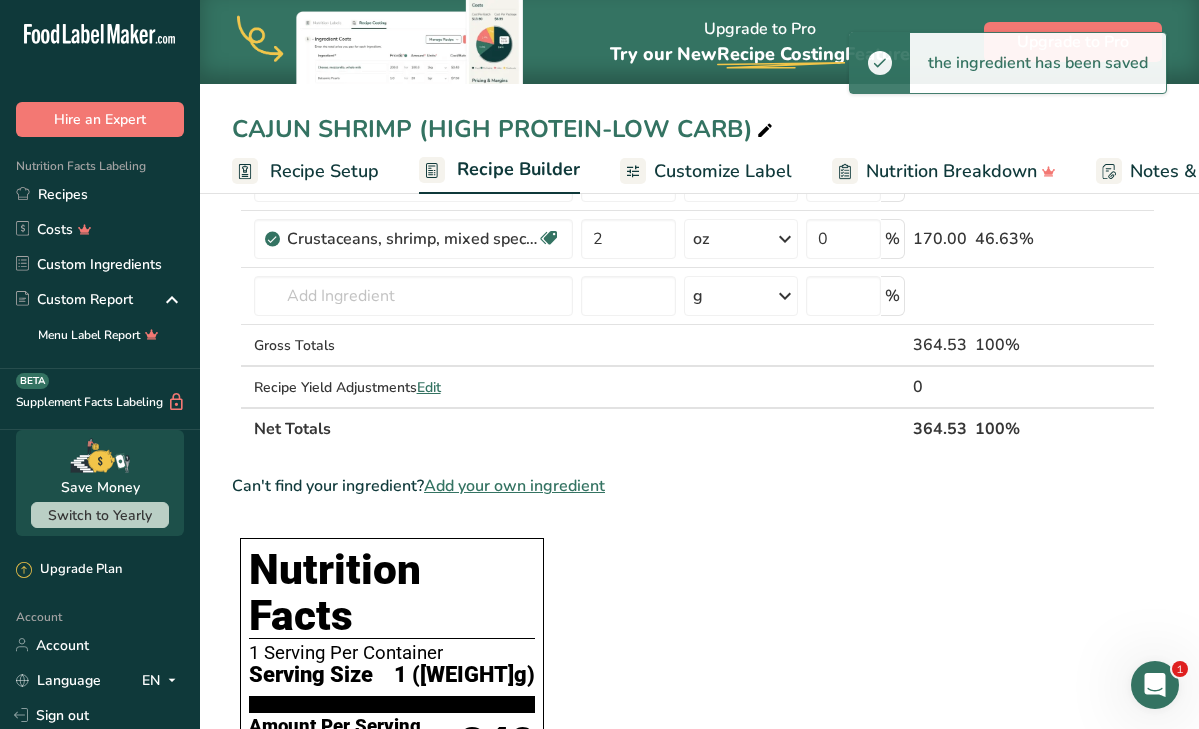 scroll, scrollTop: 271, scrollLeft: 0, axis: vertical 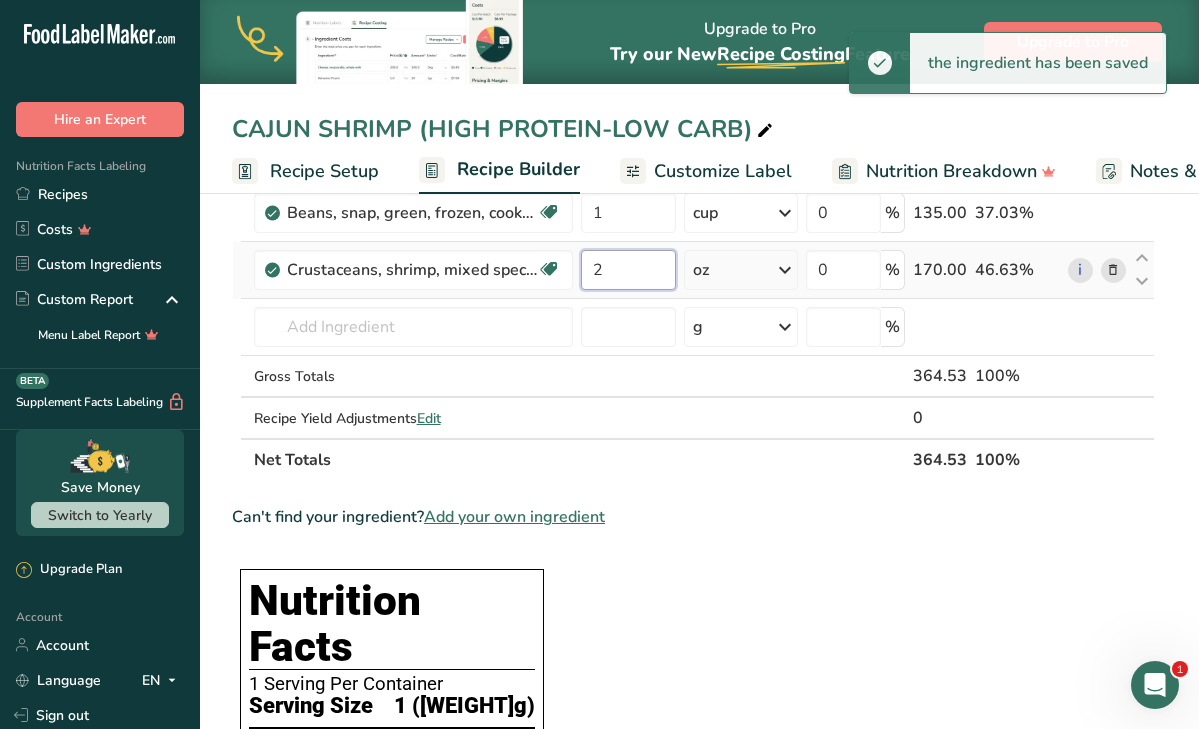click on "2" at bounding box center [629, 270] 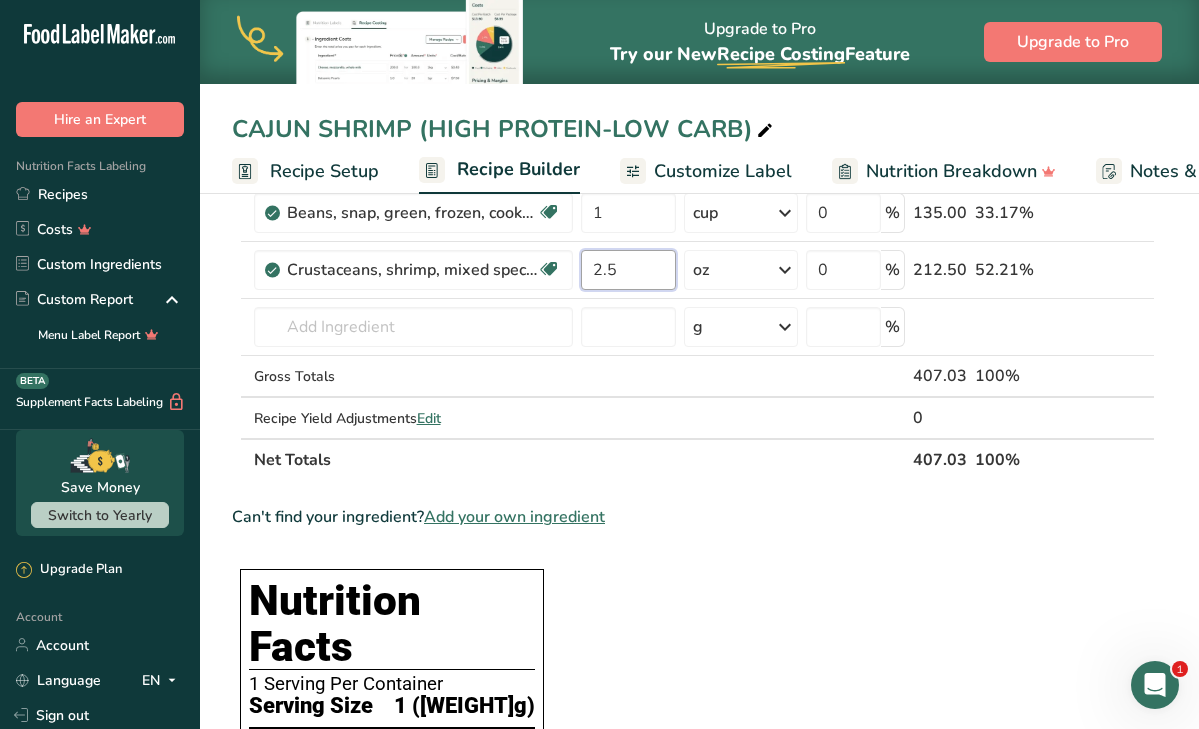 type on "2.5" 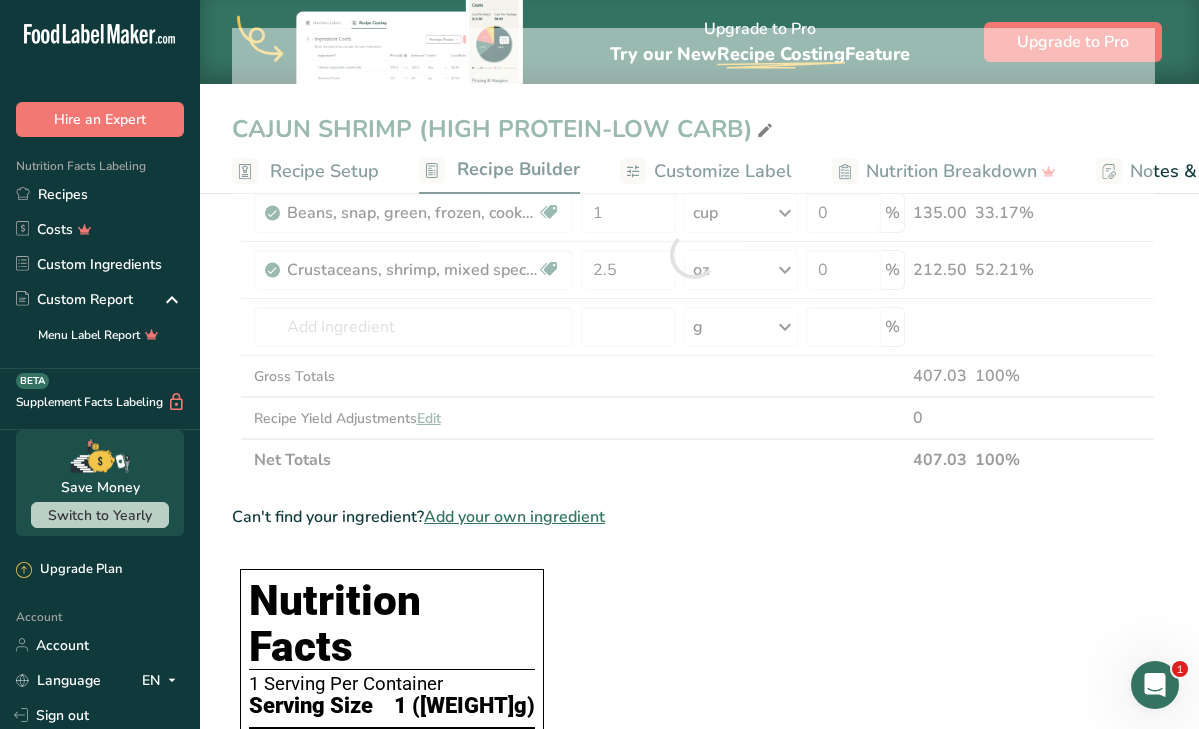 click on "CAJUN SHRIMP (HIGH PROTEIN-LOW CARB)
Recipe Setup                       Recipe Builder   Customize Label               Nutrition Breakdown                 Notes & Attachments                 Recipe Costing
Add Ingredients
Manage Recipe         Delete Recipe           Duplicate Recipe             Scale Recipe             Save as Sub-Recipe   .a-a{fill:#347362;}.b-a{fill:#fff;}                               Nutrition Breakdown                   Recipe Card
NEW
Amino Acids Pattern Report             Activity History
Download
Choose your preferred label style
Standard FDA label
Standard FDA label
The most common format for nutrition facts labels in compliance with the FDA's typeface, style and requirements
Tabular FDA label" at bounding box center (699, 927) 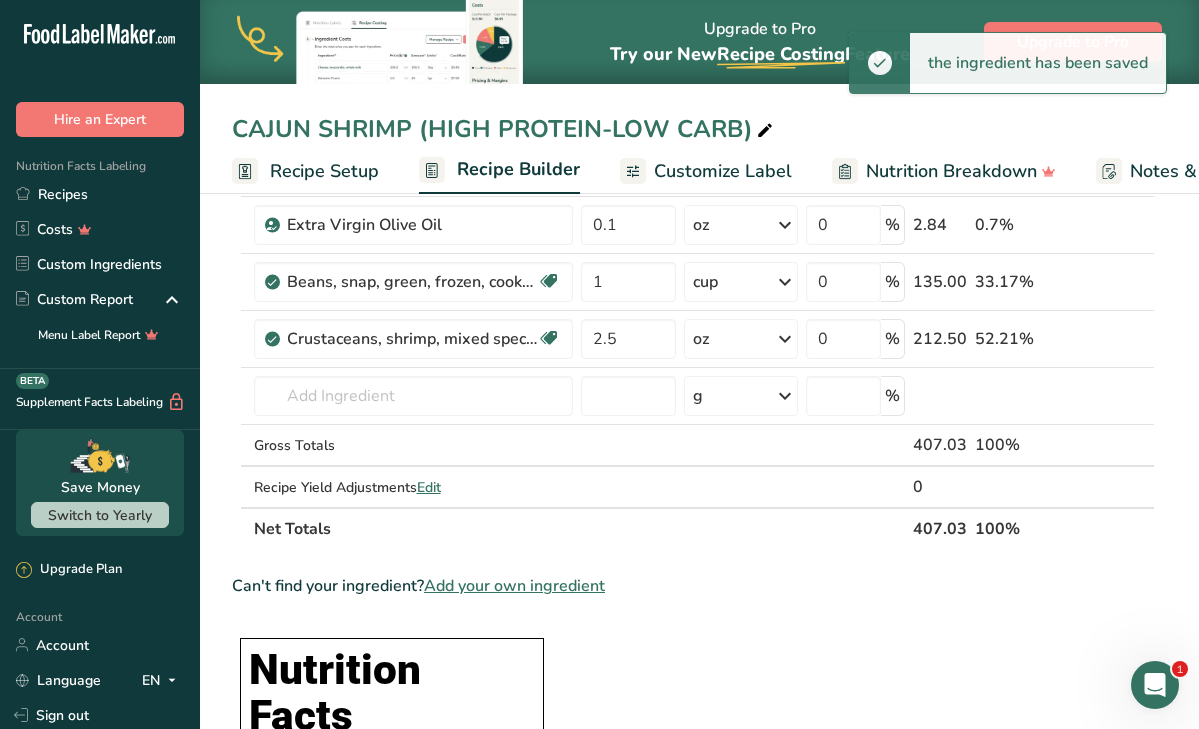 scroll, scrollTop: 196, scrollLeft: 0, axis: vertical 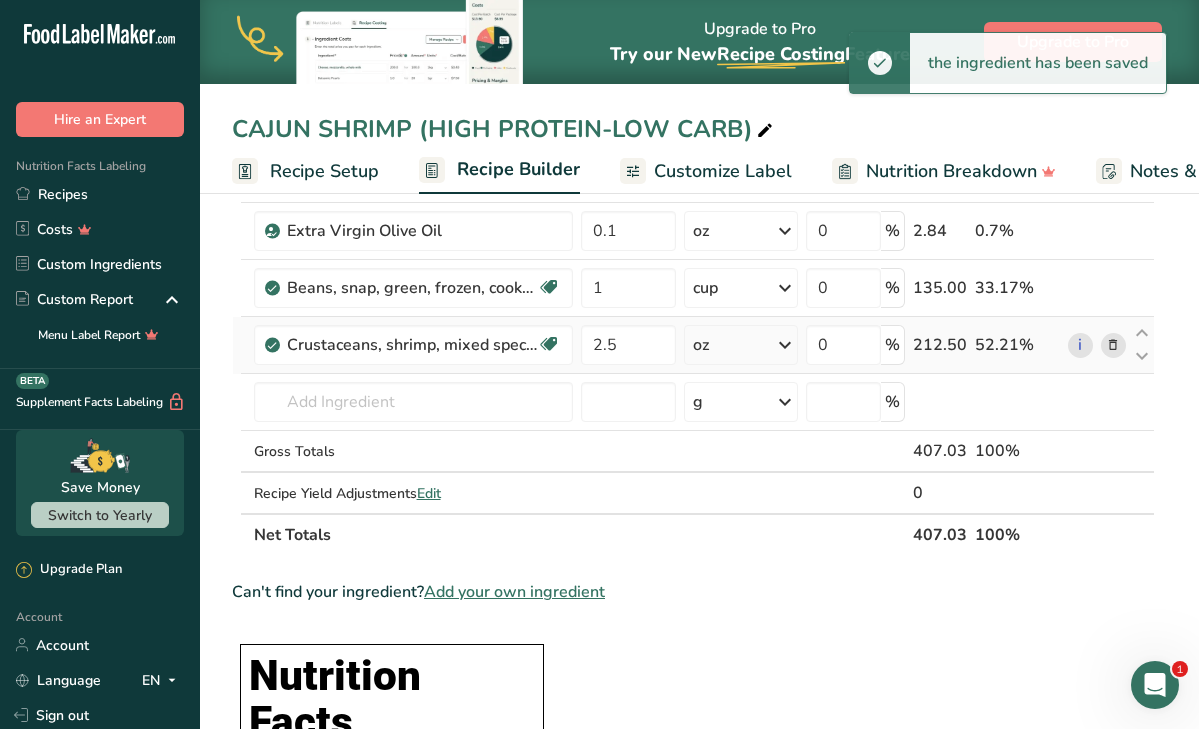 click on "2.5" at bounding box center [629, 345] 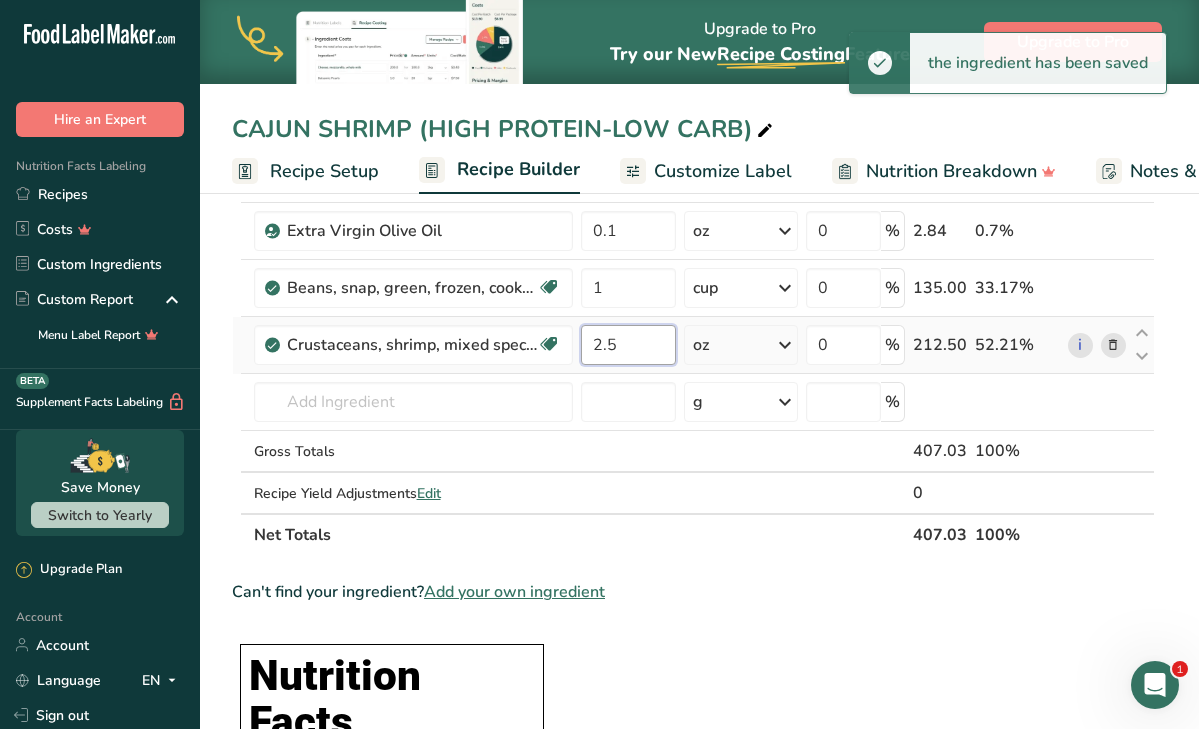click on "2.5" at bounding box center (629, 345) 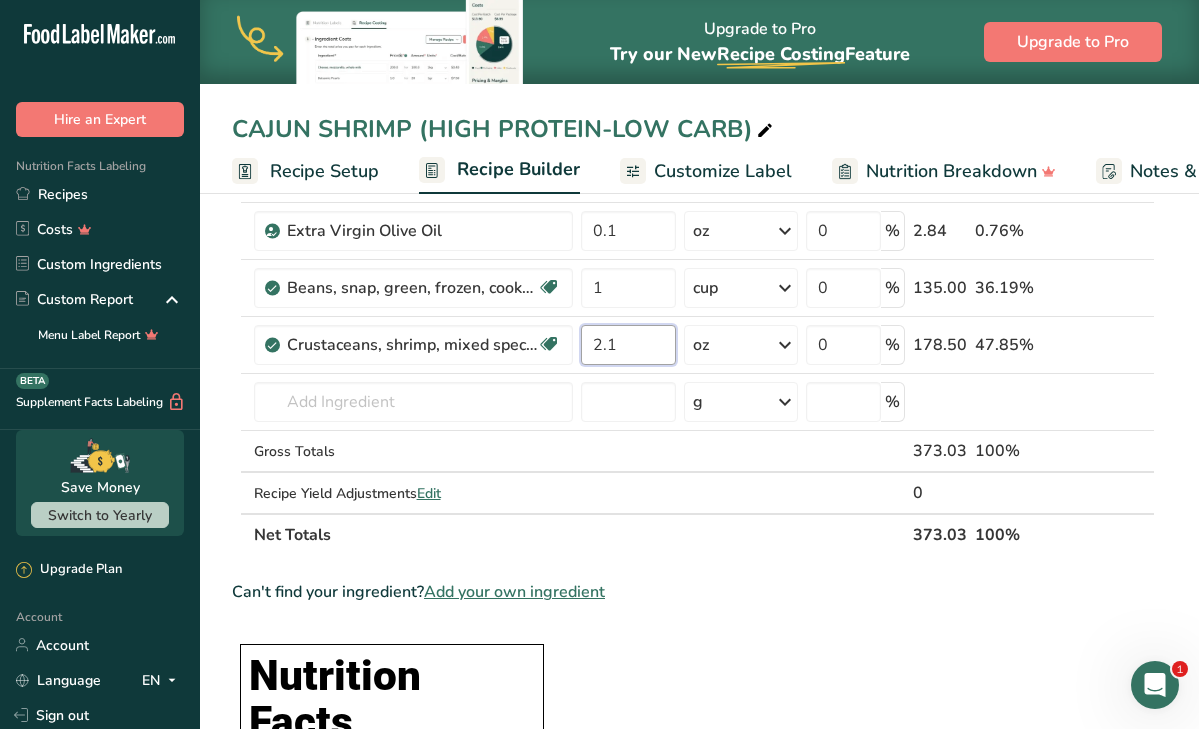 type on "2.1" 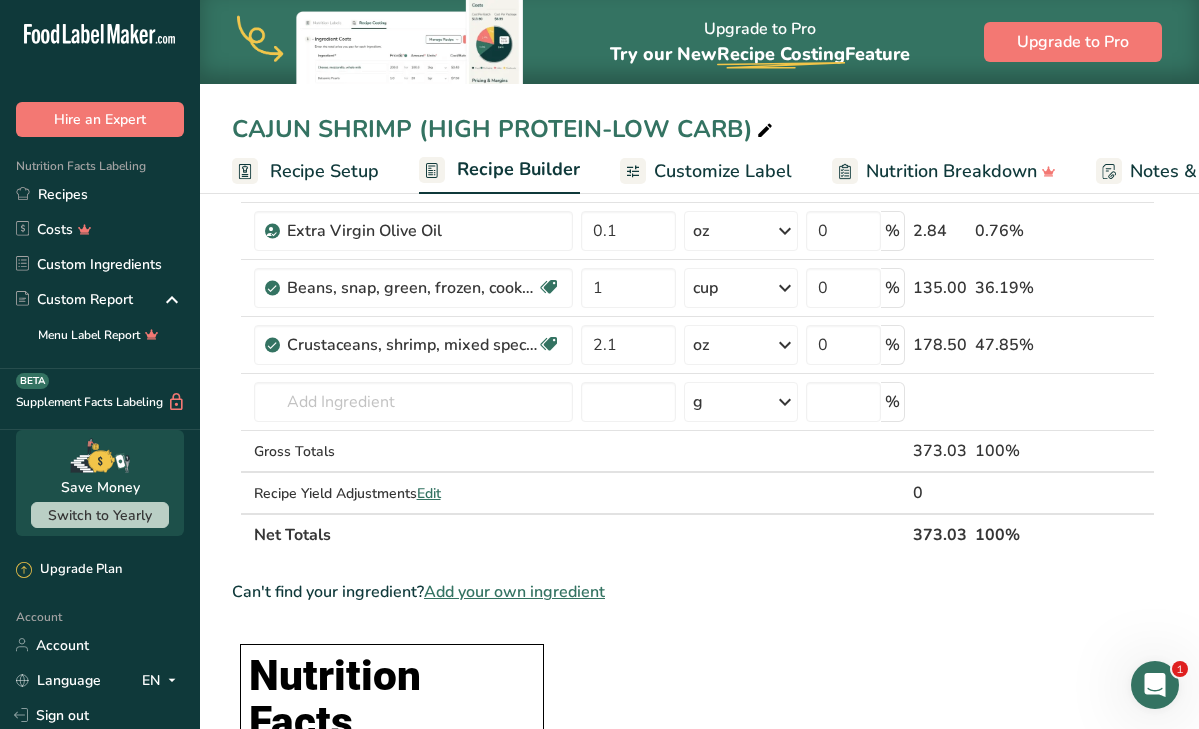 click on "CAJUN SHRIMP (HIGH PROTEIN-LOW CARB)
Recipe Setup                       Recipe Builder   Customize Label               Nutrition Breakdown                 Notes & Attachments                 Recipe Costing
Add Ingredients
Manage Recipe         Delete Recipe           Duplicate Recipe             Scale Recipe             Save as Sub-Recipe   .a-a{fill:#347362;}.b-a{fill:#fff;}                               Nutrition Breakdown                   Recipe Card
NEW
Amino Acids Pattern Report             Activity History
Download
Choose your preferred label style
Standard FDA label
Standard FDA label
The most common format for nutrition facts labels in compliance with the FDA's typeface, style and requirements
Tabular FDA label" at bounding box center (699, 1002) 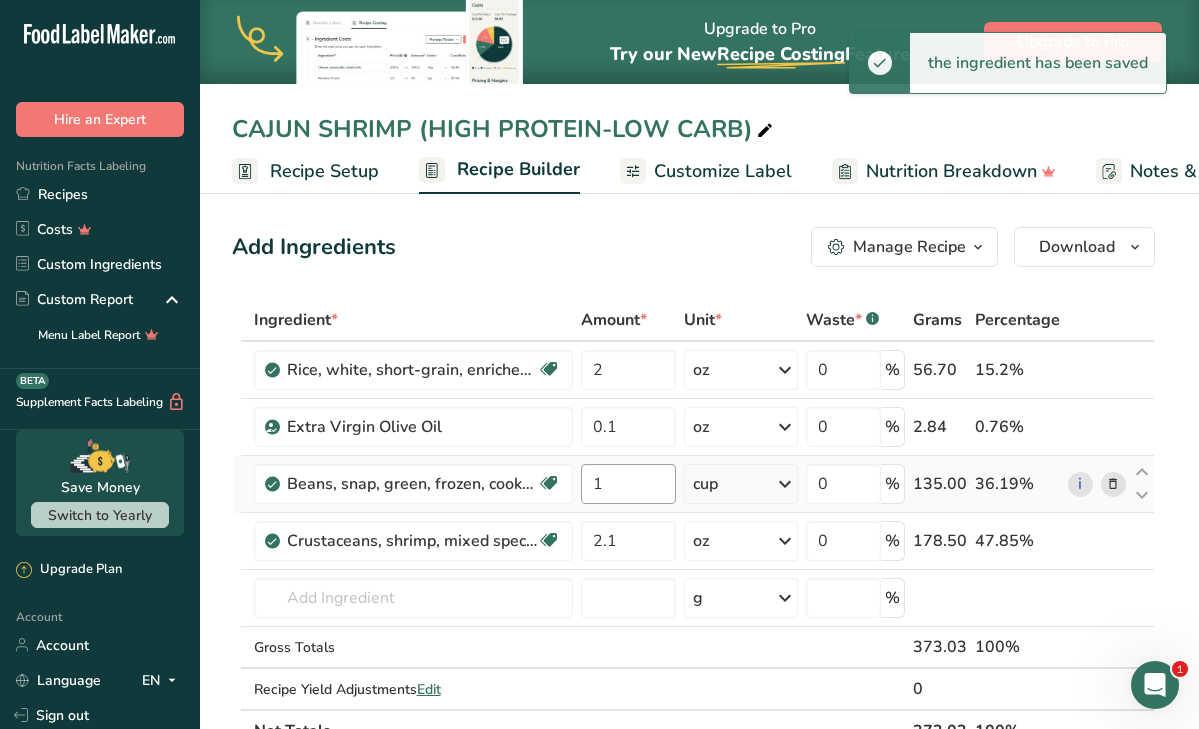 scroll, scrollTop: 0, scrollLeft: 0, axis: both 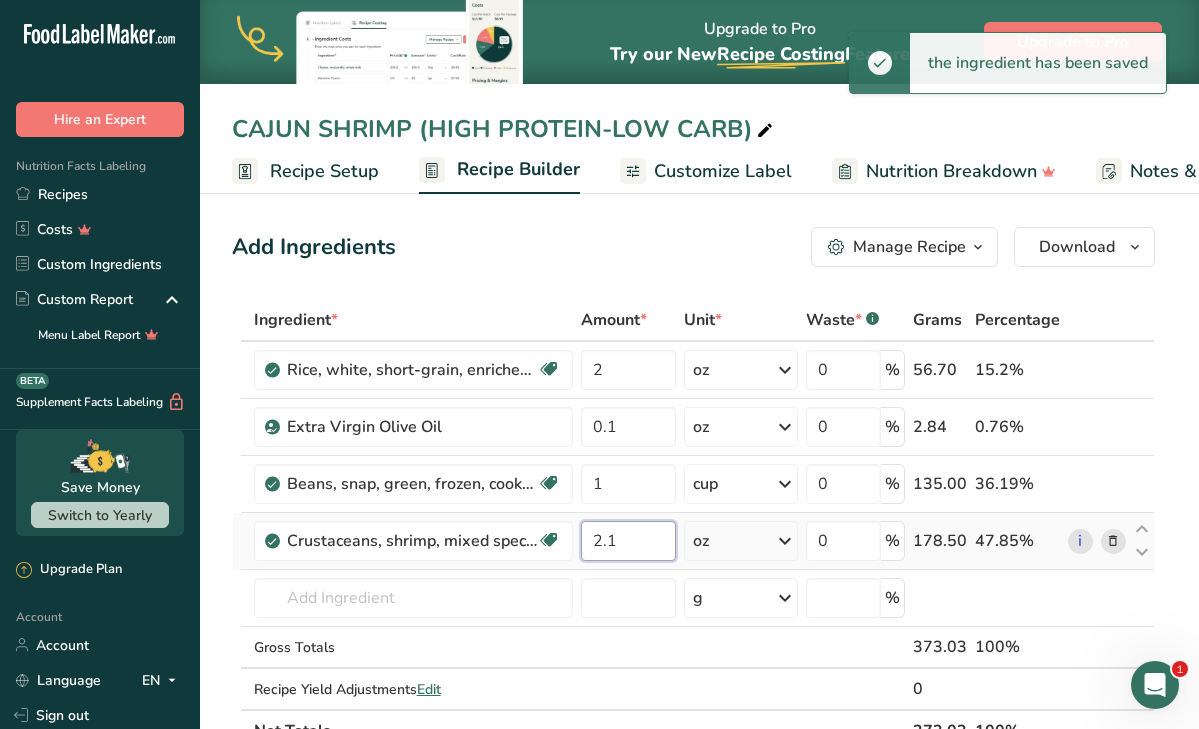 click on "2.1" at bounding box center [629, 541] 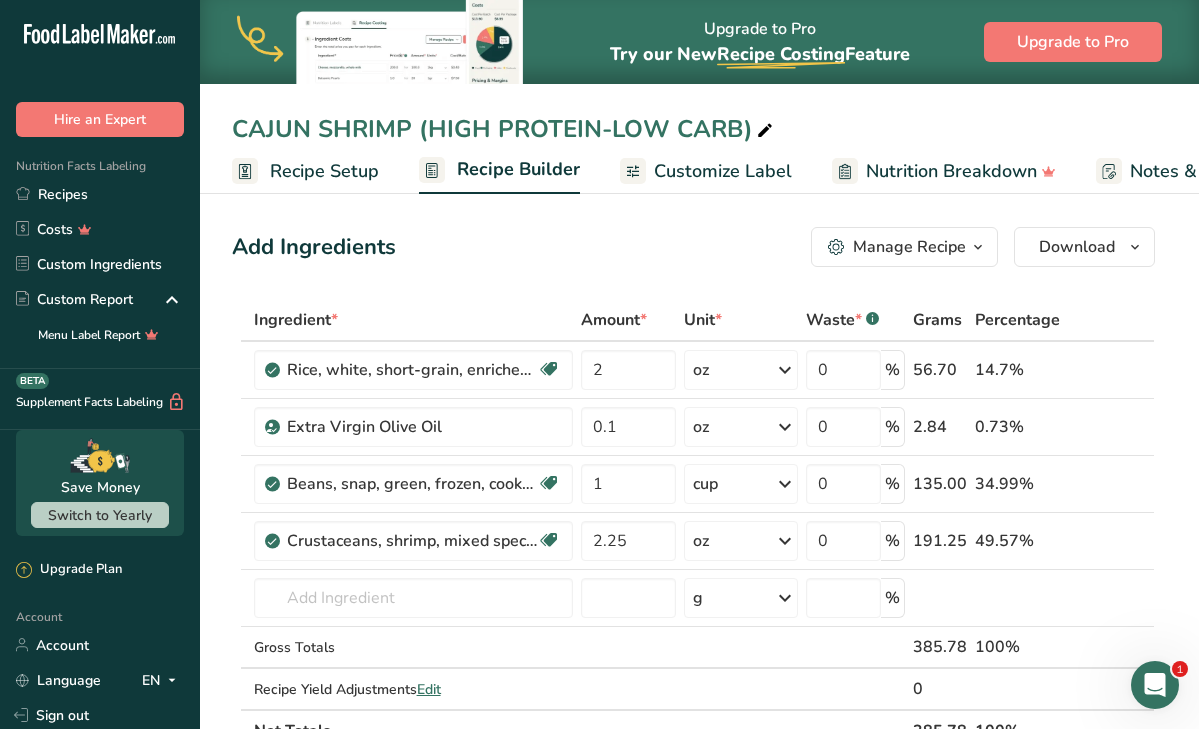 click on "Add Ingredients
Manage Recipe         Delete Recipe           Duplicate Recipe             Scale Recipe             Save as Sub-Recipe   .a-a{fill:#347362;}.b-a{fill:#fff;}                               Nutrition Breakdown                   Recipe Card
NEW
Amino Acids Pattern Report             Activity History
Download
Choose your preferred label style
Standard FDA label
Standard FDA label
The most common format for nutrition facts labels in compliance with the FDA's typeface, style and requirements
Tabular FDA label
A label format compliant with the FDA regulations presented in a tabular (horizontal) display.
Linear FDA label
A simple linear display for small sized packages.
Simplified FDA label" at bounding box center (693, 247) 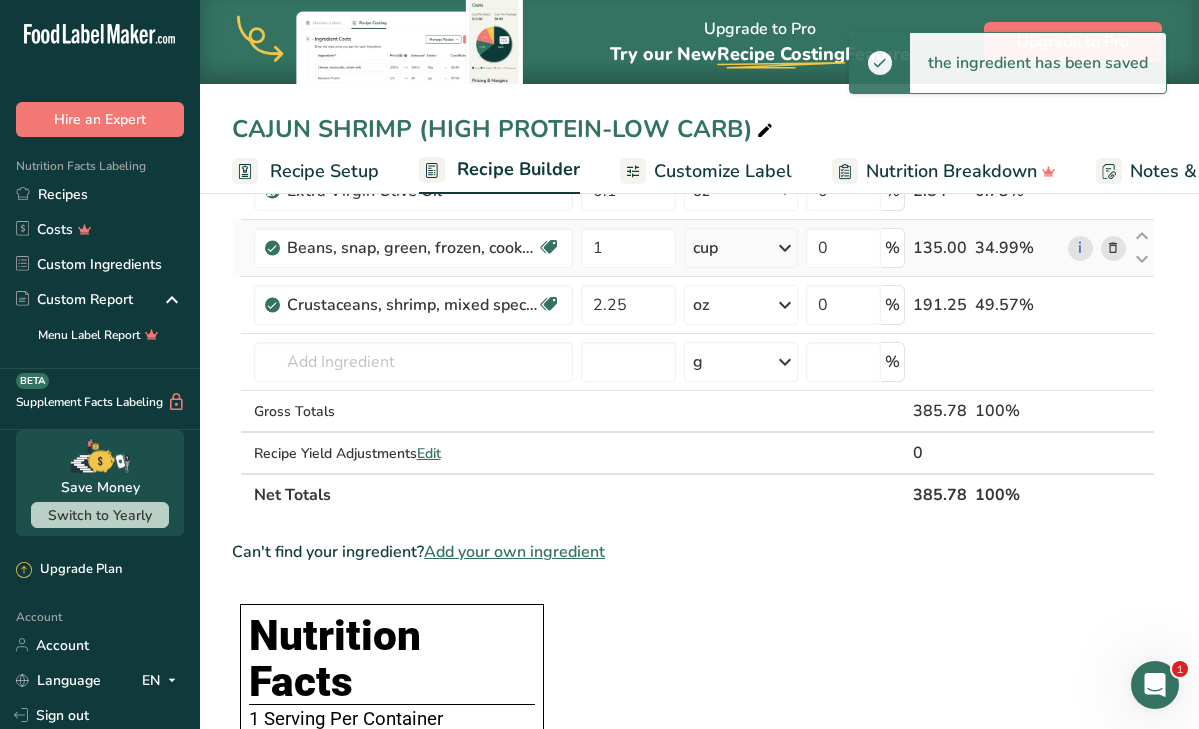 scroll, scrollTop: 225, scrollLeft: 0, axis: vertical 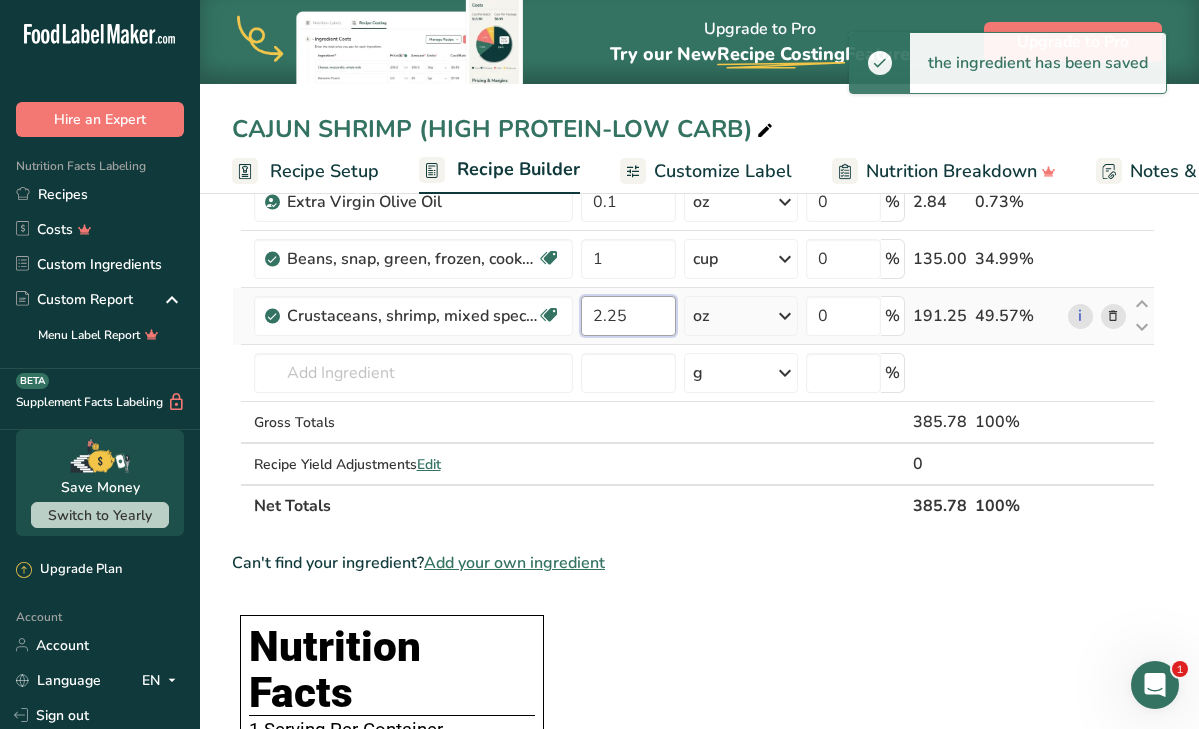 click on "2.25" at bounding box center [629, 316] 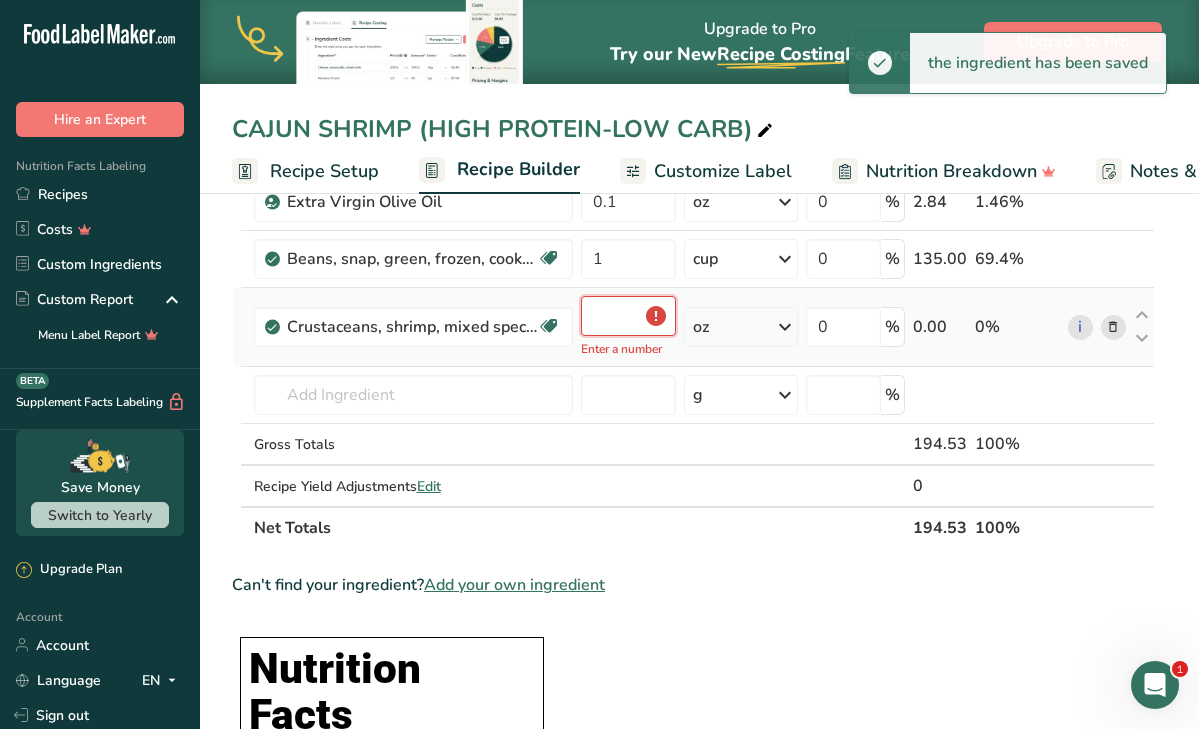 type on "2.2" 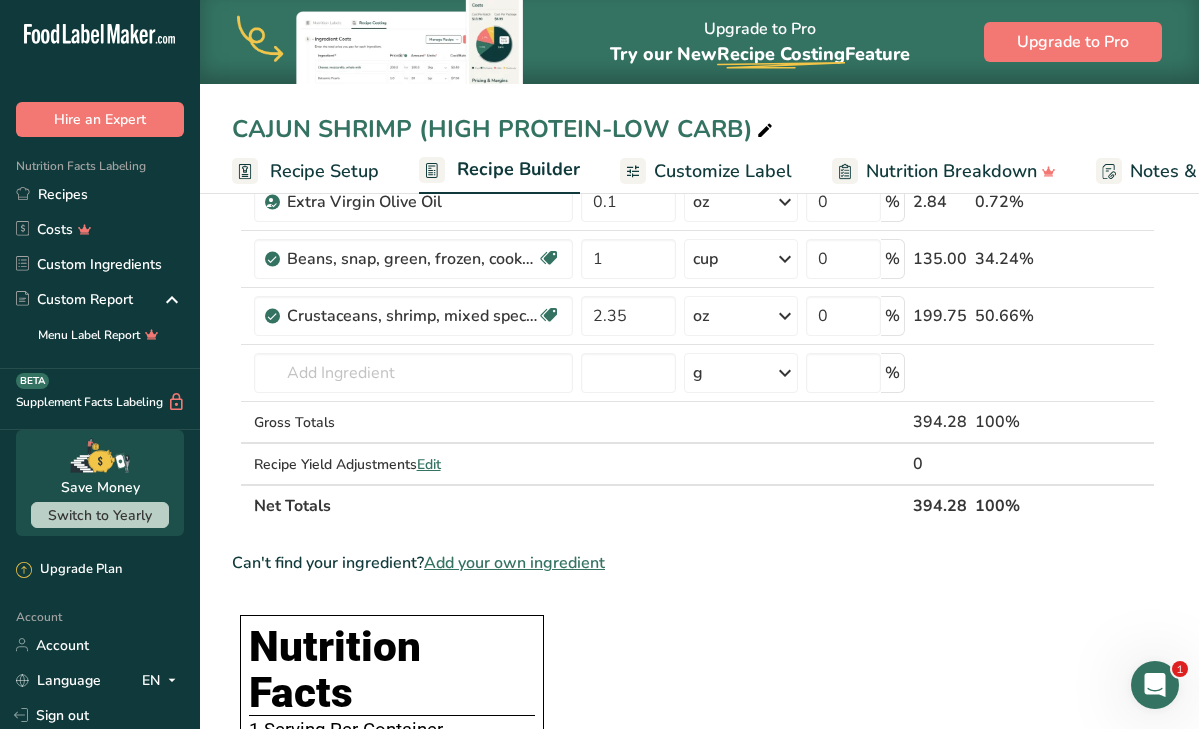 click on "Can't find your ingredient?
Add your own ingredient" at bounding box center (693, 563) 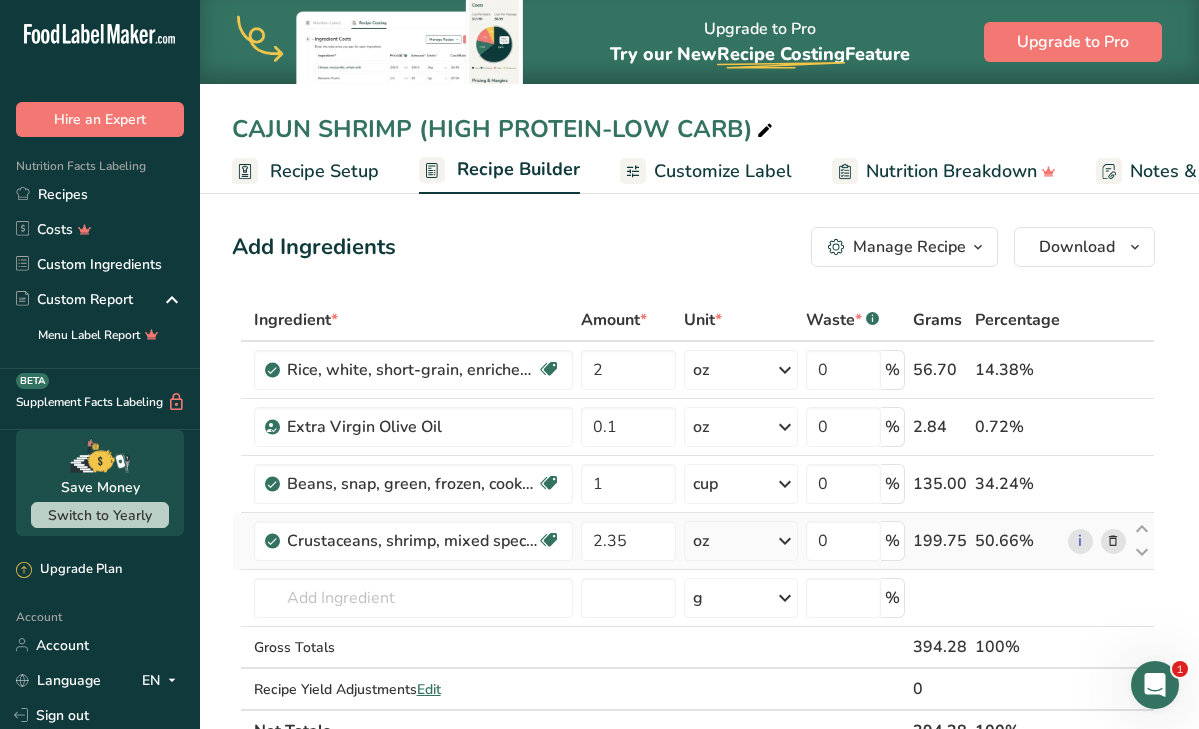 scroll, scrollTop: 0, scrollLeft: 0, axis: both 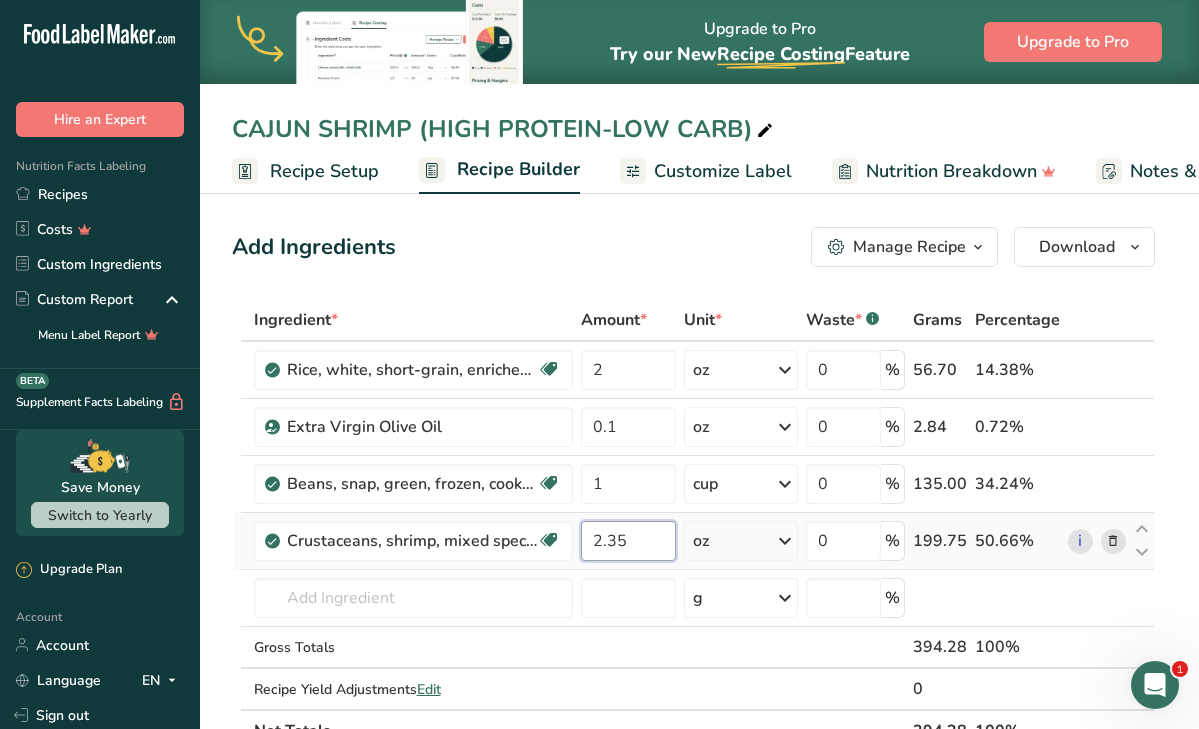 click on "2.35" at bounding box center [629, 541] 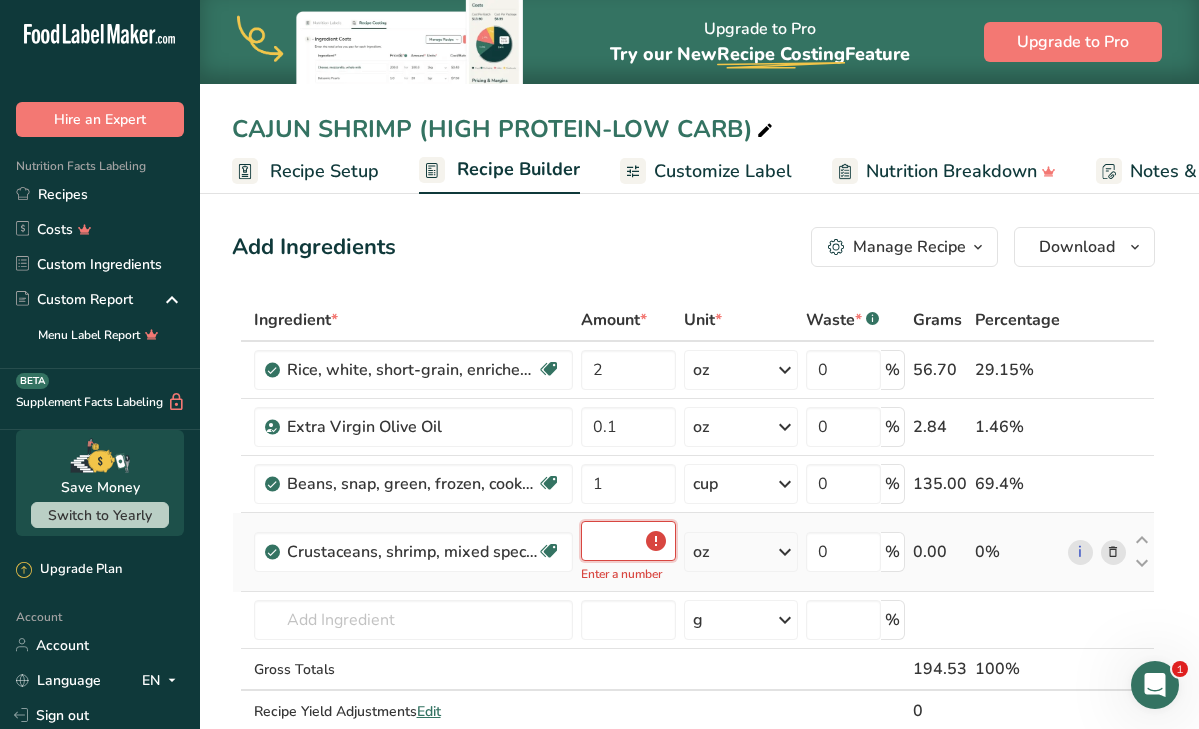 type on "2.3" 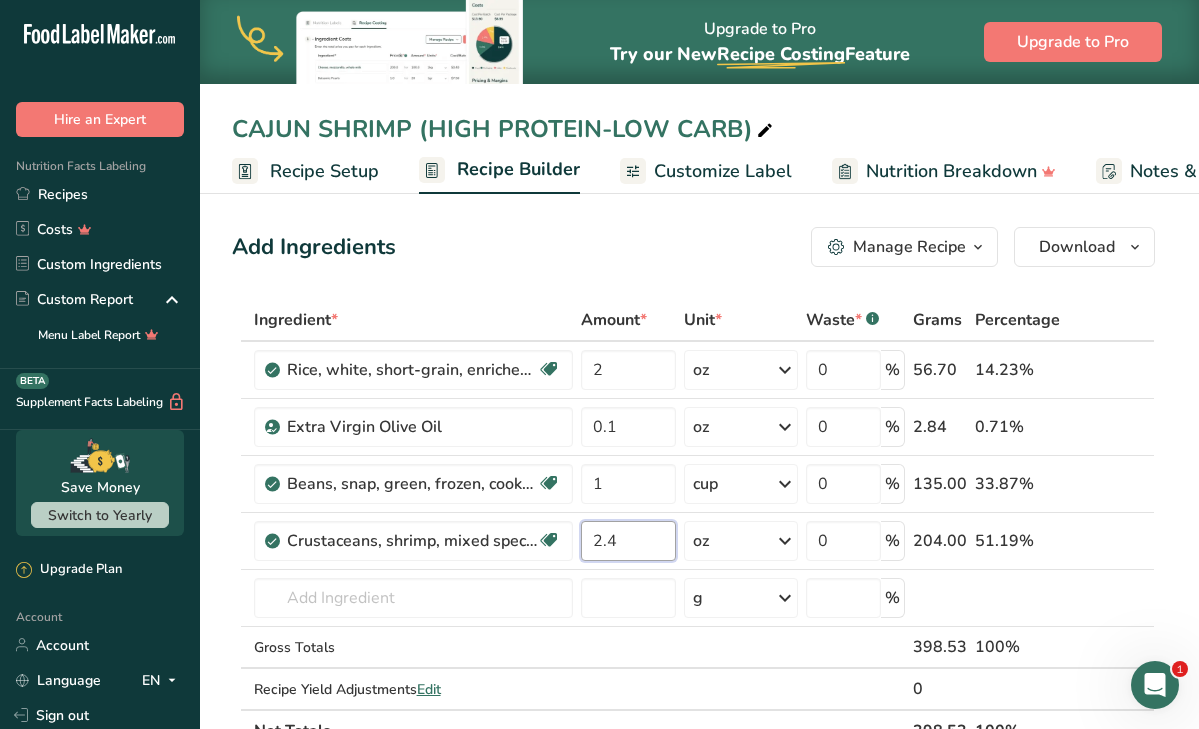 type on "2.4" 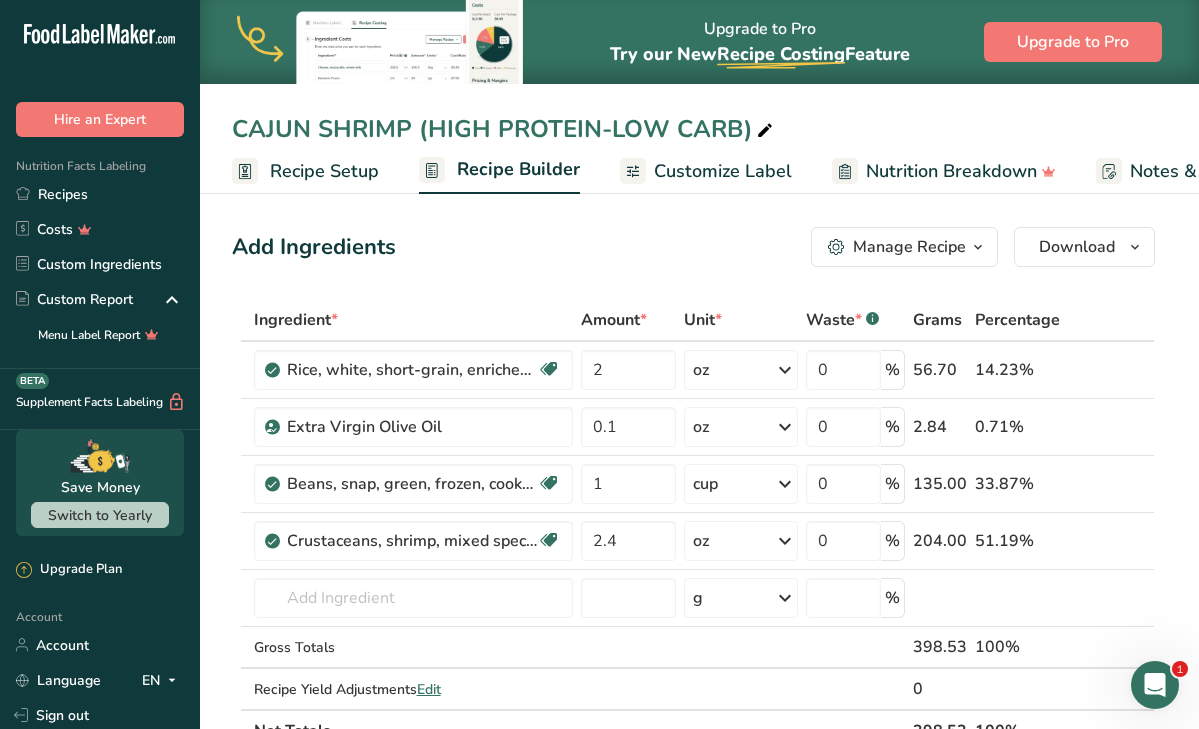 click on "Add Ingredients
Manage Recipe         Delete Recipe           Duplicate Recipe             Scale Recipe             Save as Sub-Recipe   .a-a{fill:#347362;}.b-a{fill:#fff;}                               Nutrition Breakdown                   Recipe Card
NEW
Amino Acids Pattern Report             Activity History
Download
Choose your preferred label style
Standard FDA label
Standard FDA label
The most common format for nutrition facts labels in compliance with the FDA's typeface, style and requirements
Tabular FDA label
A label format compliant with the FDA regulations presented in a tabular (horizontal) display.
Linear FDA label
A simple linear display for small sized packages.
Simplified FDA label" at bounding box center [693, 247] 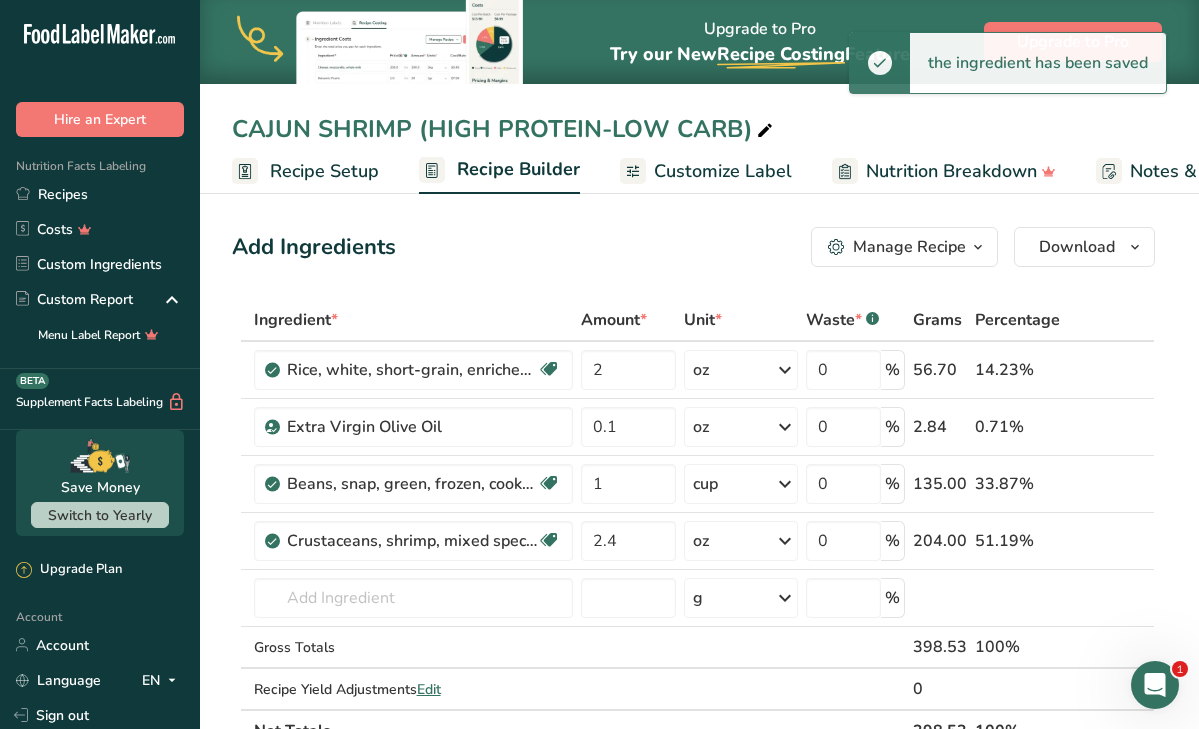 scroll, scrollTop: 0, scrollLeft: 0, axis: both 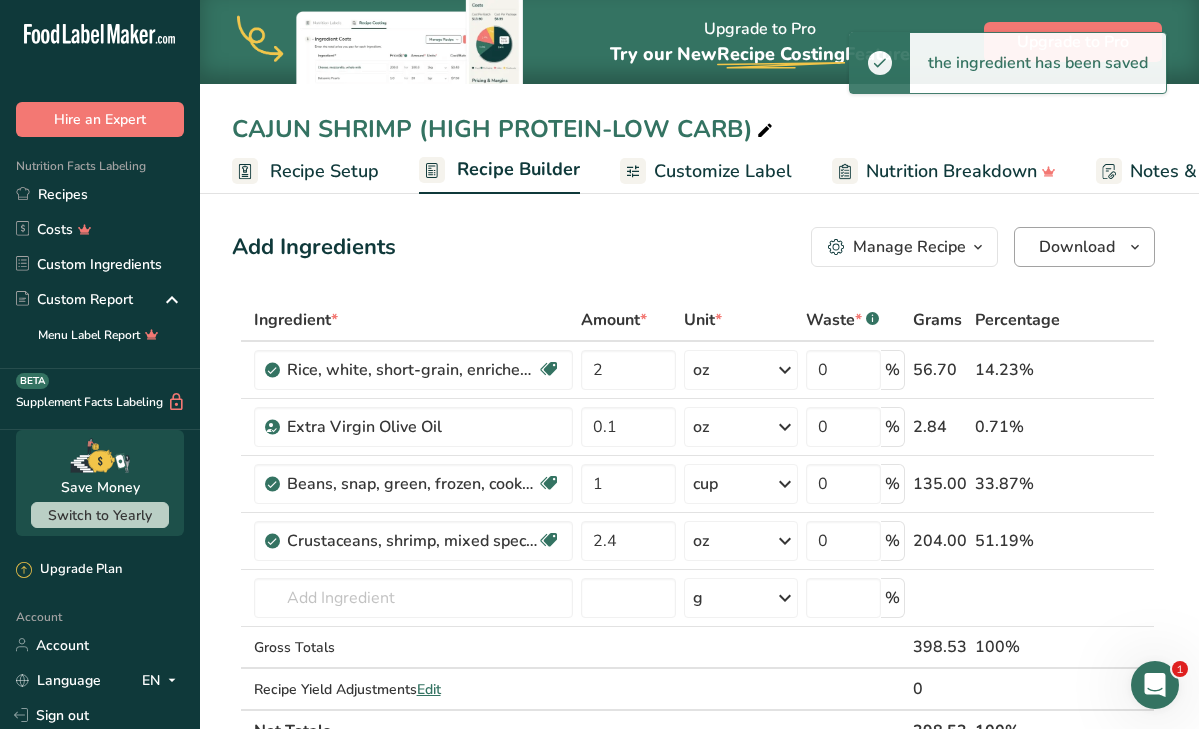 click on "Download" at bounding box center [1084, 247] 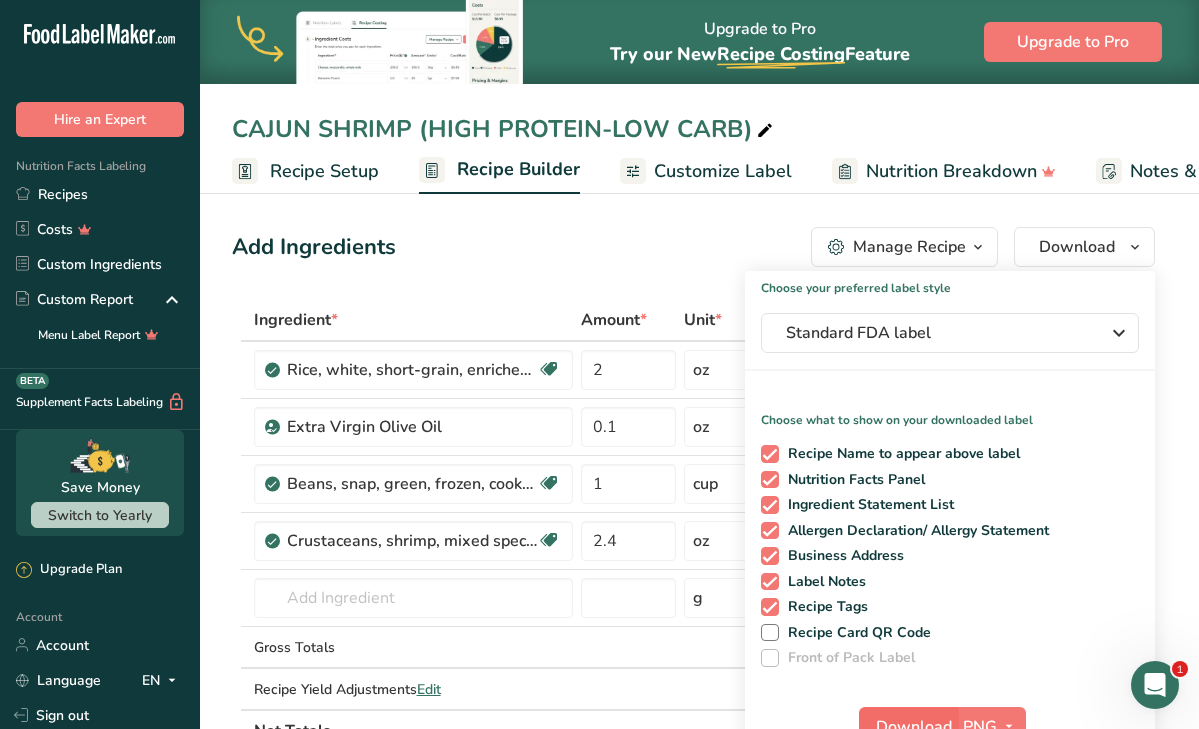 click on "Download" at bounding box center (914, 727) 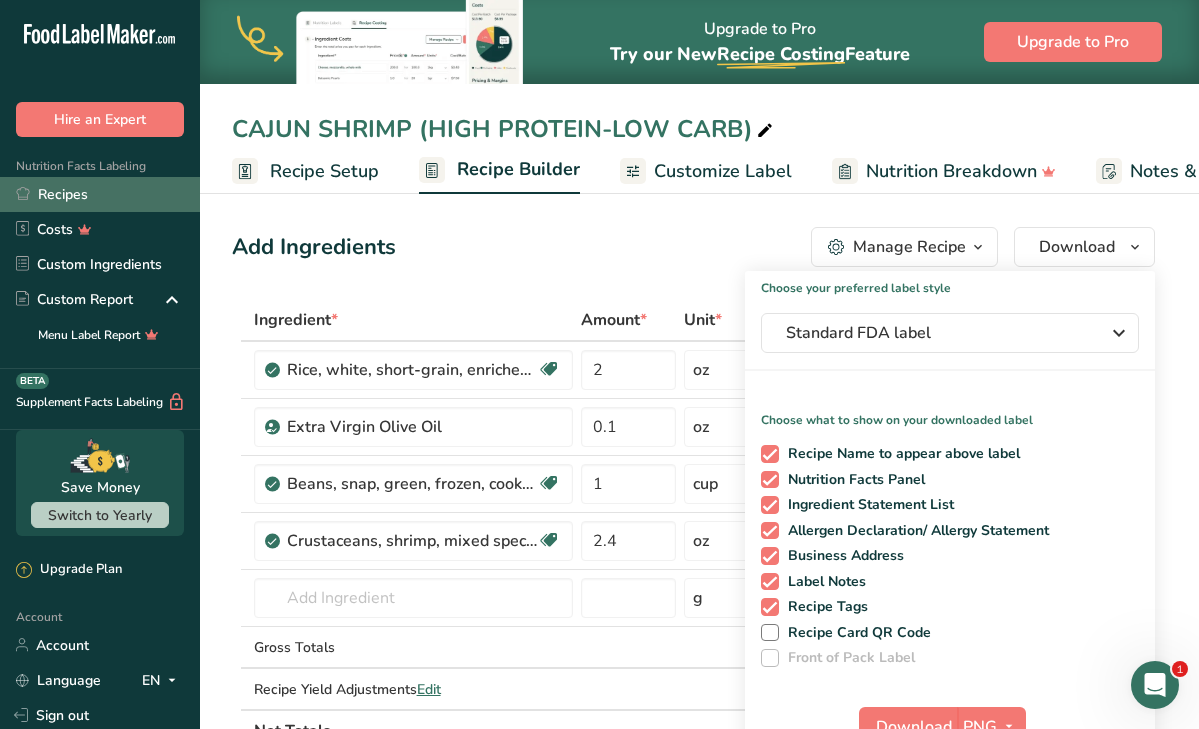 click on "Recipes" at bounding box center [100, 194] 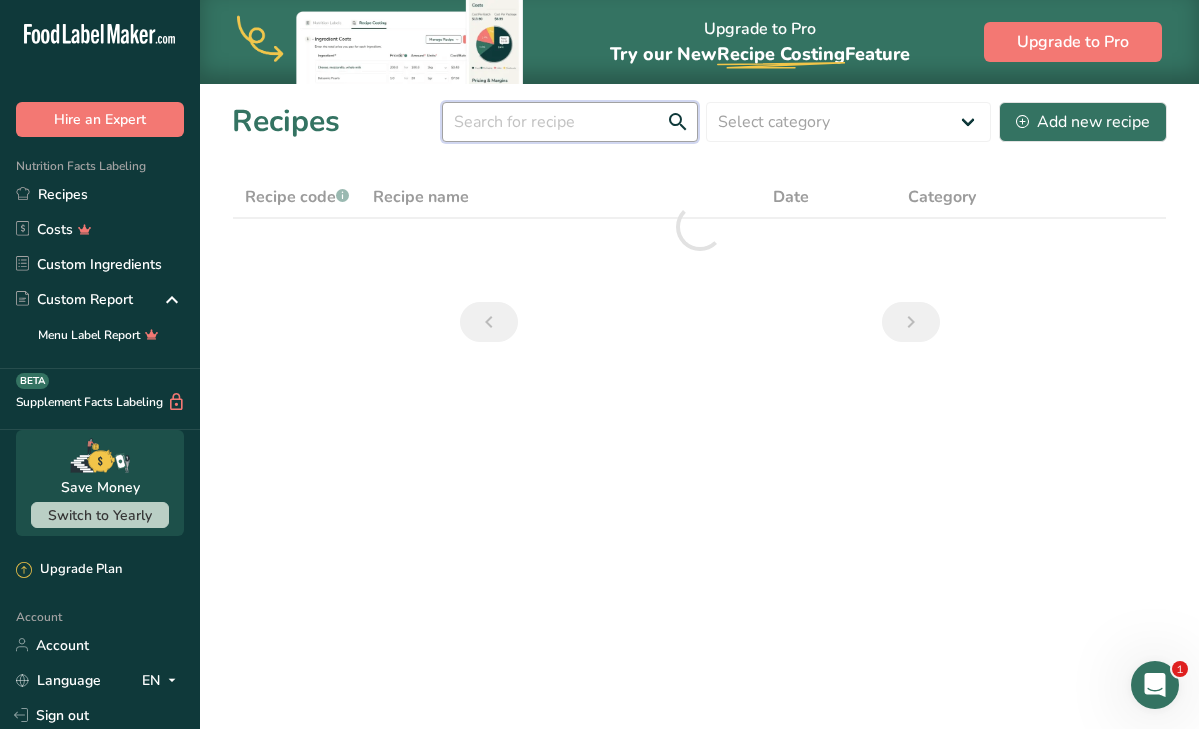 click at bounding box center [570, 122] 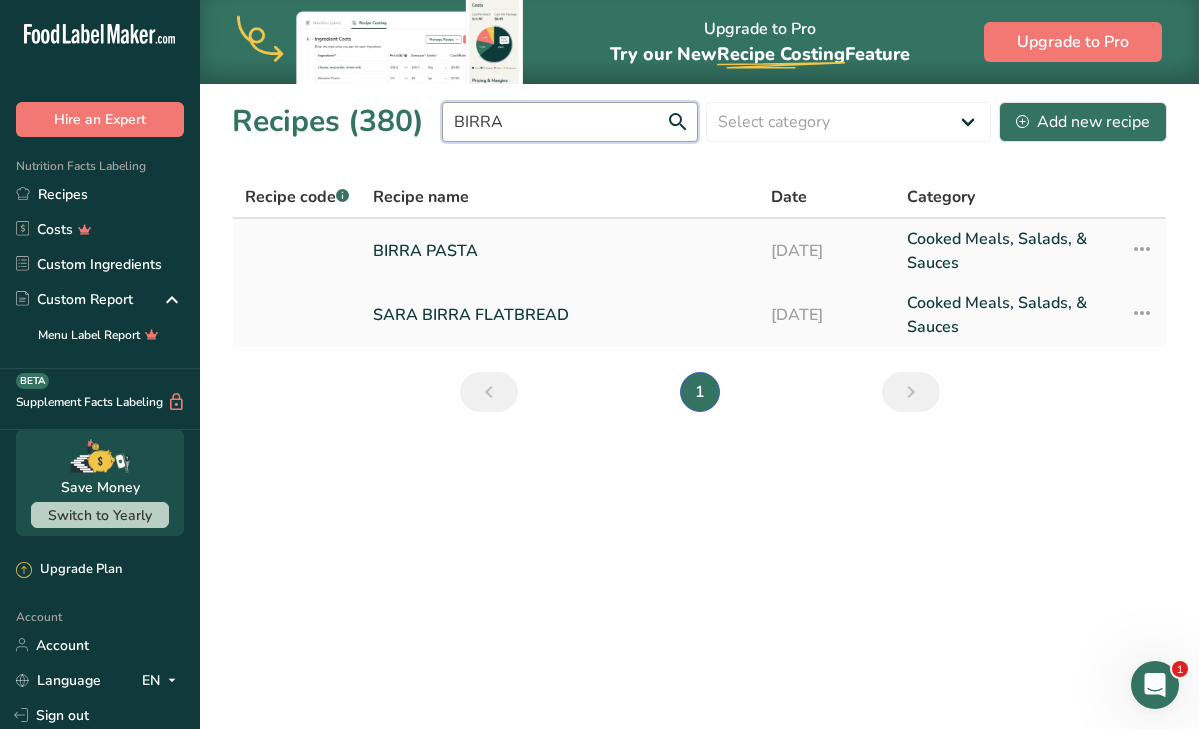 type on "BIRRA" 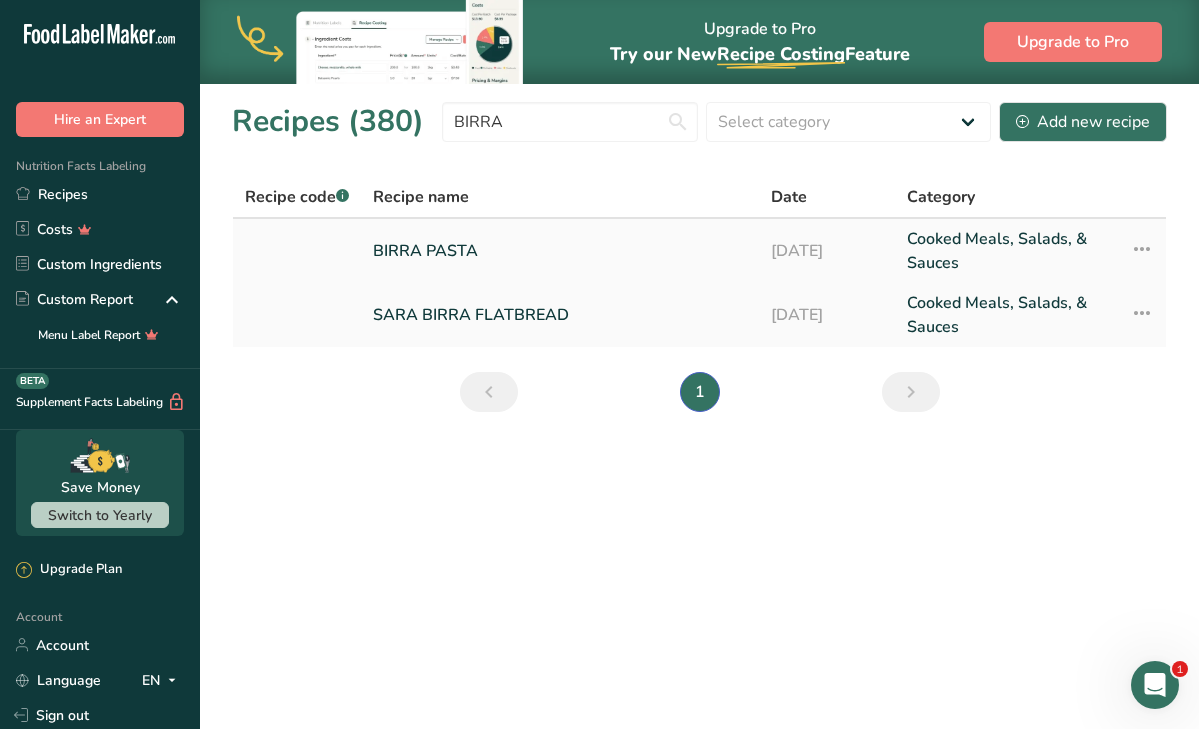 click on "BIRRA PASTA" at bounding box center [560, 251] 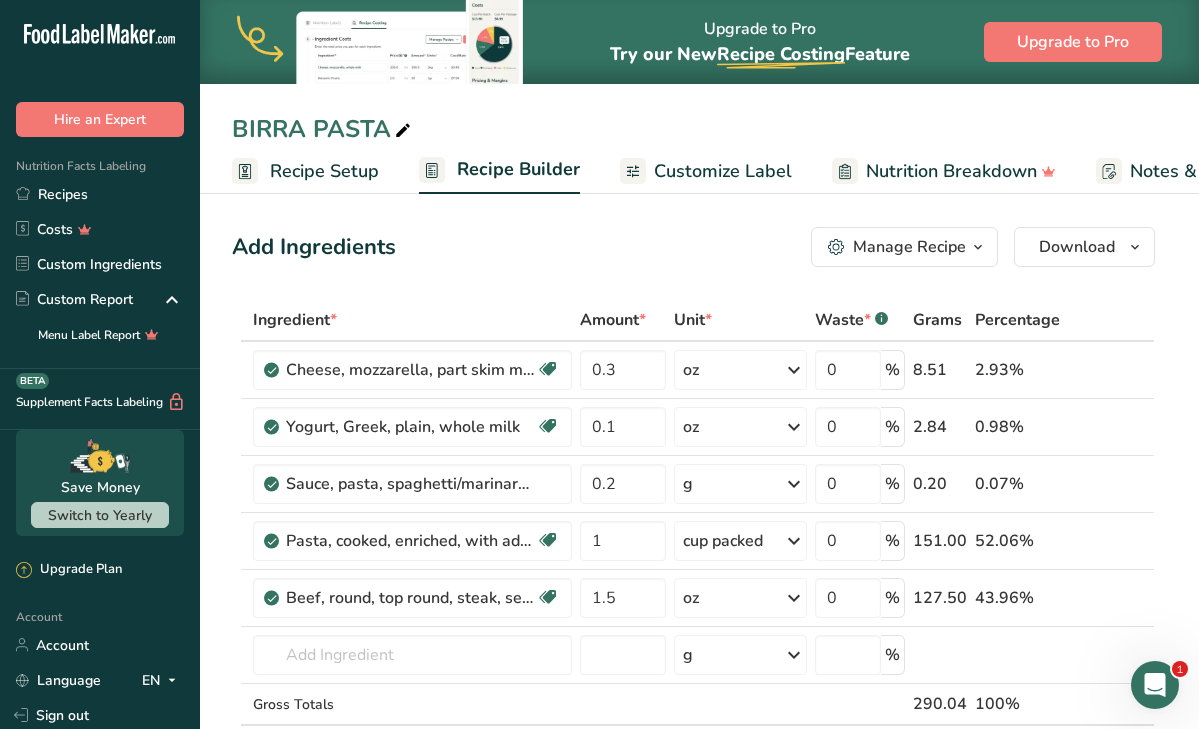 click on "Manage Recipe" at bounding box center [909, 247] 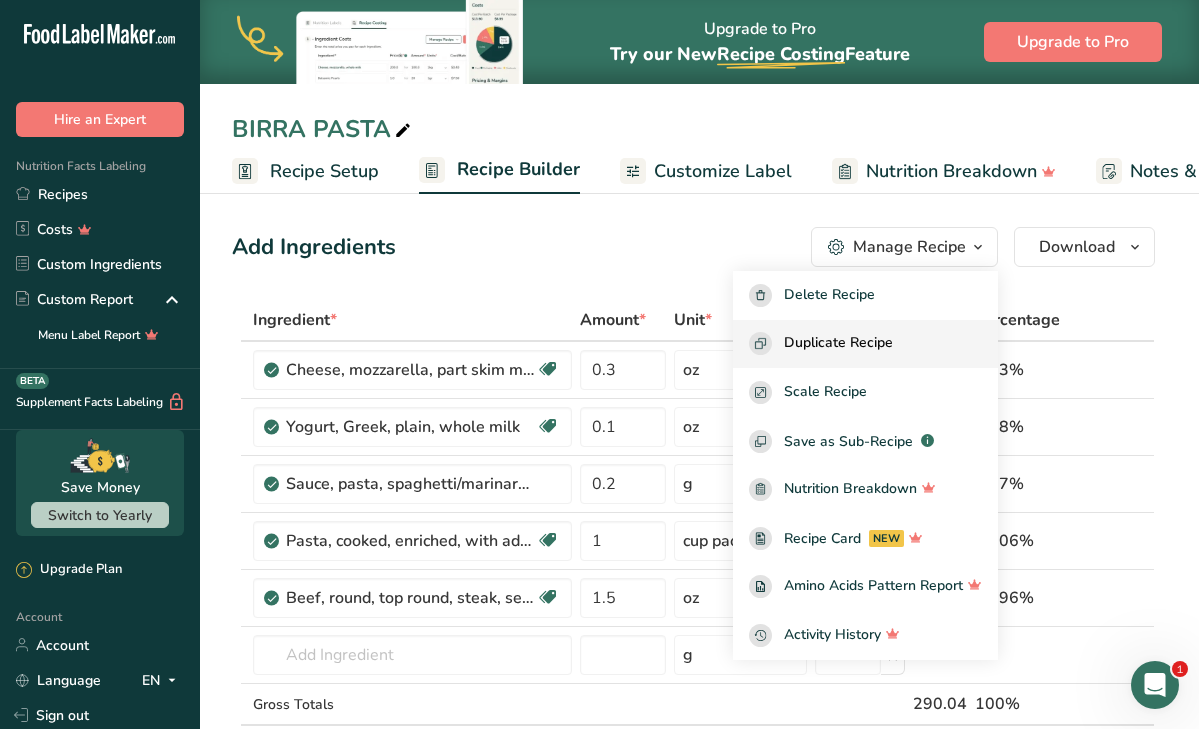 click on "Duplicate Recipe" at bounding box center [838, 343] 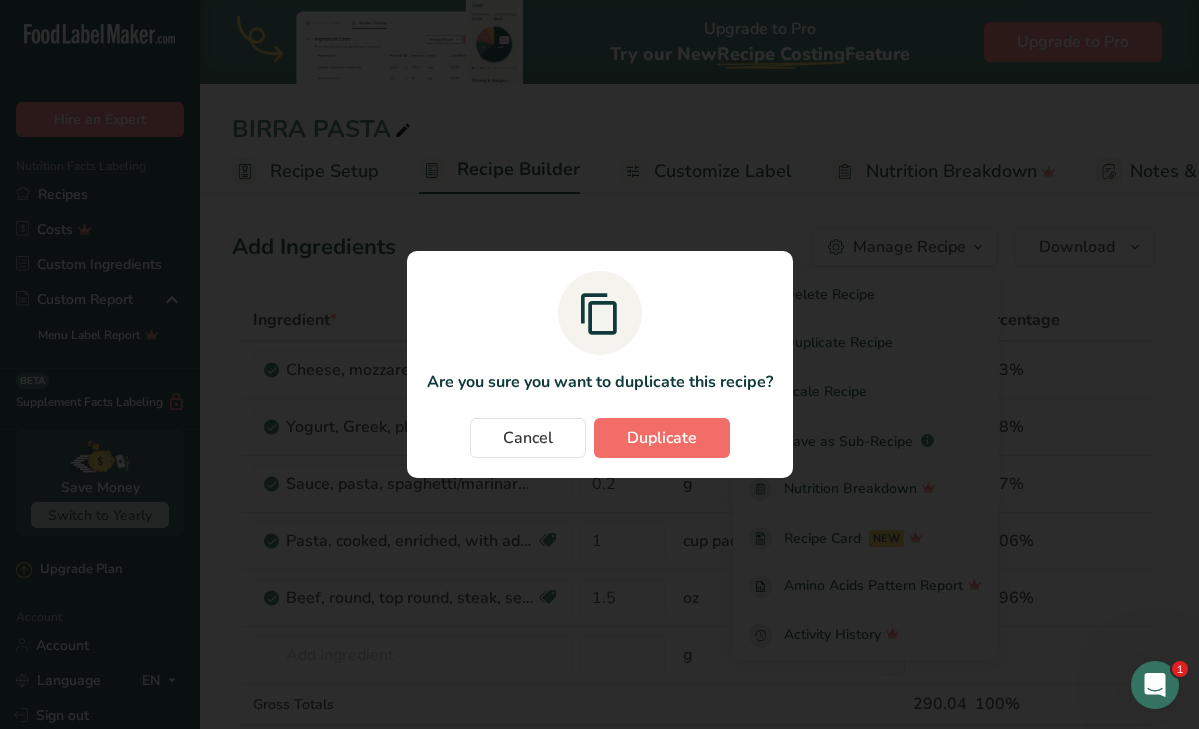 click on "Duplicate" at bounding box center (662, 438) 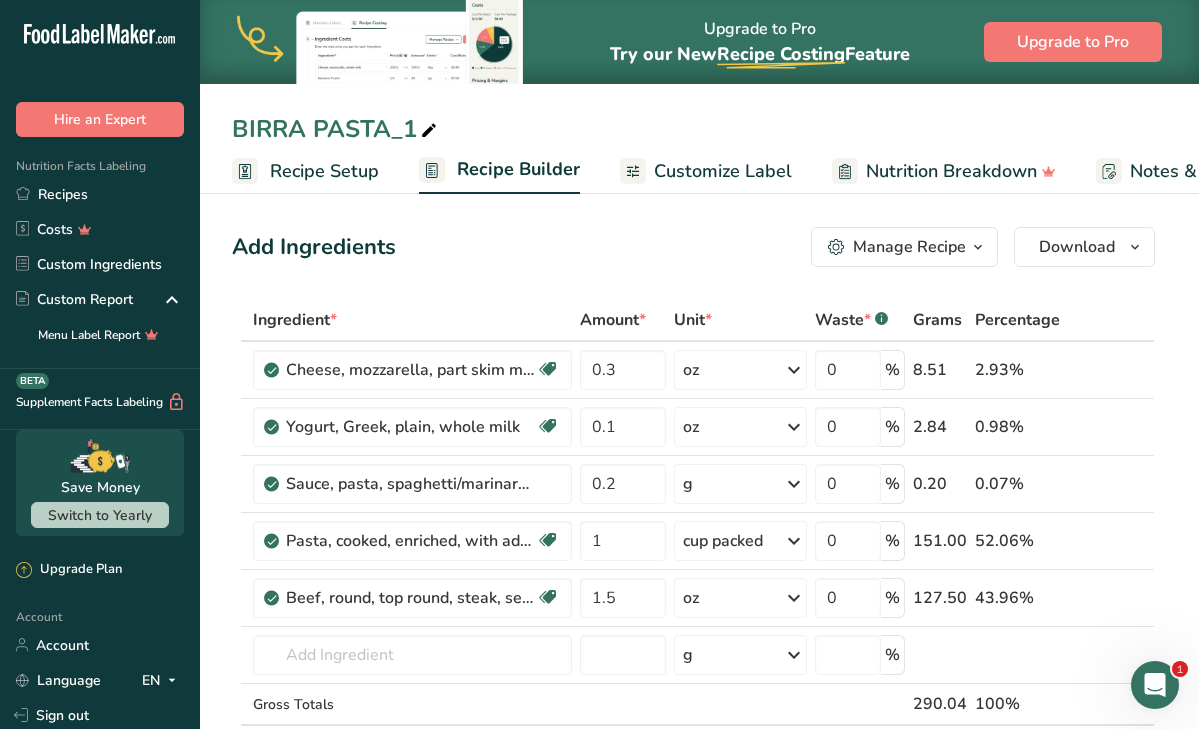 click on "BIRRA PASTA_1" at bounding box center (336, 129) 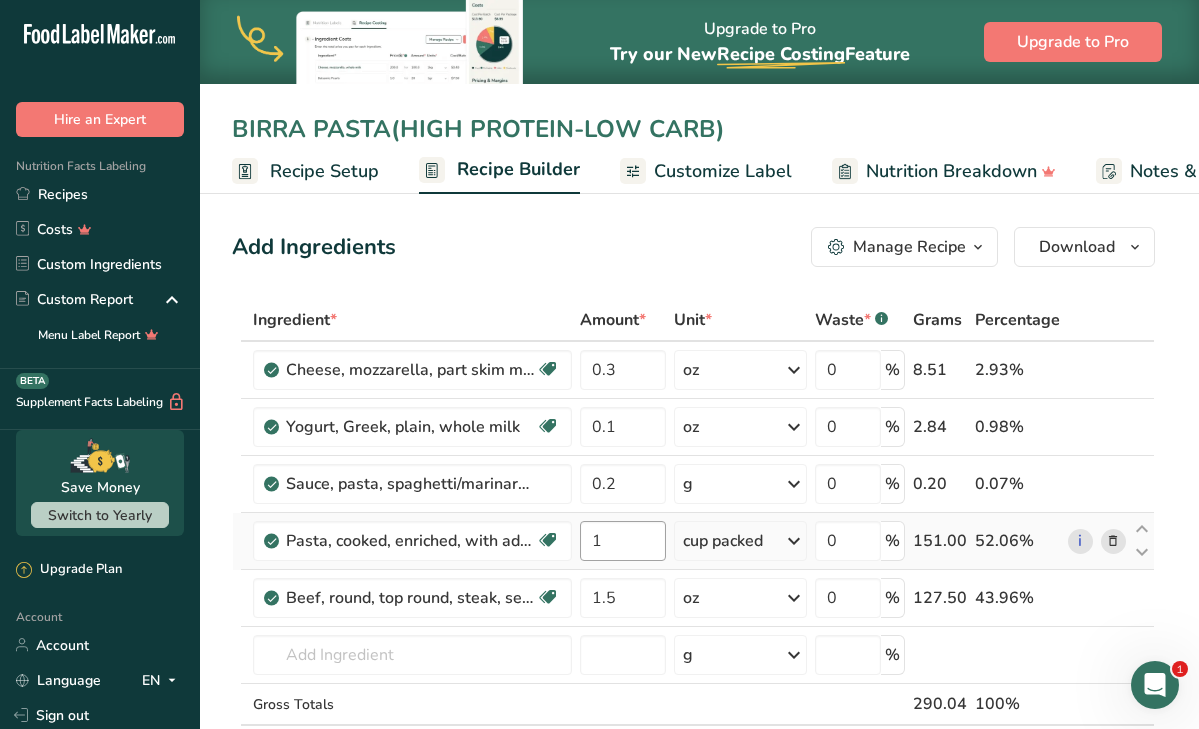 type on "BIRRA PASTA(HIGH PROTEIN-LOW CARB)" 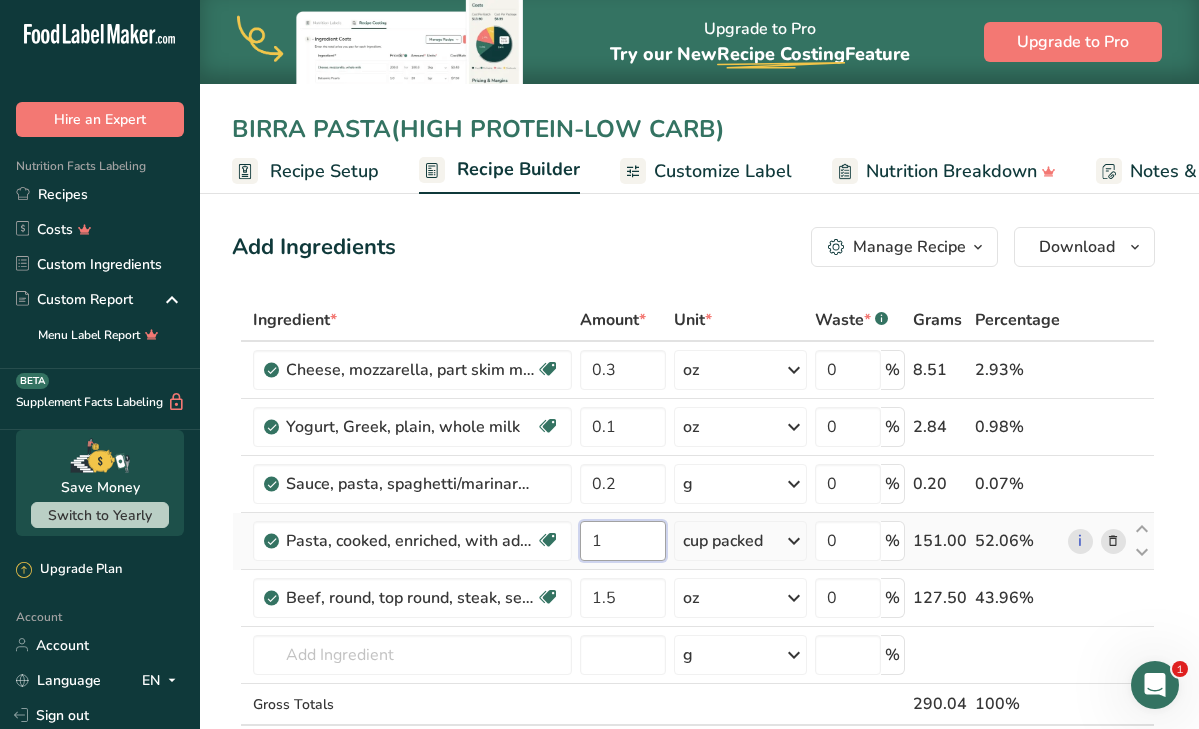 click on "1" at bounding box center (622, 541) 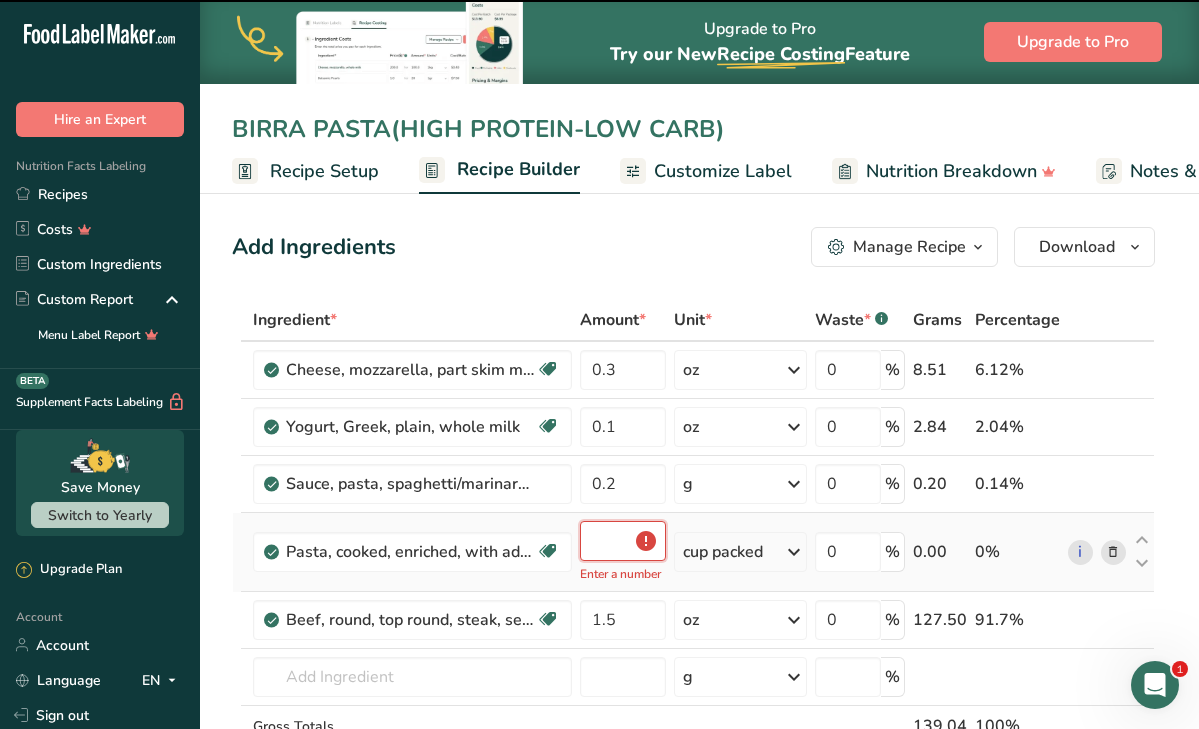 type on "1" 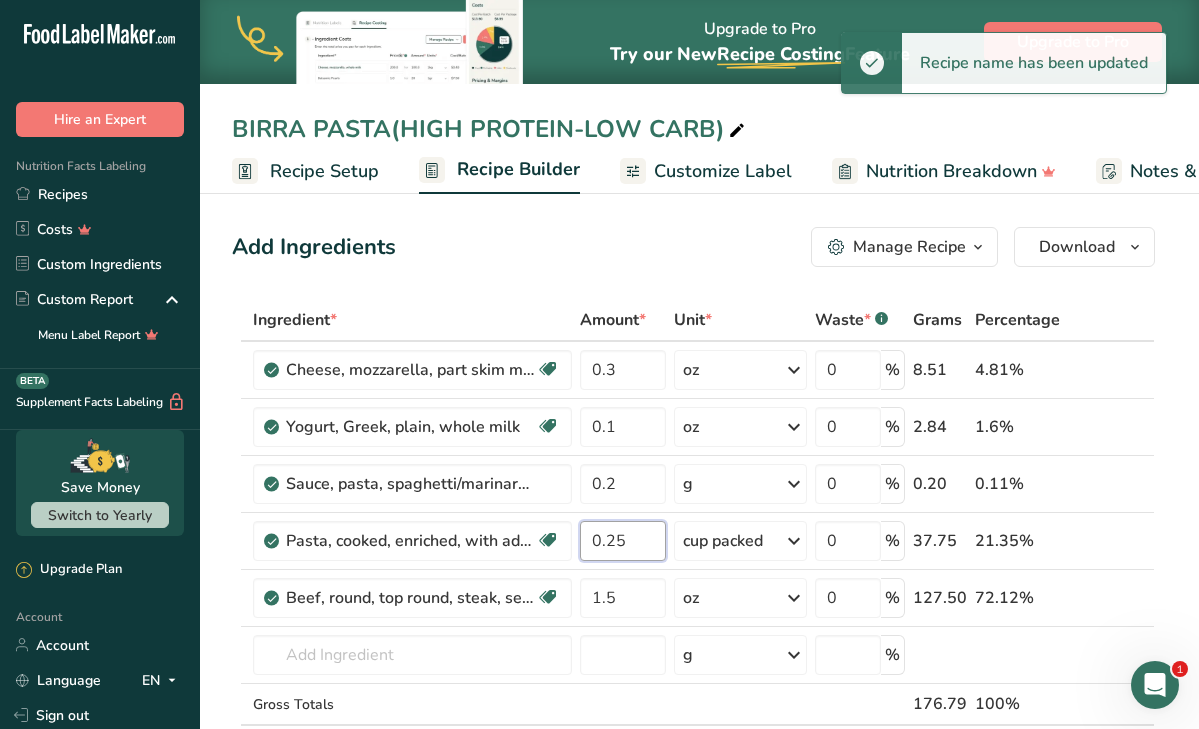 type on "0.25" 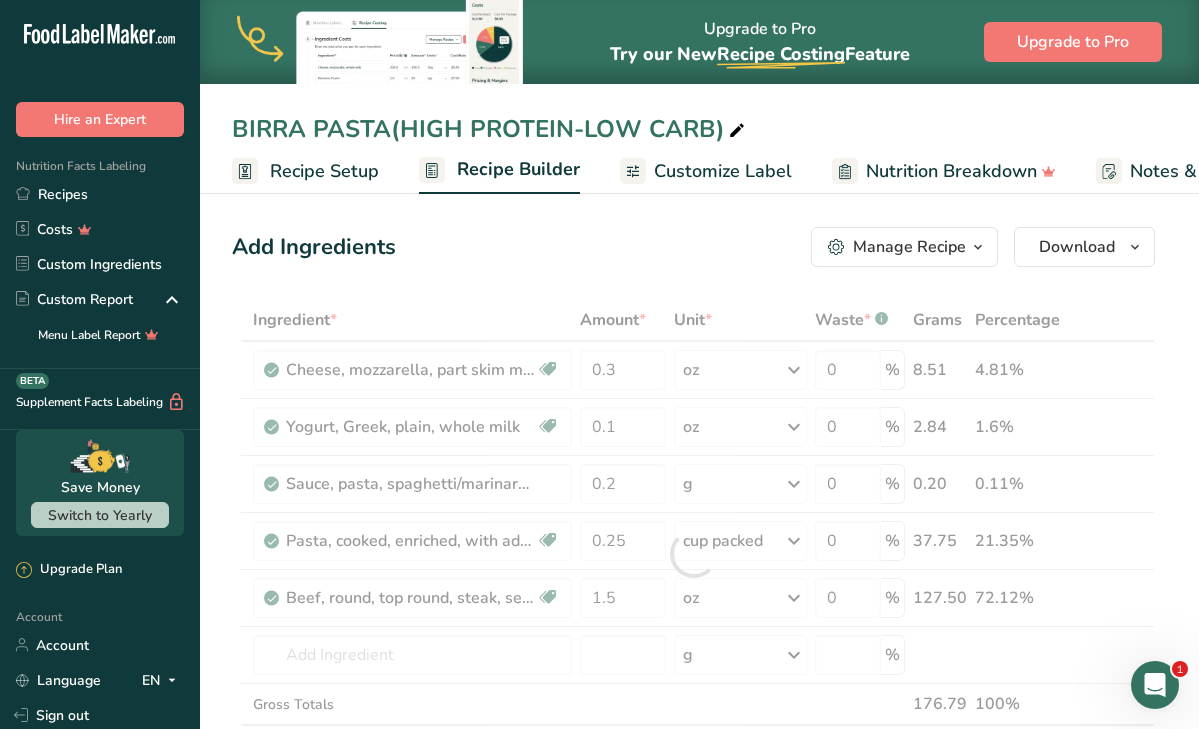 click on "Add Ingredients
Manage Recipe         Delete Recipe           Duplicate Recipe             Scale Recipe             Save as Sub-Recipe   .a-a{fill:#347362;}.b-a{fill:#fff;}                               Nutrition Breakdown                   Recipe Card
NEW
Amino Acids Pattern Report             Activity History
Download
Choose your preferred label style
Standard FDA label
Standard FDA label
The most common format for nutrition facts labels in compliance with the FDA's typeface, style and requirements
Tabular FDA label
A label format compliant with the FDA regulations presented in a tabular (horizontal) display.
Linear FDA label
A simple linear display for small sized packages.
Simplified FDA label" at bounding box center (693, 247) 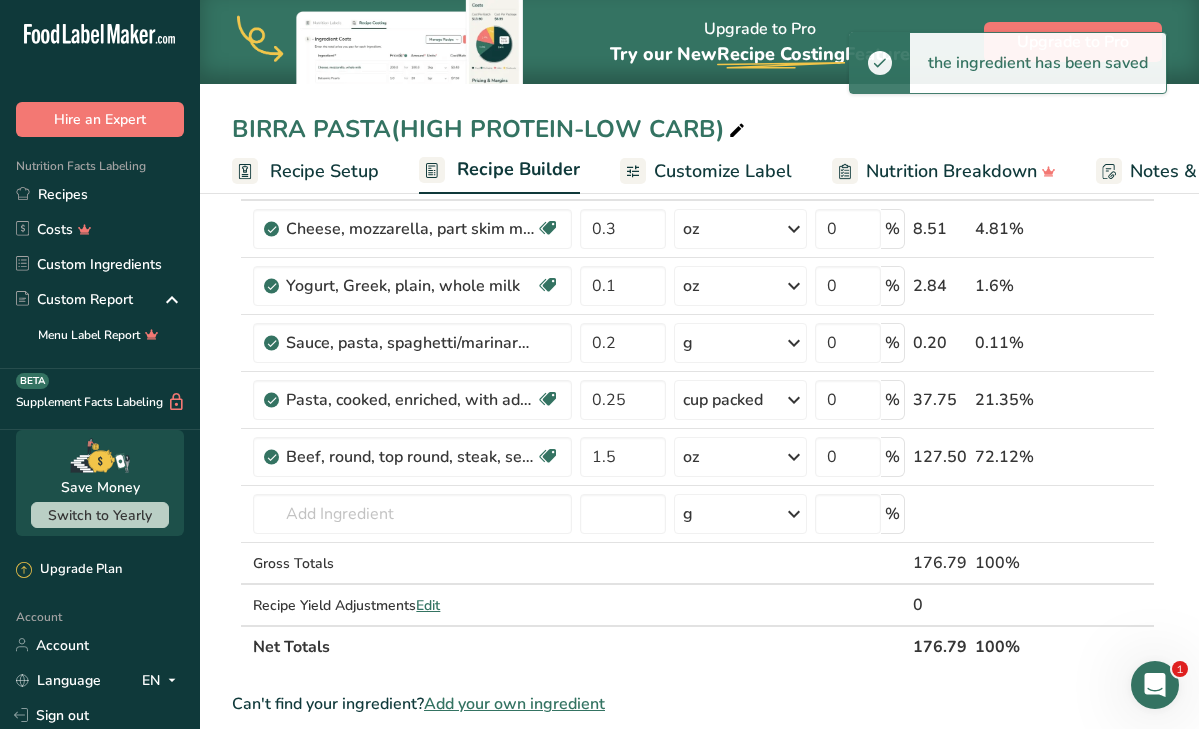 scroll, scrollTop: 141, scrollLeft: 0, axis: vertical 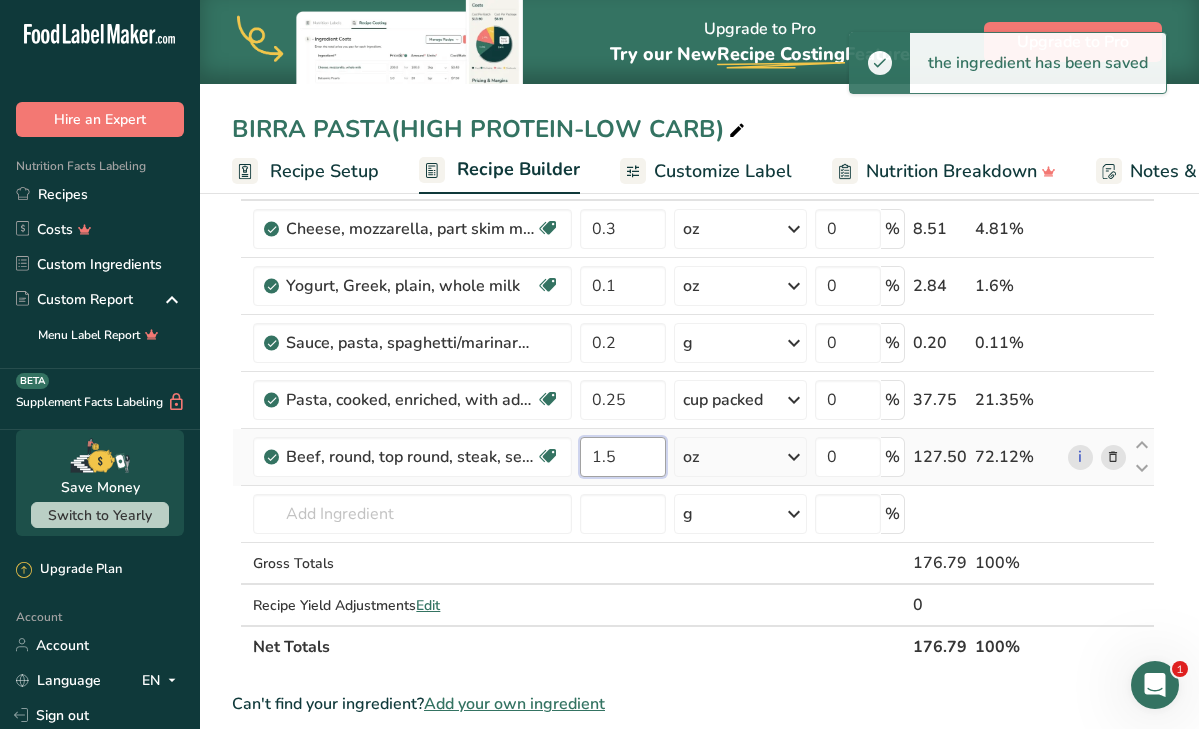 click on "1.5" at bounding box center (622, 457) 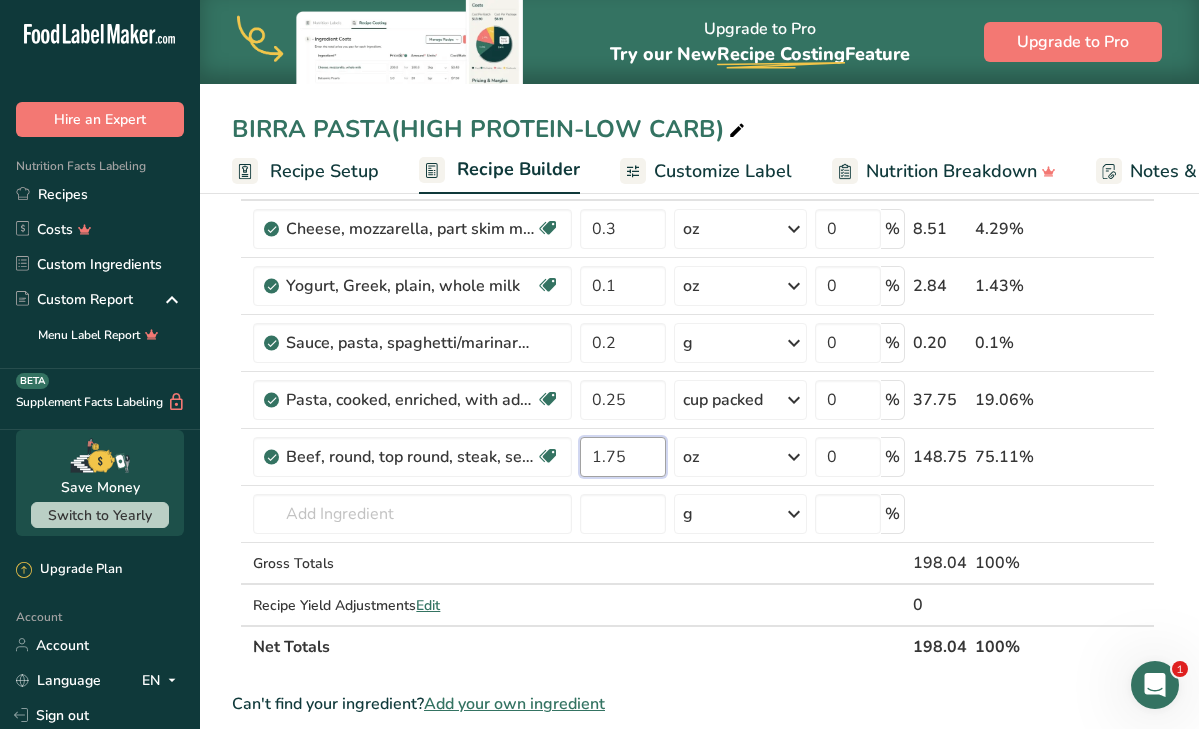 type on "1.75" 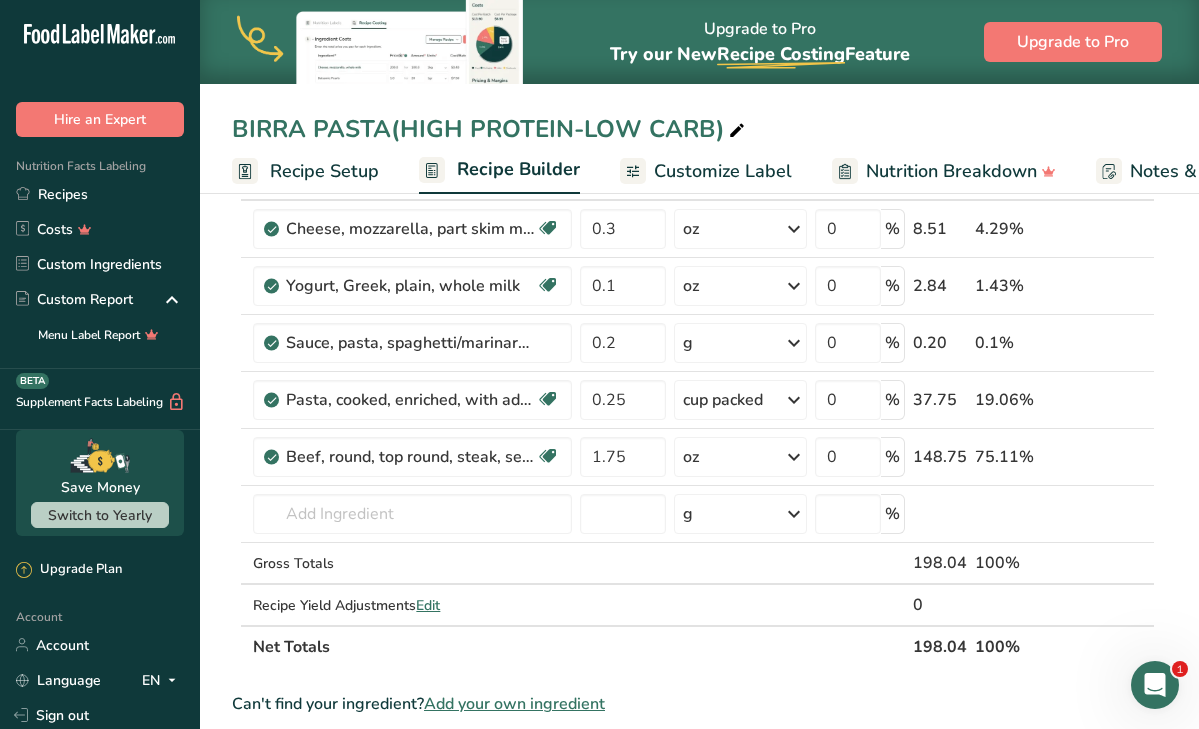 click on "Ingredient *
Amount *
Unit *
Waste *   .a-a{fill:#347362;}.b-a{fill:#fff;}          Grams
Percentage
Cheese, mozzarella, part skim milk
Gluten free
Vegetarian
Soy free
0.3
oz
Portions
1 oz
Weight Units
g
kg
mg
See more
Volume Units
l
Volume units require a density conversion. If you know your ingredient's density enter it below. Otherwise, click on "RIA" our AI Regulatory bot - she will be able to help you
lb/ft3
g/cm3
Confirm
mL
lb/ft3
g/cm3
0" at bounding box center (693, 413) 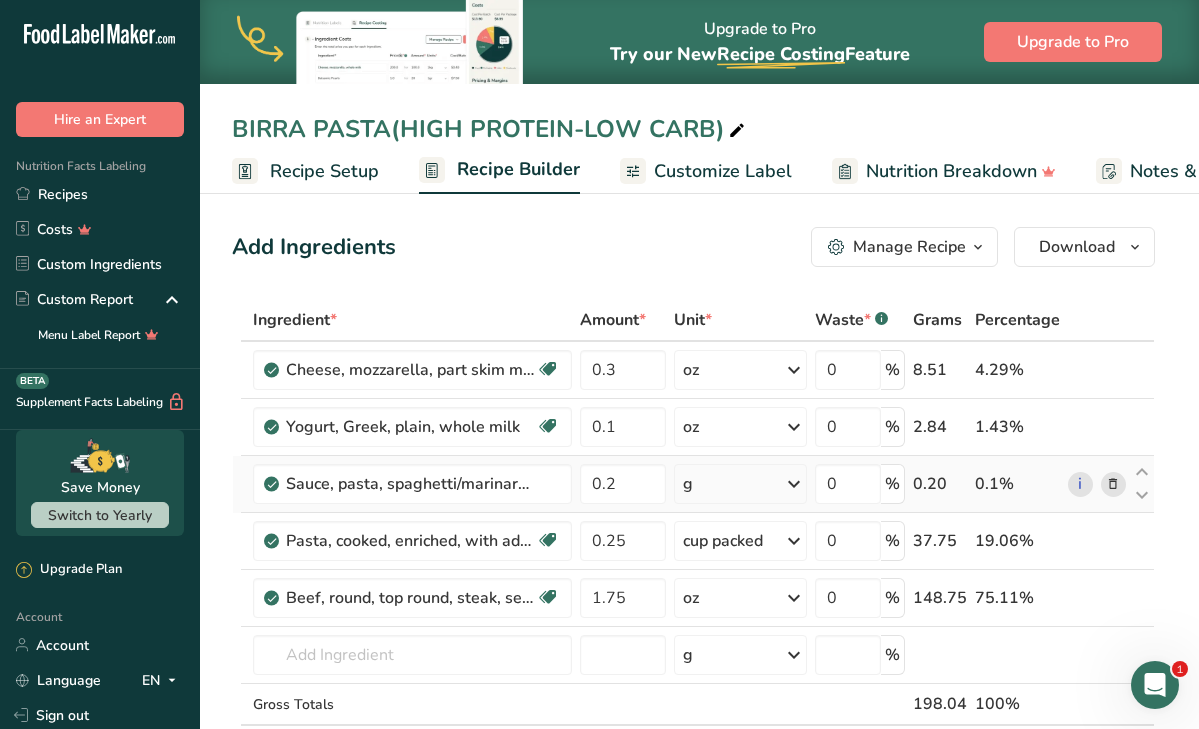 scroll, scrollTop: 0, scrollLeft: 0, axis: both 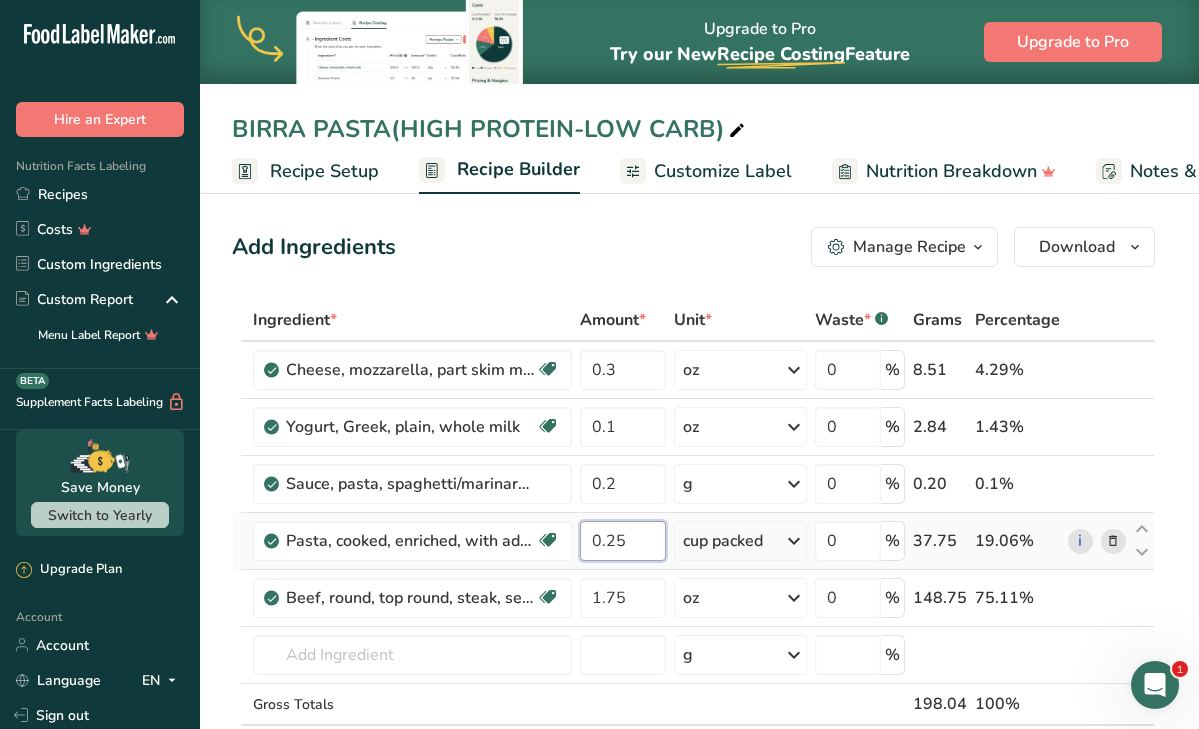click on "0.25" at bounding box center (622, 541) 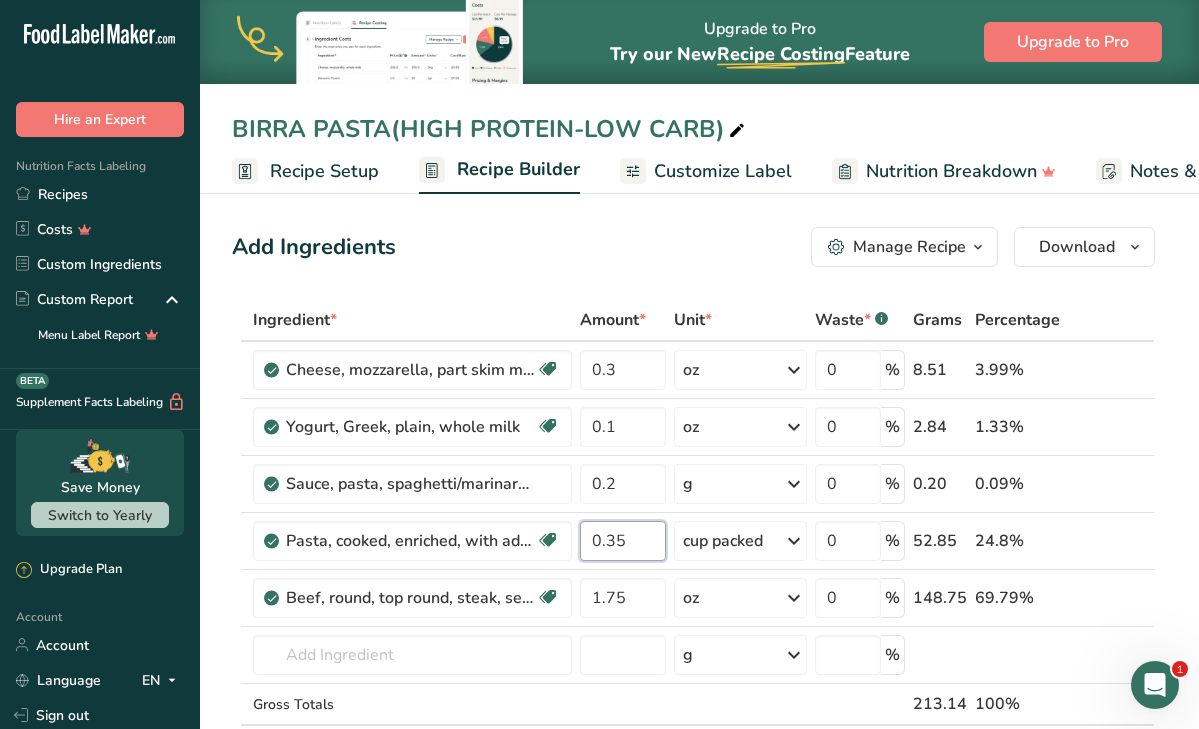 type on "0.35" 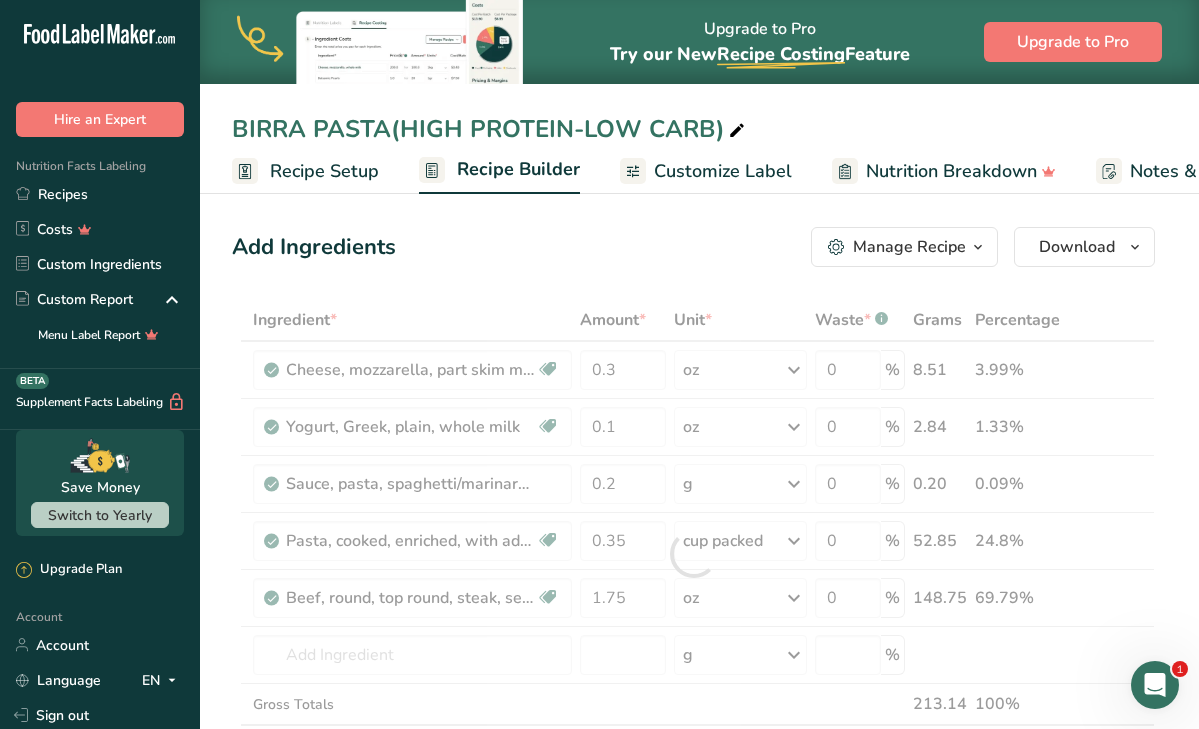 click on "Ingredient *
Amount *
Unit *
Waste *   .a-a{fill:#347362;}.b-a{fill:#fff;}          Grams
Percentage
Cheese, mozzarella, part skim milk
Gluten free
Vegetarian
Soy free
0.3
oz
Portions
1 oz
Weight Units
g
kg
mg
See more
Volume Units
l
Volume units require a density conversion. If you know your ingredient's density enter it below. Otherwise, click on "RIA" our AI Regulatory bot - she will be able to help you
lb/ft3
g/cm3
Confirm
mL
lb/ft3
g/cm3
0" at bounding box center [693, 554] 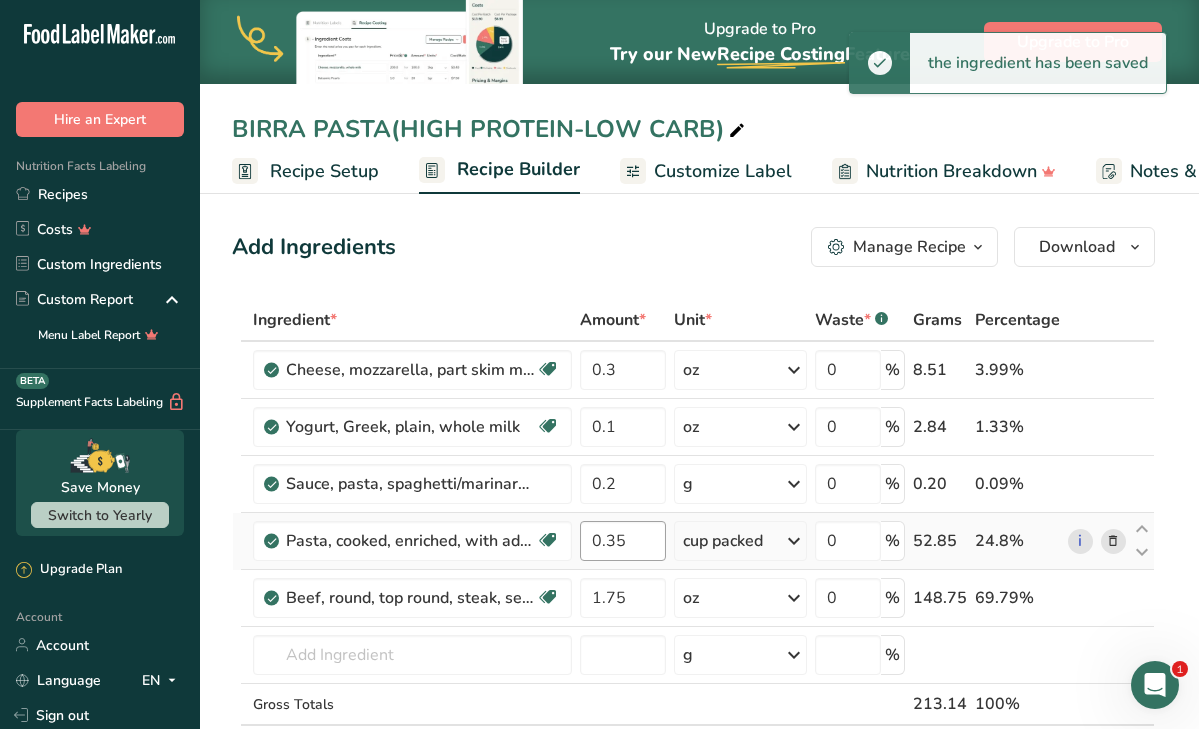 scroll, scrollTop: 0, scrollLeft: 0, axis: both 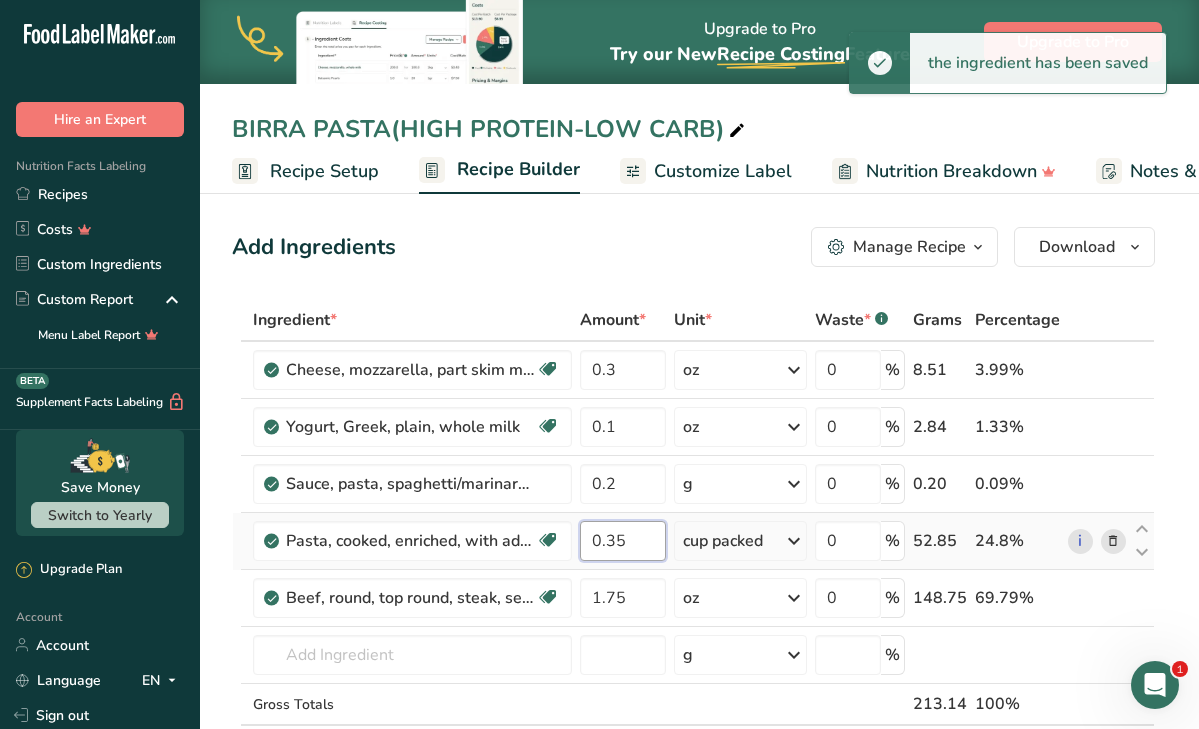 click on "0.35" at bounding box center [622, 541] 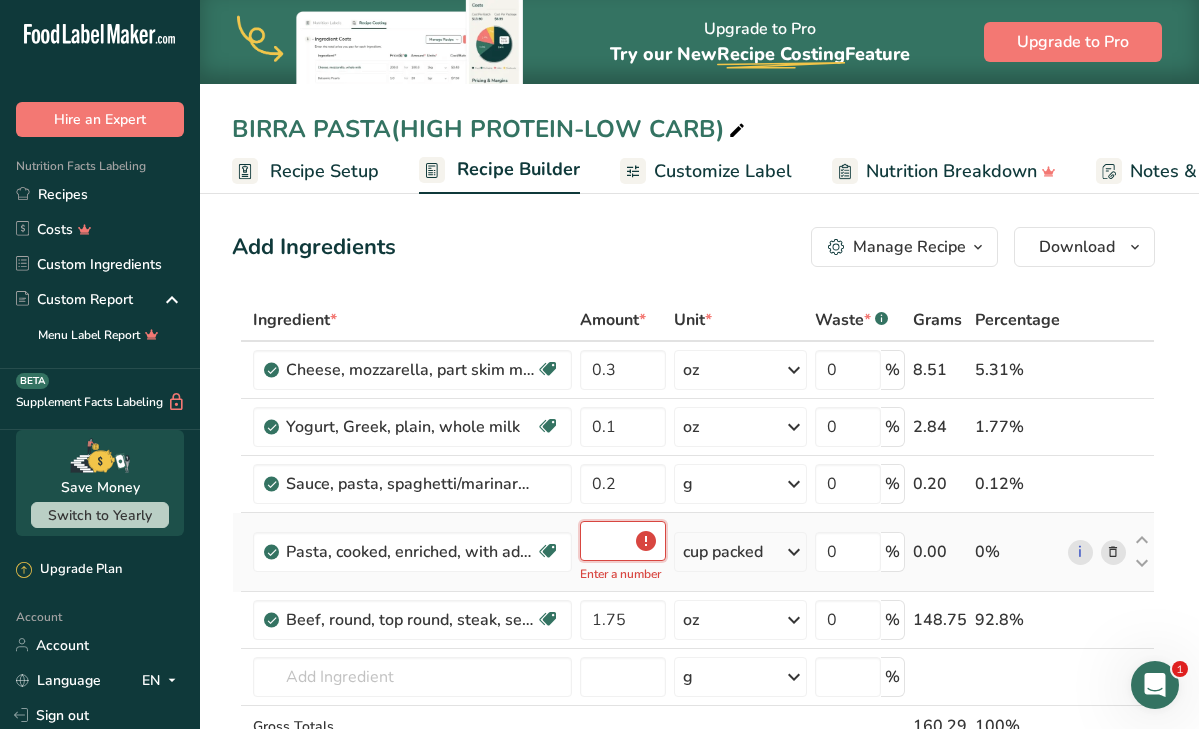 type on "0.5" 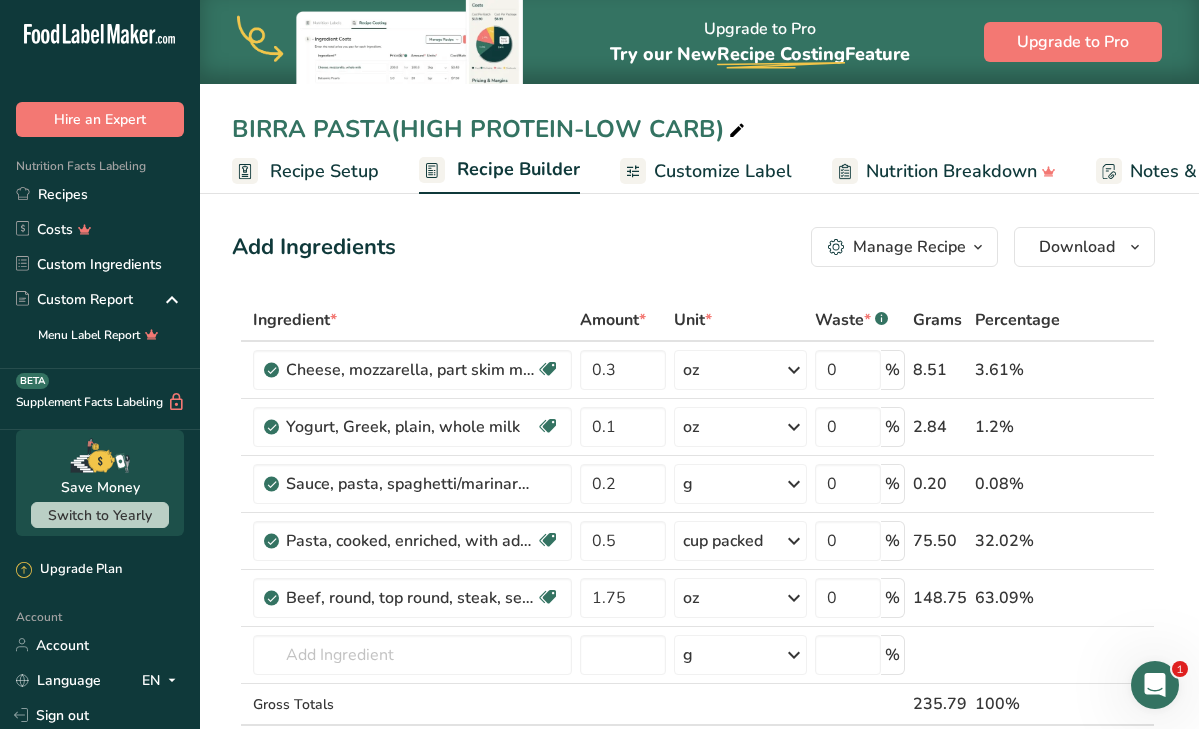click on "Add Ingredients
Manage Recipe         Delete Recipe           Duplicate Recipe             Scale Recipe             Save as Sub-Recipe   .a-a{fill:#347362;}.b-a{fill:#fff;}                               Nutrition Breakdown                   Recipe Card
NEW
Amino Acids Pattern Report             Activity History
Download
Choose your preferred label style
Standard FDA label
Standard FDA label
The most common format for nutrition facts labels in compliance with the FDA's typeface, style and requirements
Tabular FDA label
A label format compliant with the FDA regulations presented in a tabular (horizontal) display.
Linear FDA label
A simple linear display for small sized packages.
Simplified FDA label" at bounding box center (699, 1247) 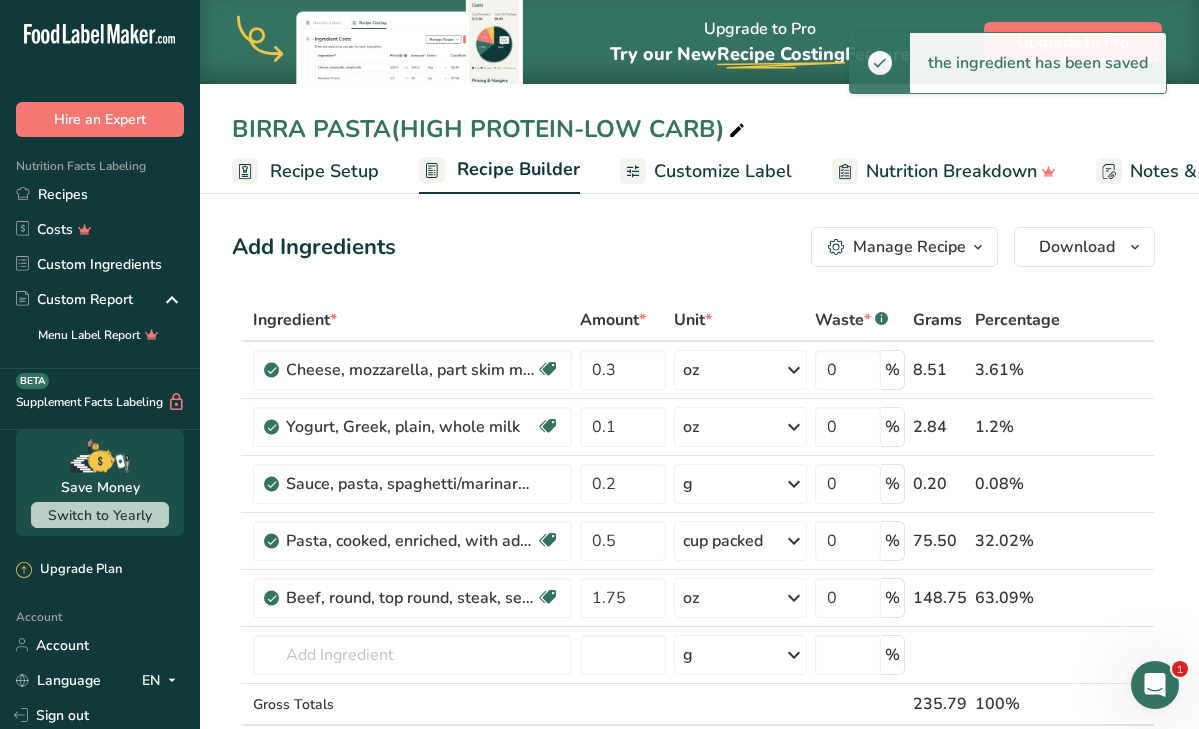 scroll, scrollTop: 0, scrollLeft: 0, axis: both 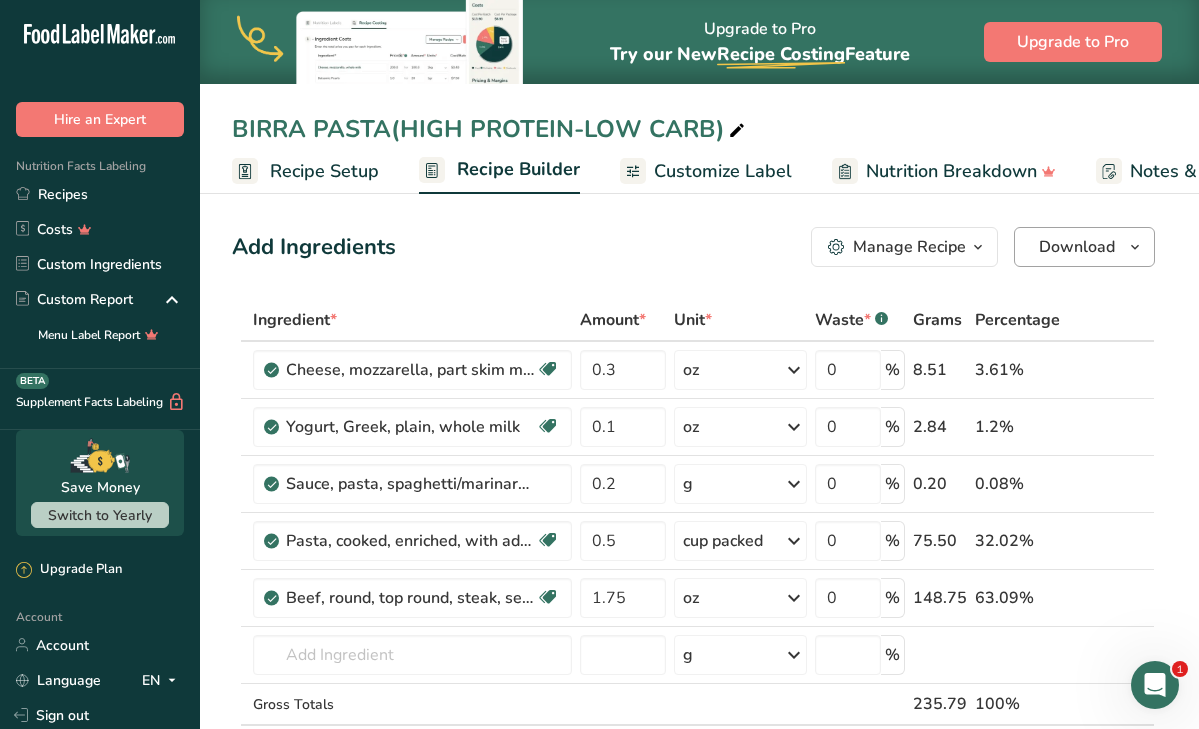 click on "Download" at bounding box center [1077, 247] 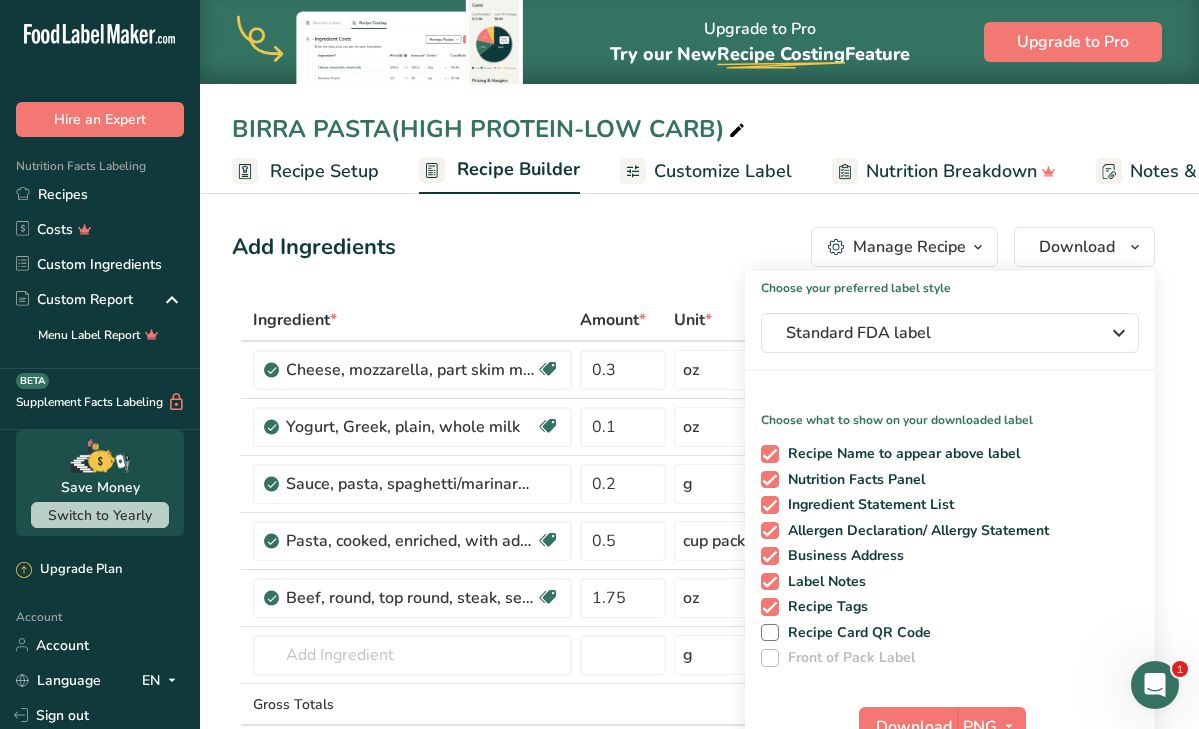 click on "BIRRA PASTA(HIGH PROTEIN-LOW CARB)
Recipe Setup                       Recipe Builder   Customize Label               Nutrition Breakdown                 Notes & Attachments                 Recipe Costing
Add Ingredients
Manage Recipe         Delete Recipe           Duplicate Recipe             Scale Recipe             Save as Sub-Recipe   .a-a{fill:#347362;}.b-a{fill:#fff;}                               Nutrition Breakdown                   Recipe Card
NEW
Amino Acids Pattern Report             Activity History
Download
Choose your preferred label style
Standard FDA label
Standard FDA label
The most common format for nutrition facts labels in compliance with the FDA's typeface, style and requirements
Tabular FDA label" at bounding box center [699, 1247] 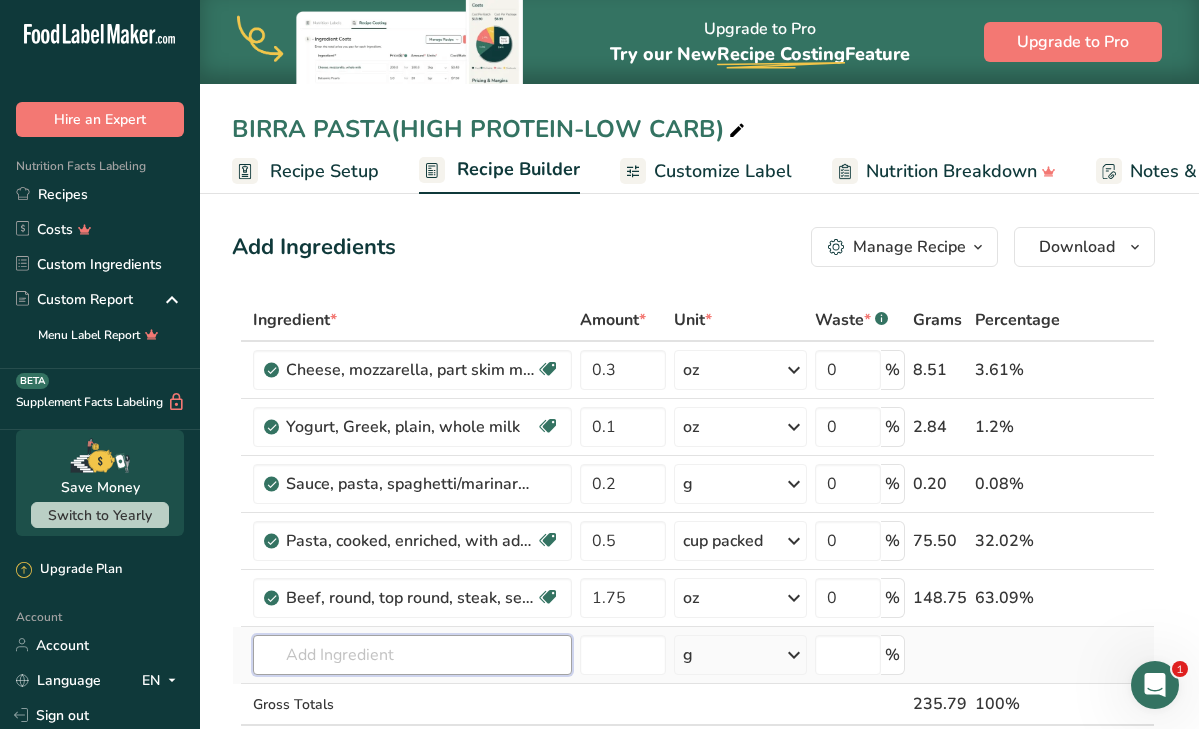 click at bounding box center [412, 655] 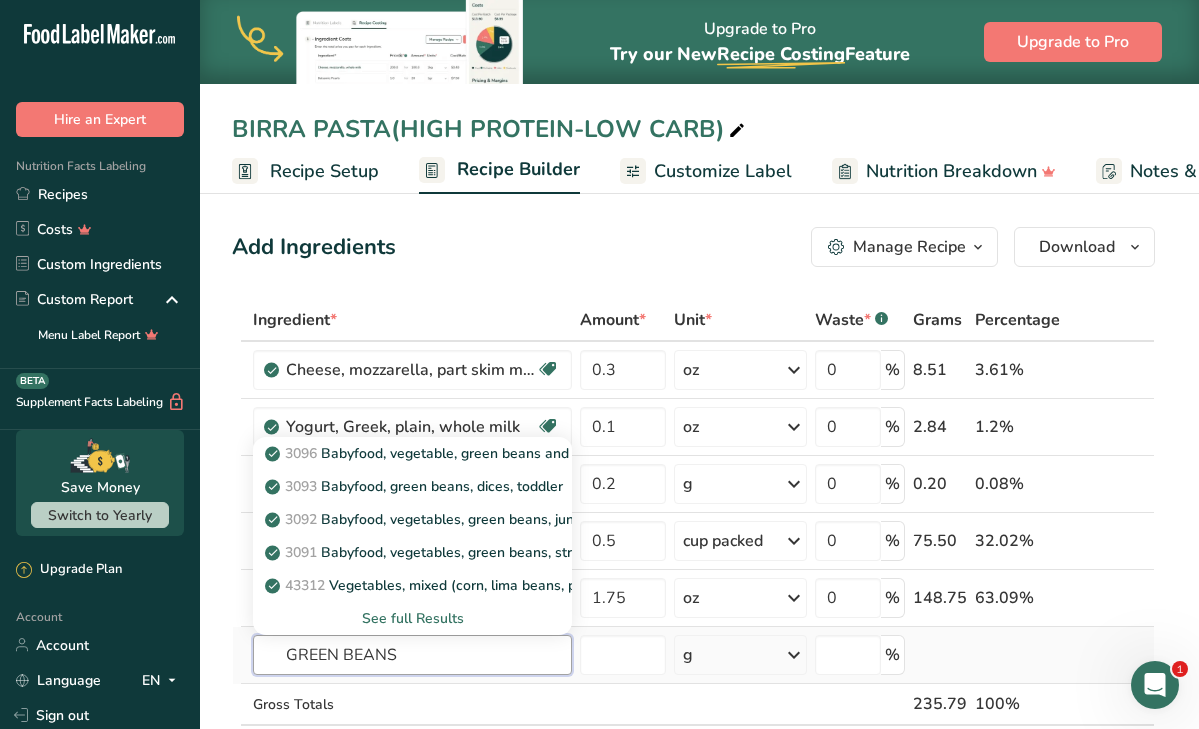type on "GREEN BEANS" 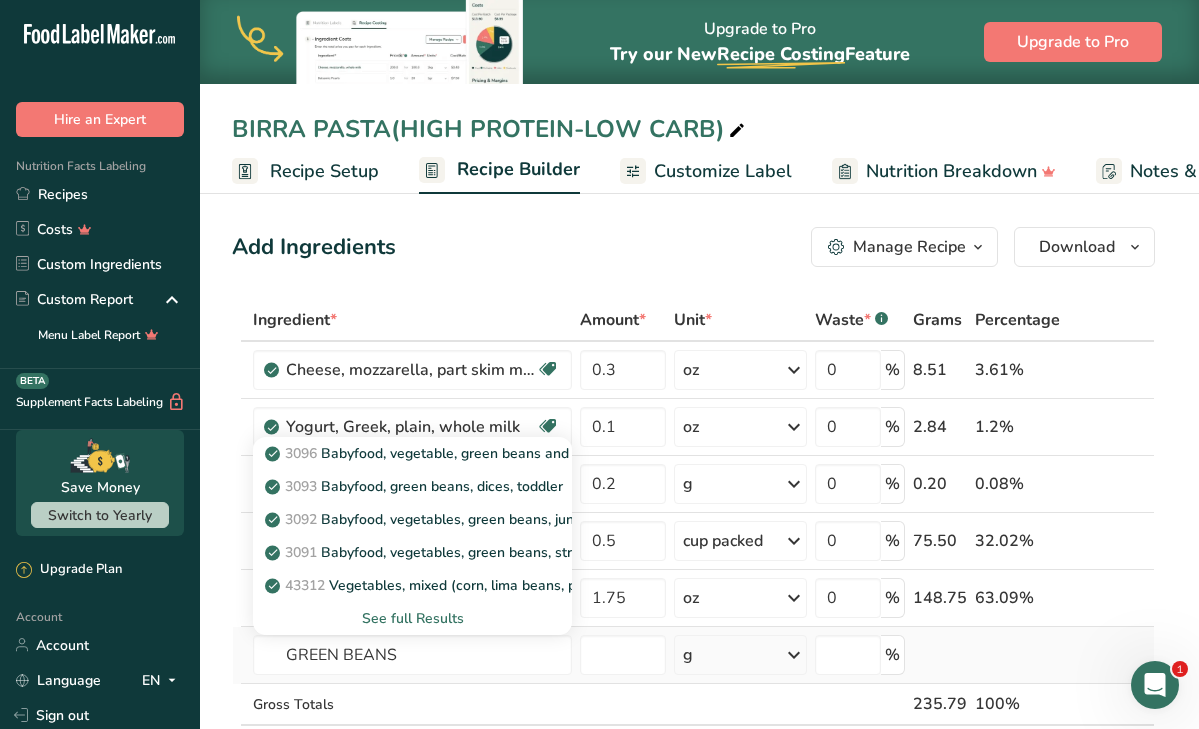 type 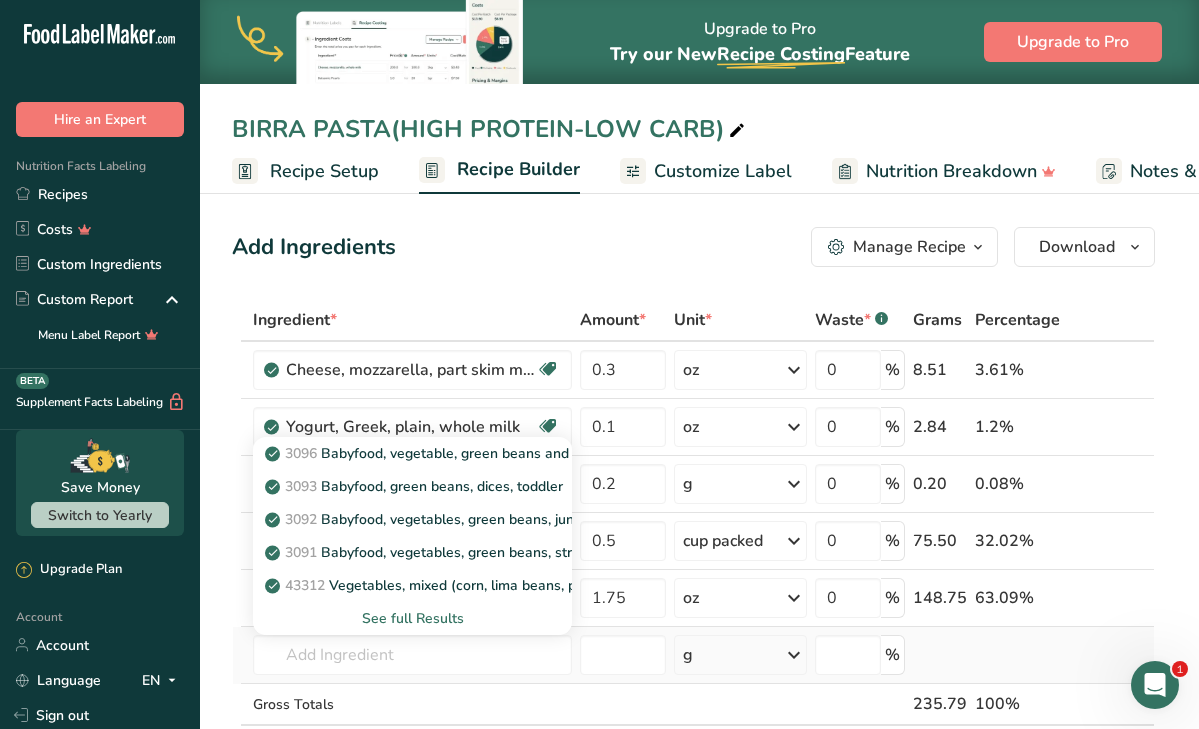 click on "See full Results" at bounding box center [412, 618] 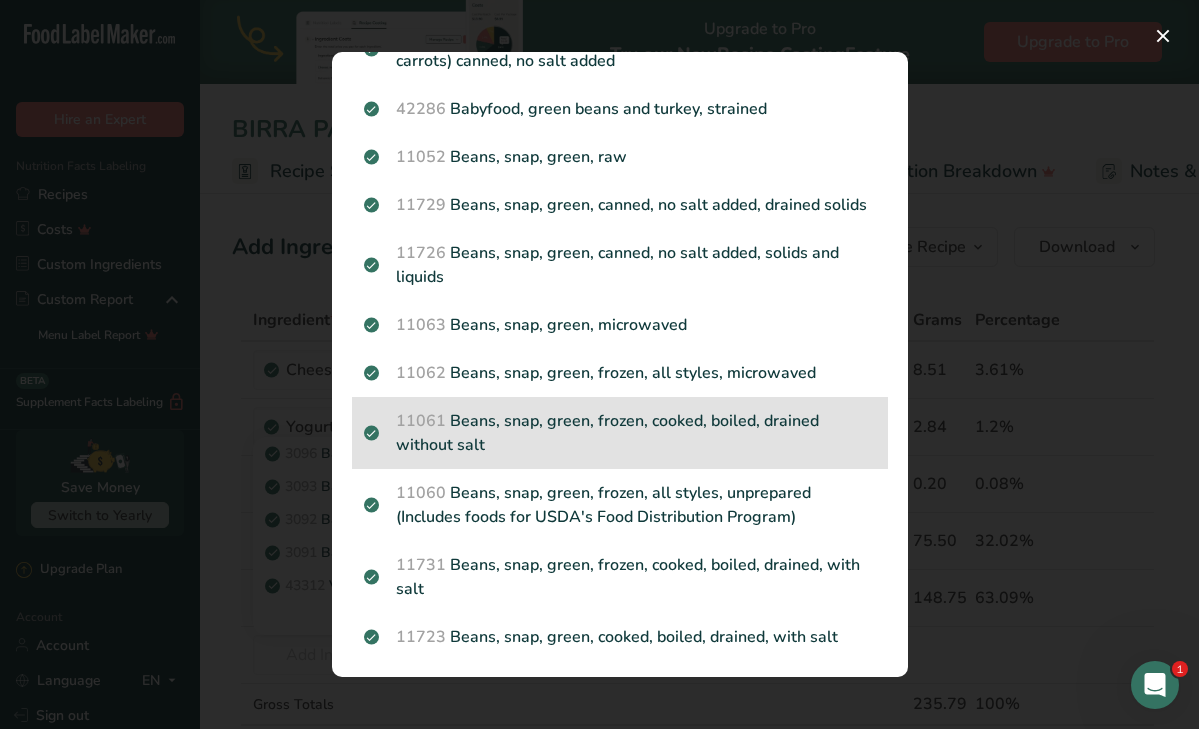 scroll, scrollTop: 318, scrollLeft: 0, axis: vertical 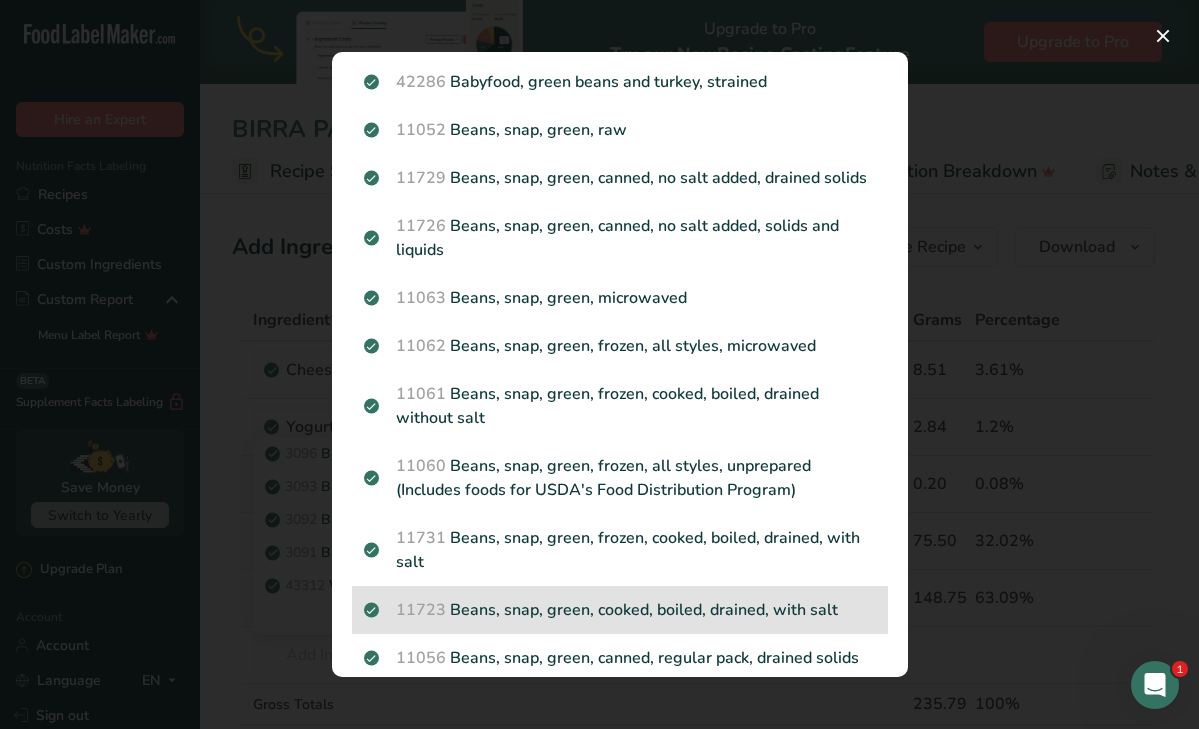 click on "11723
Beans, snap, green, cooked, boiled, drained, with salt" at bounding box center (620, 610) 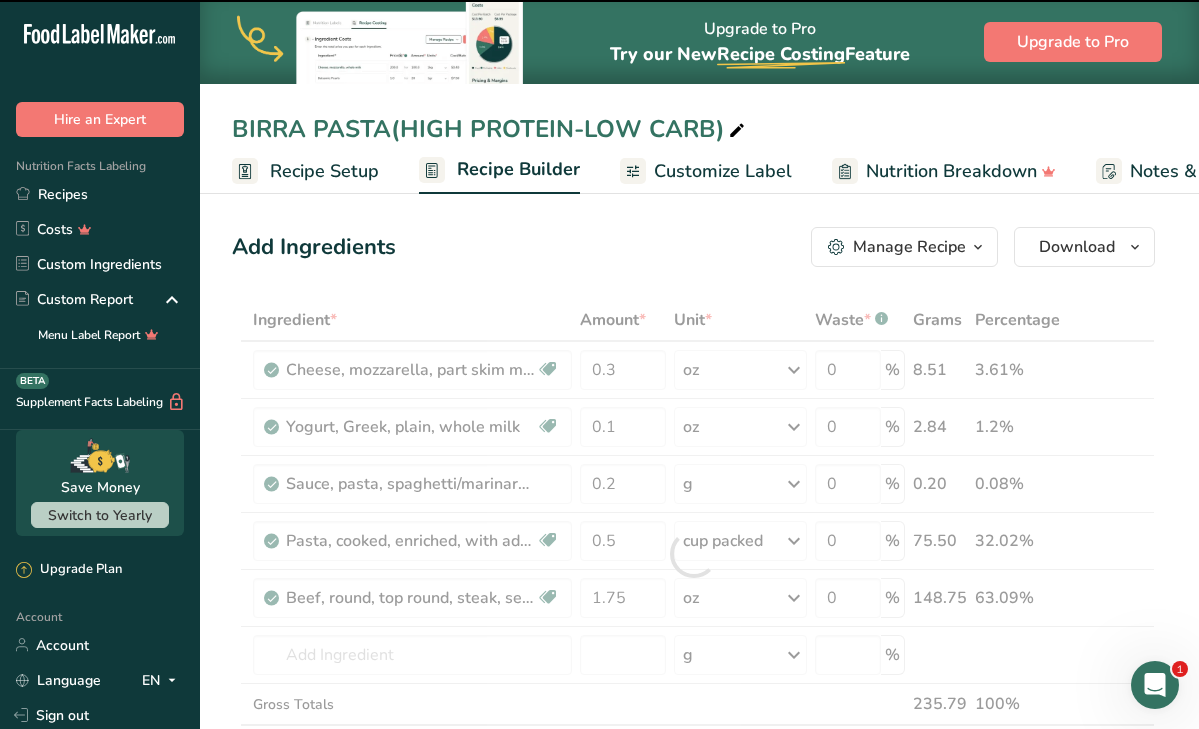 click at bounding box center (693, 554) 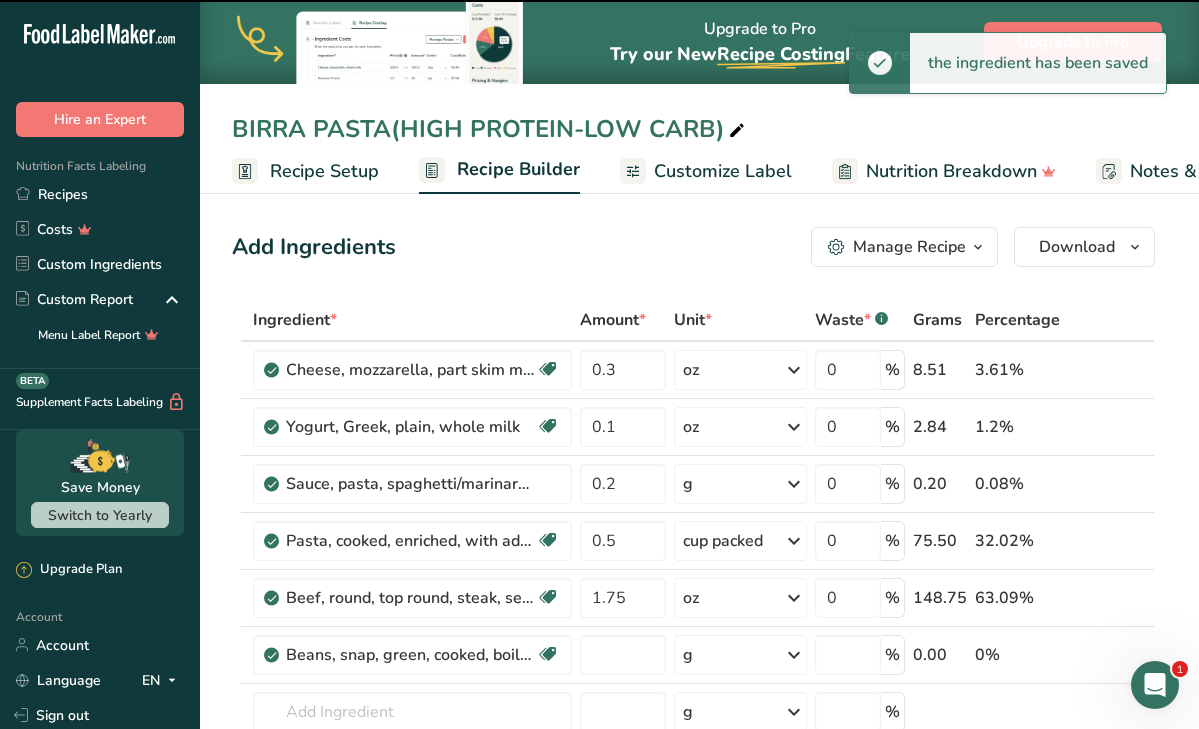 type on "0" 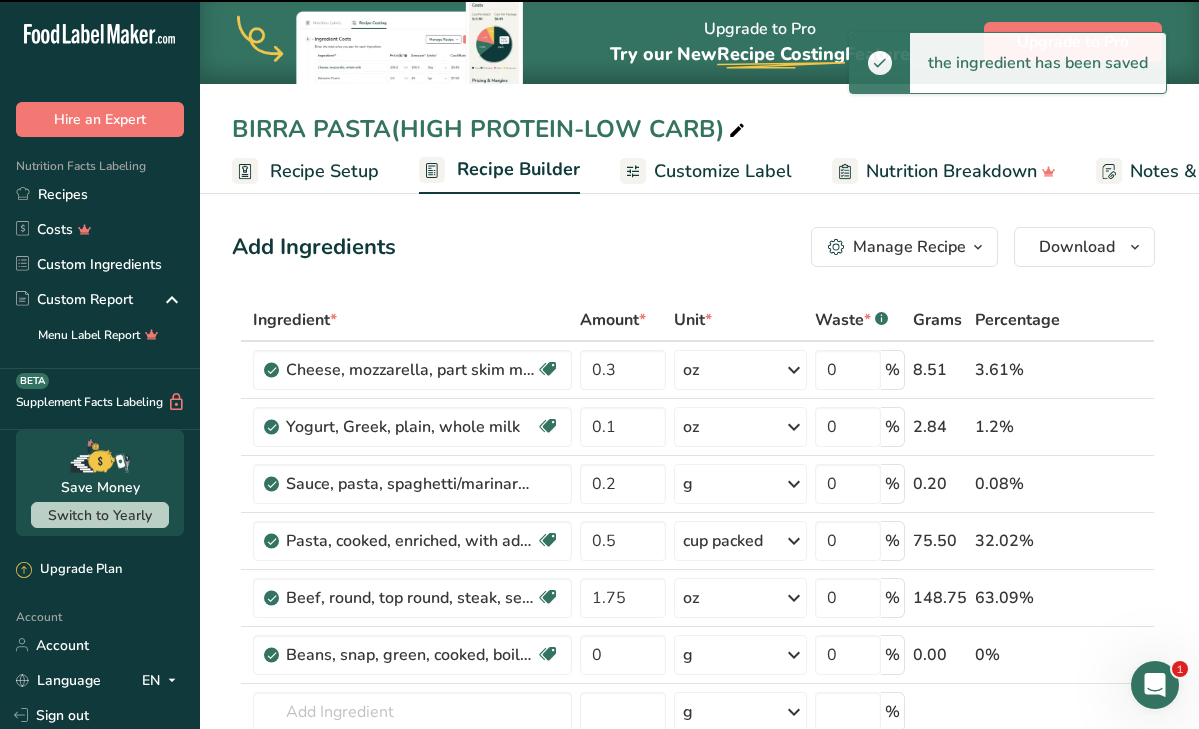 click on "g" at bounding box center [740, 655] 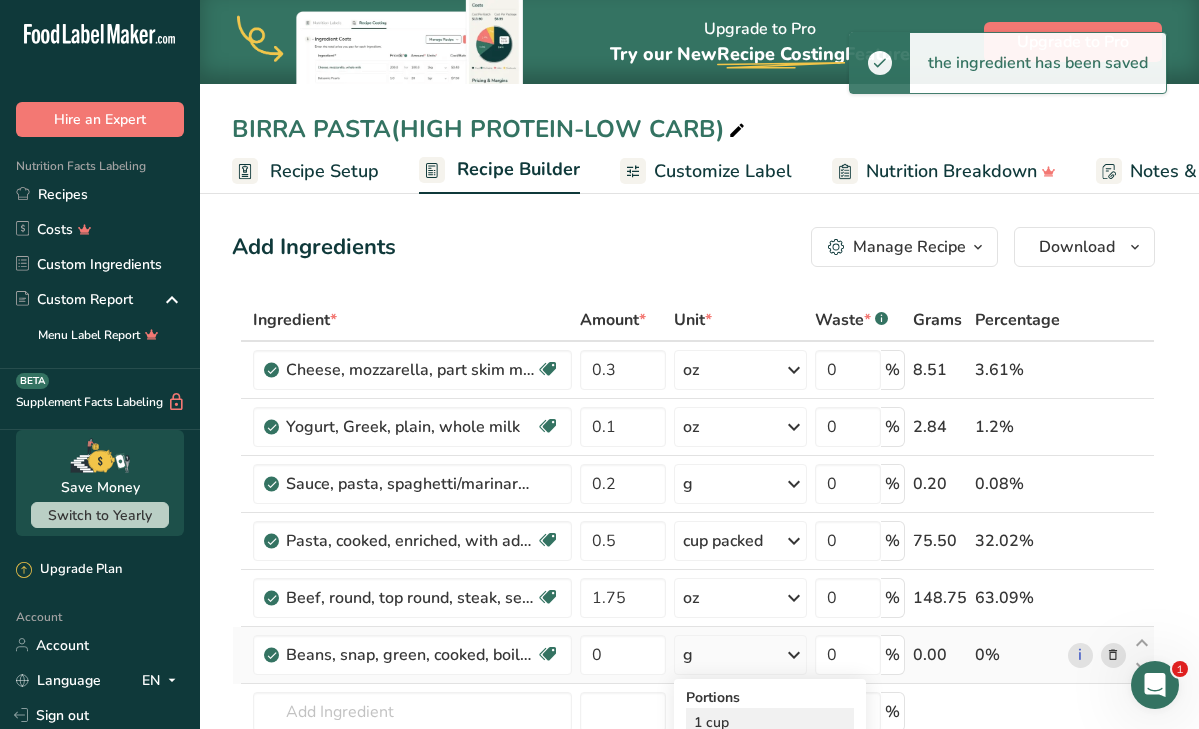 click on "1 cup" at bounding box center (770, 722) 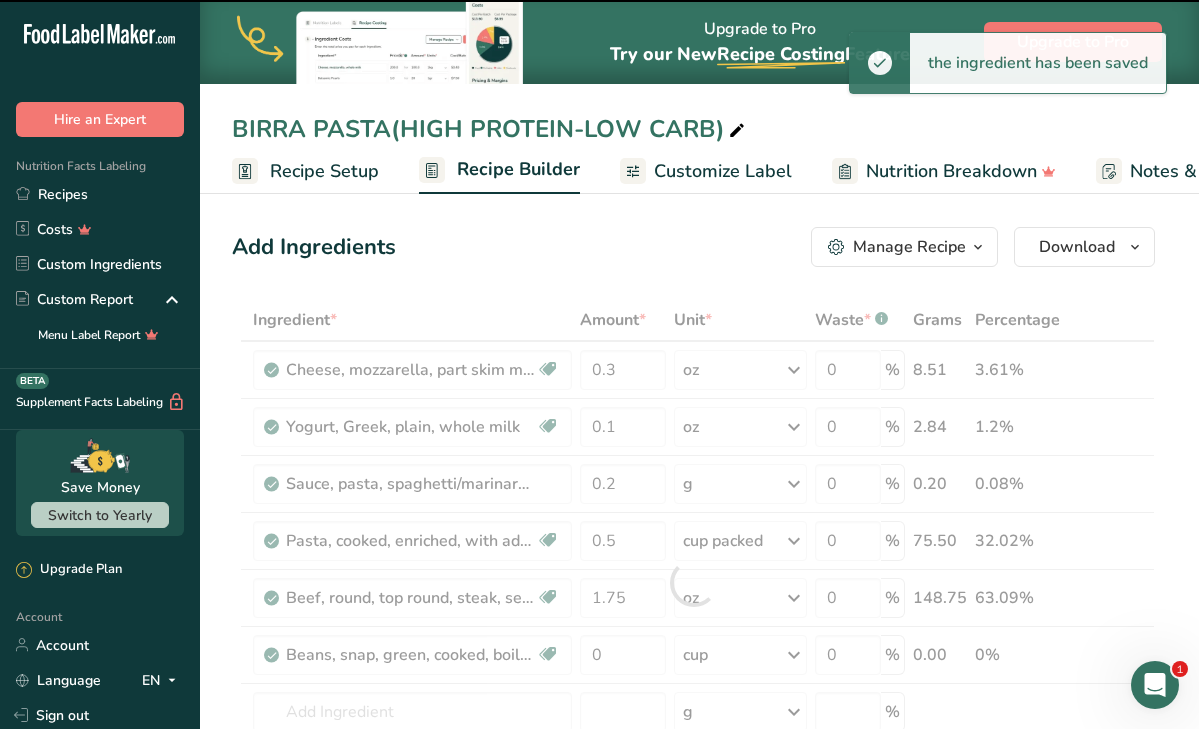 click at bounding box center (693, 582) 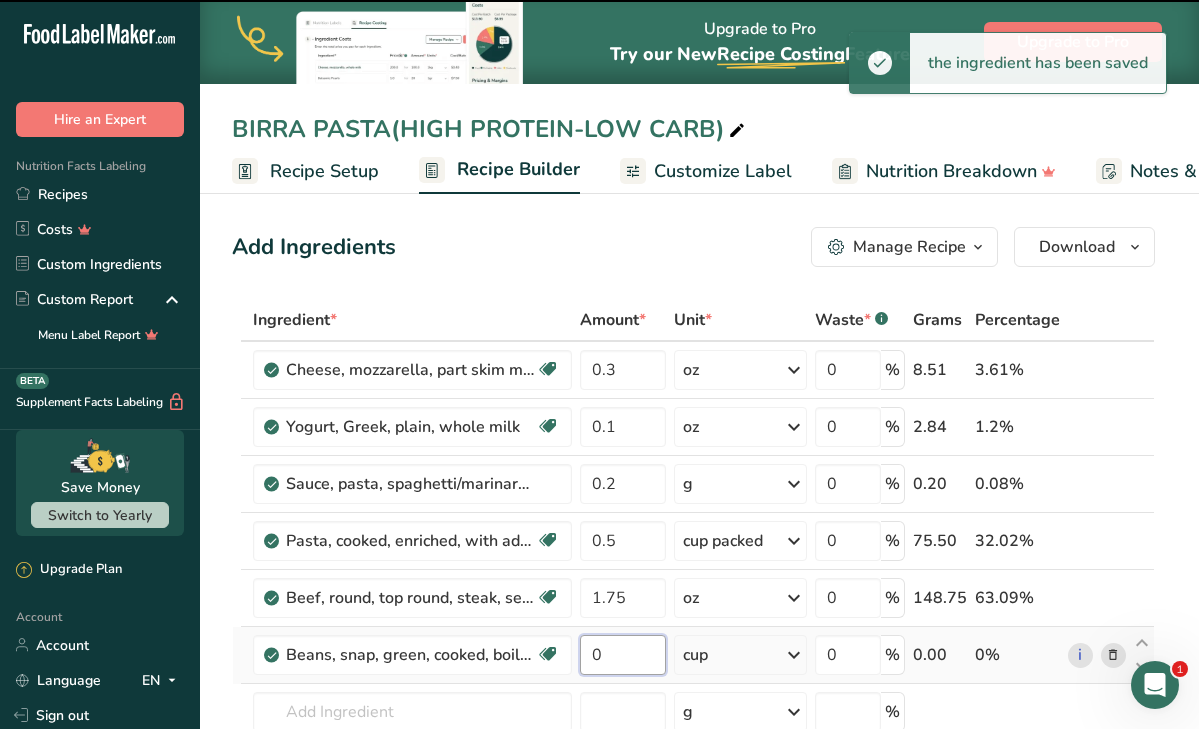 click on "0" at bounding box center [622, 655] 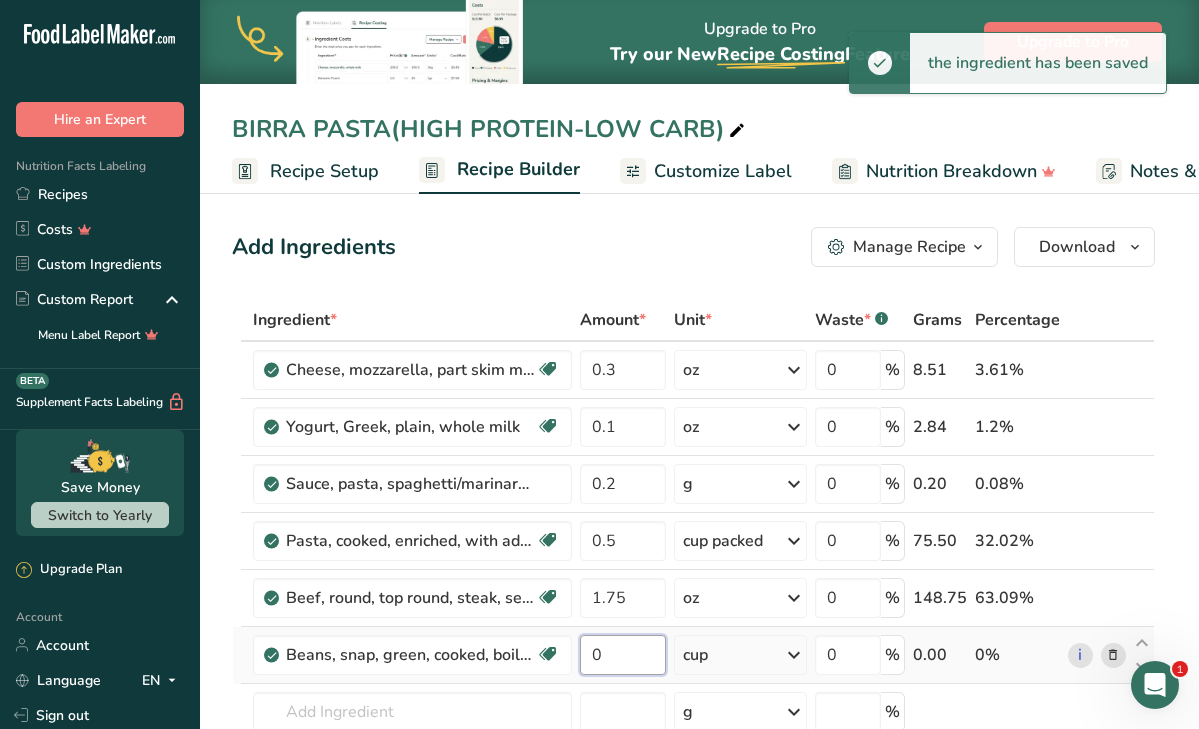 type on "1" 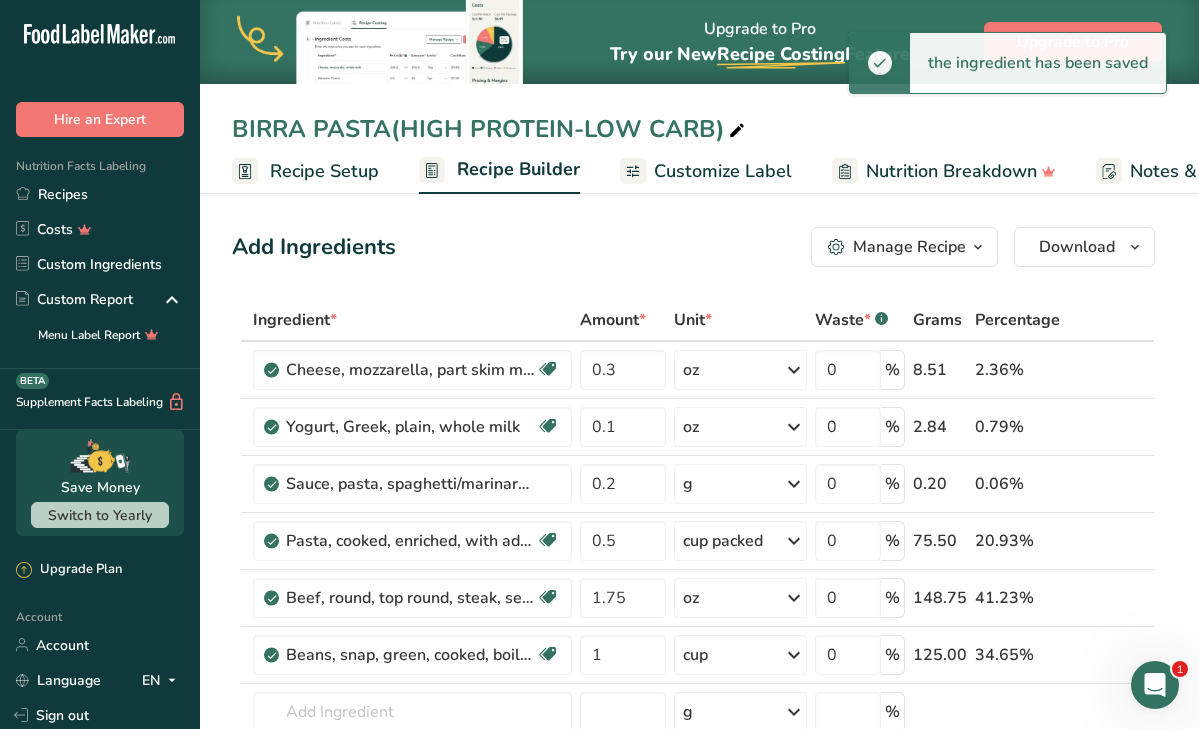 click on "Ingredient *
Amount *
Unit *
Waste *   .a-a{fill:#347362;}.b-a{fill:#fff;}          Grams
Percentage
Cheese, mozzarella, part skim milk
Gluten free
Vegetarian
Soy free
0.3
oz
Portions
1 oz
Weight Units
g
kg
mg
See more
Volume Units
l
Volume units require a density conversion. If you know your ingredient's density enter it below. Otherwise, click on "RIA" our AI Regulatory bot - she will be able to help you
lb/ft3
g/cm3
Confirm
mL
lb/ft3
g/cm3
0" at bounding box center (693, 582) 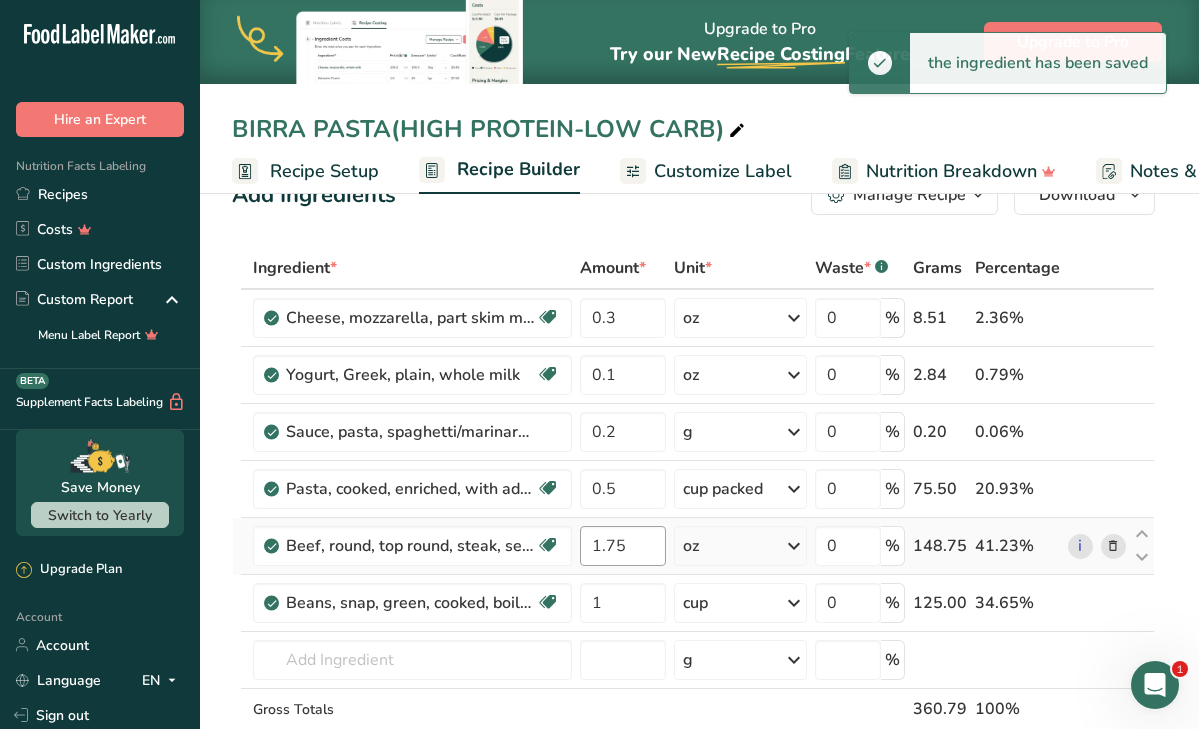 scroll, scrollTop: 56, scrollLeft: 0, axis: vertical 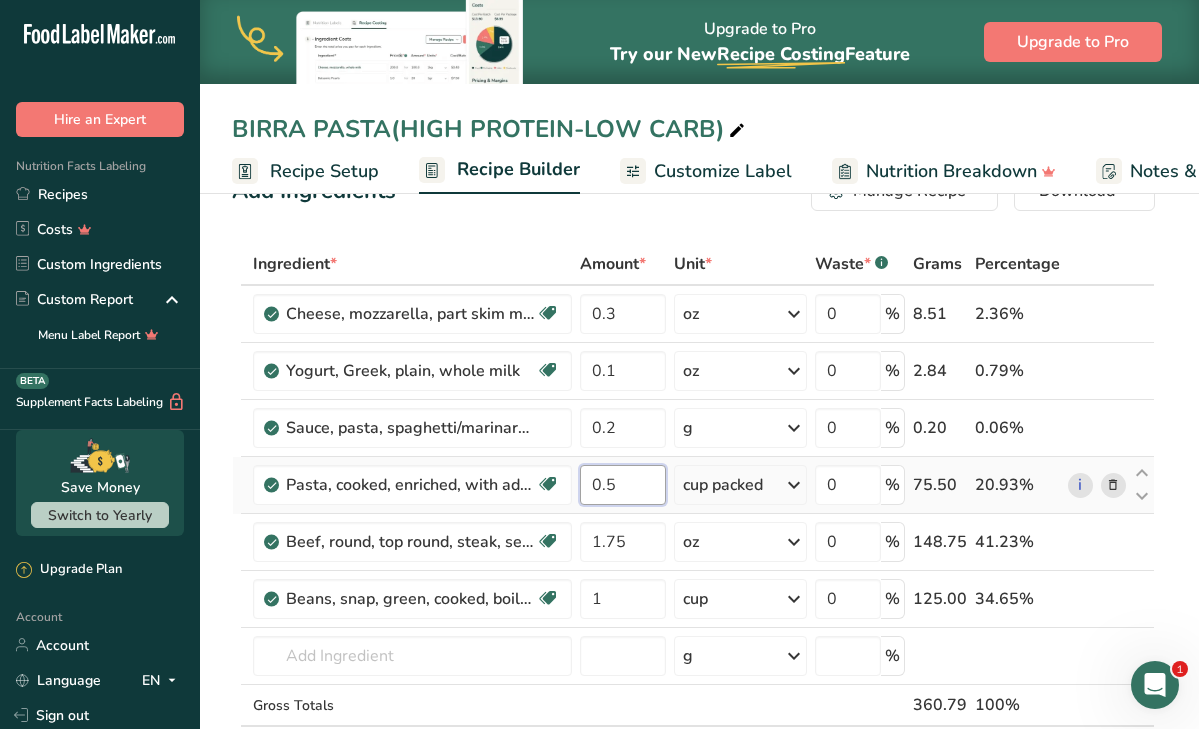 click on "0.5" at bounding box center (622, 485) 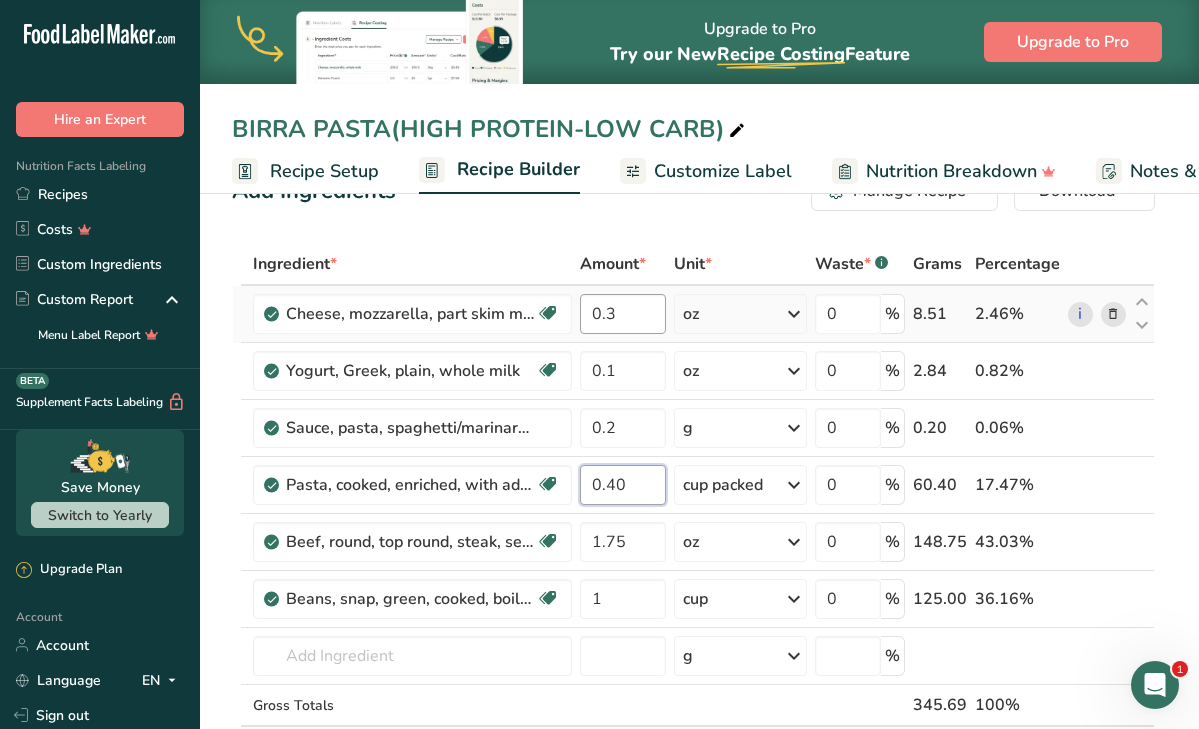 type on "0.40" 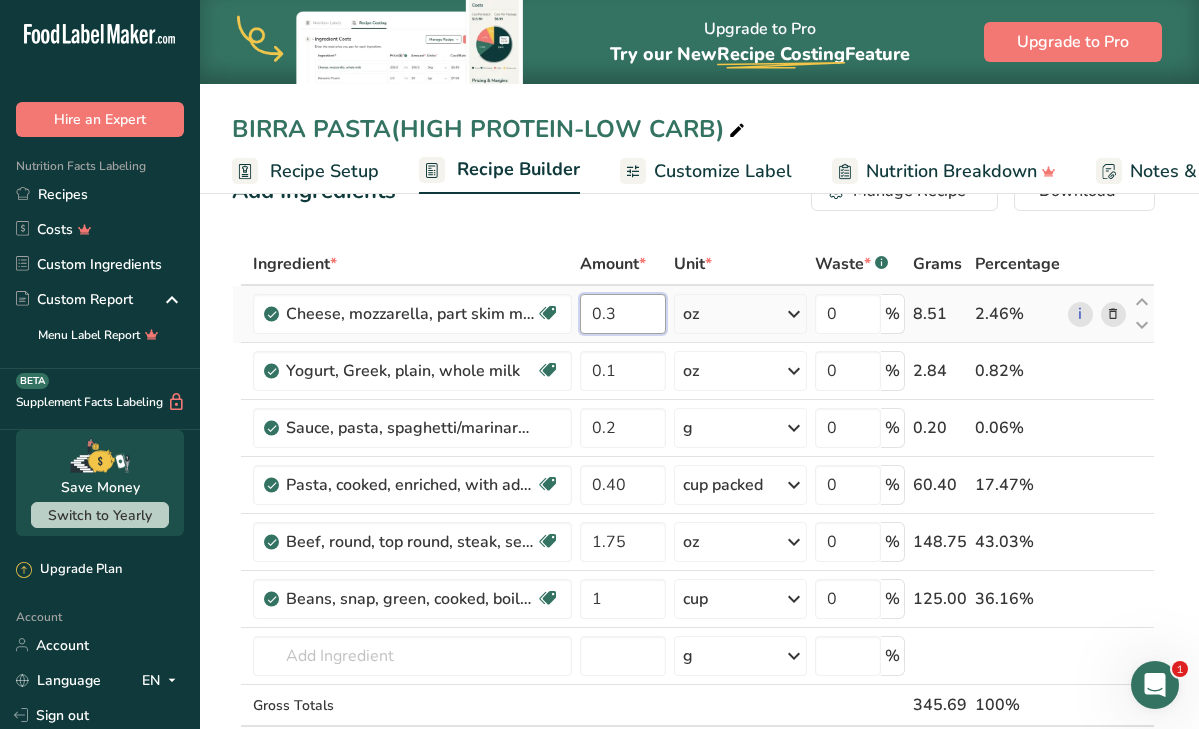 click on "Ingredient *
Amount *
Unit *
Waste *   .a-a{fill:#347362;}.b-a{fill:#fff;}          Grams
Percentage
Cheese, mozzarella, part skim milk
Gluten free
Vegetarian
Soy free
0.3
oz
Portions
1 oz
Weight Units
g
kg
mg
See more
Volume Units
l
Volume units require a density conversion. If you know your ingredient's density enter it below. Otherwise, click on "RIA" our AI Regulatory bot - she will be able to help you
lb/ft3
g/cm3
Confirm
mL
lb/ft3
g/cm3
0" at bounding box center [693, 526] 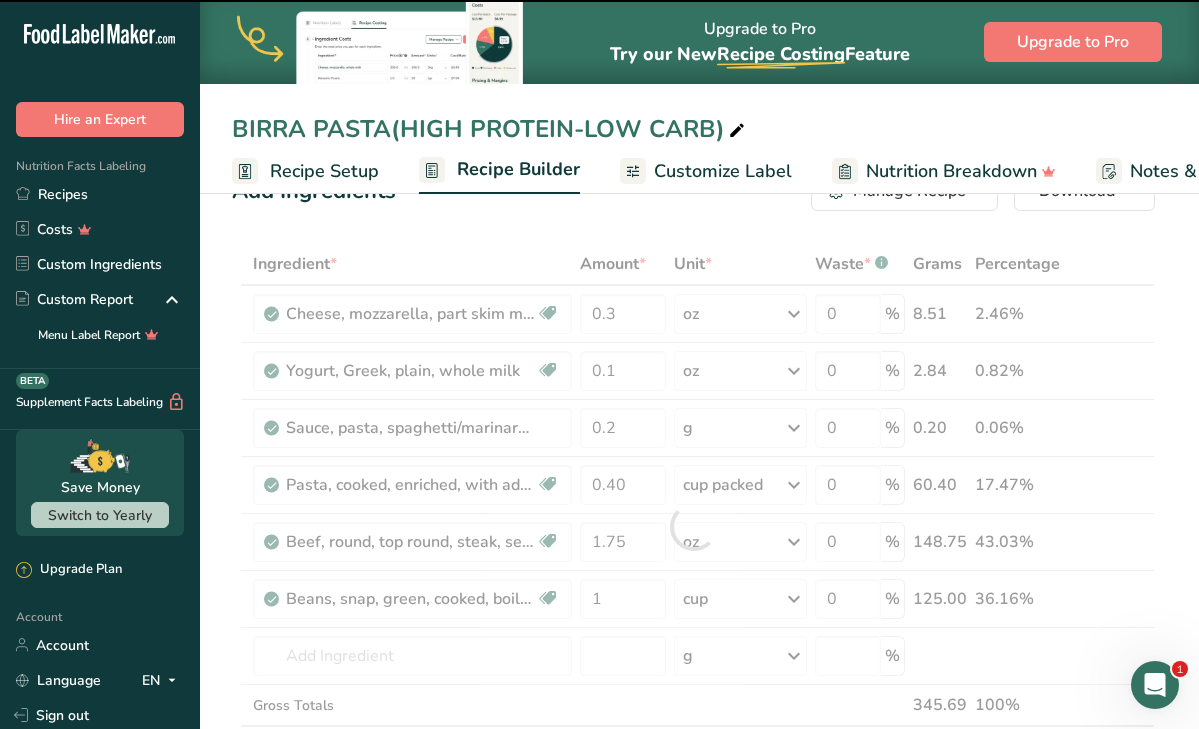 click at bounding box center (693, 526) 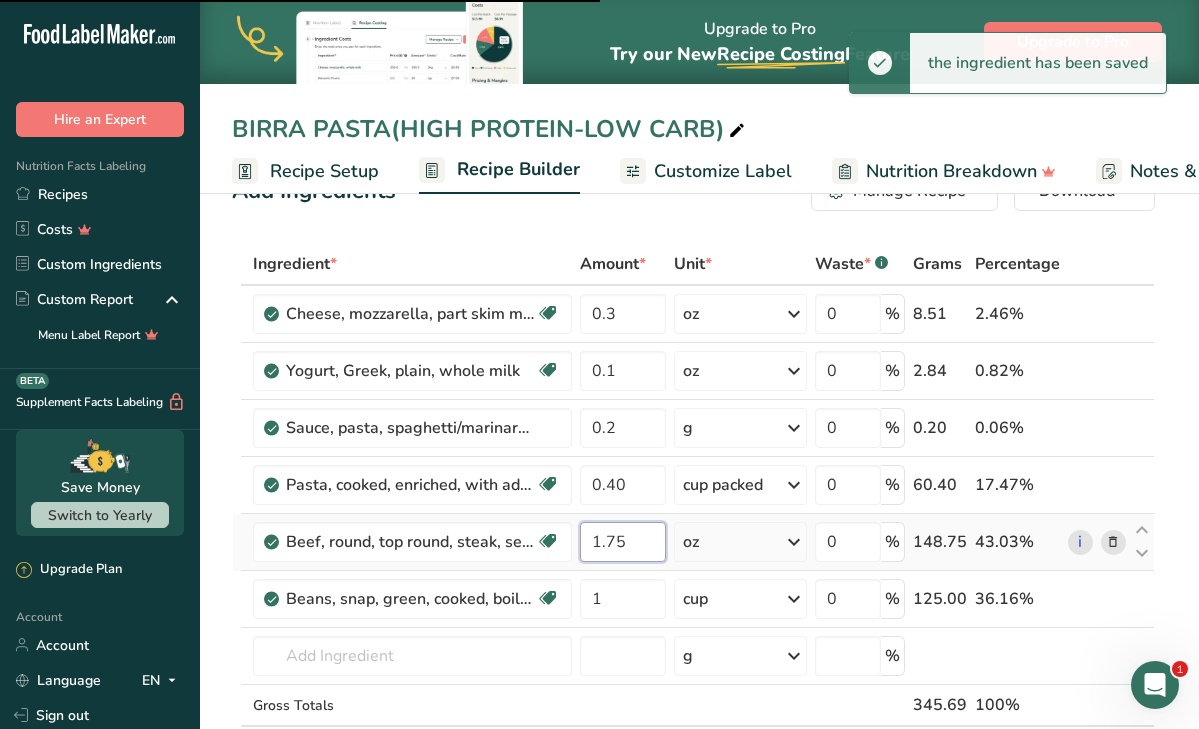 click on "1.75" at bounding box center [622, 542] 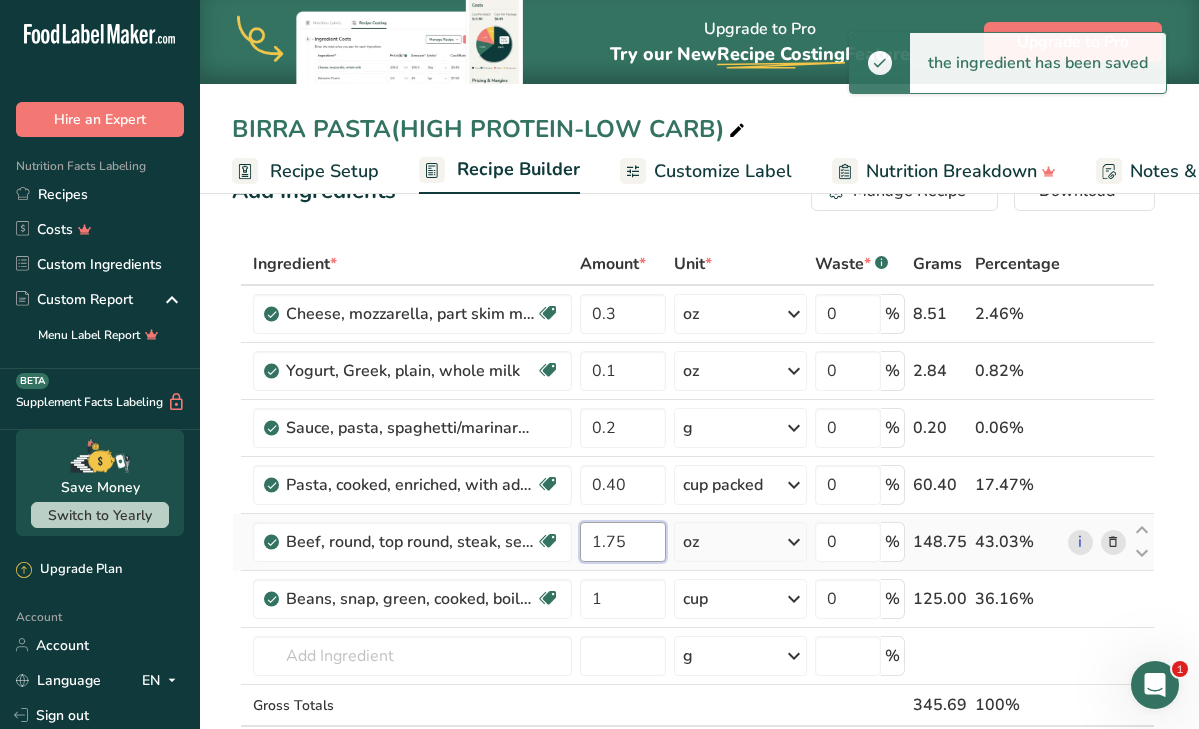 click on "1.75" at bounding box center [622, 542] 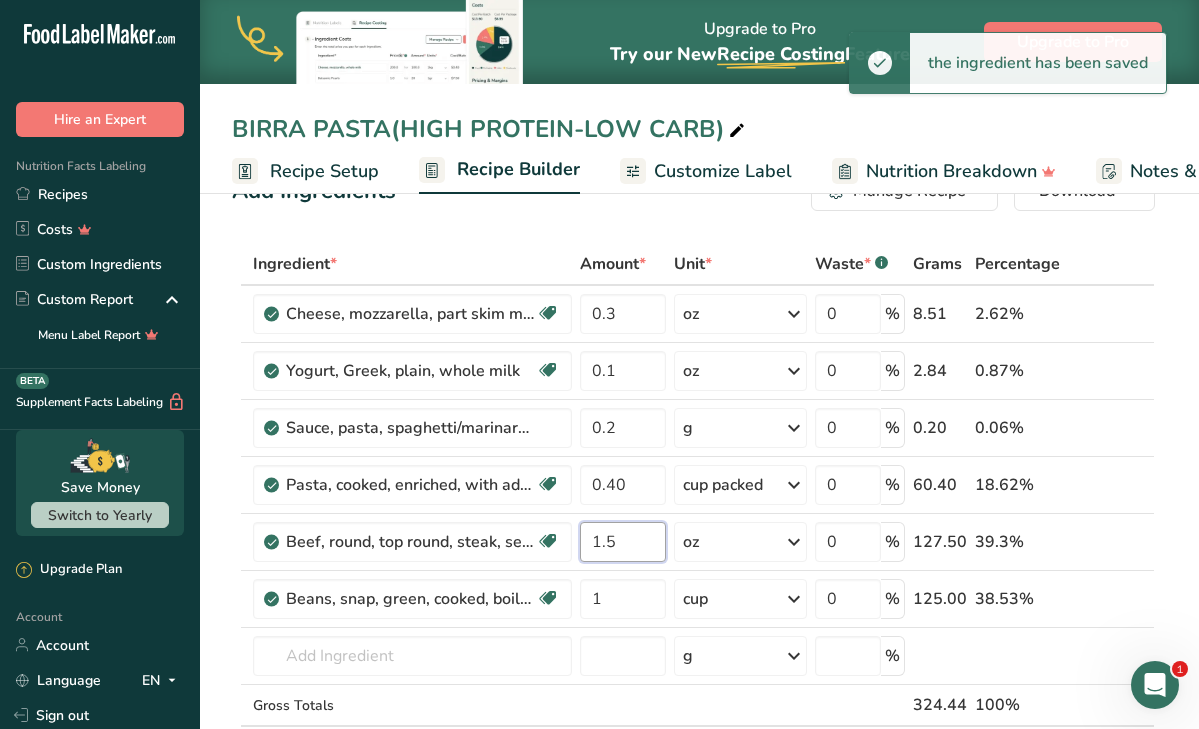 type on "1.5" 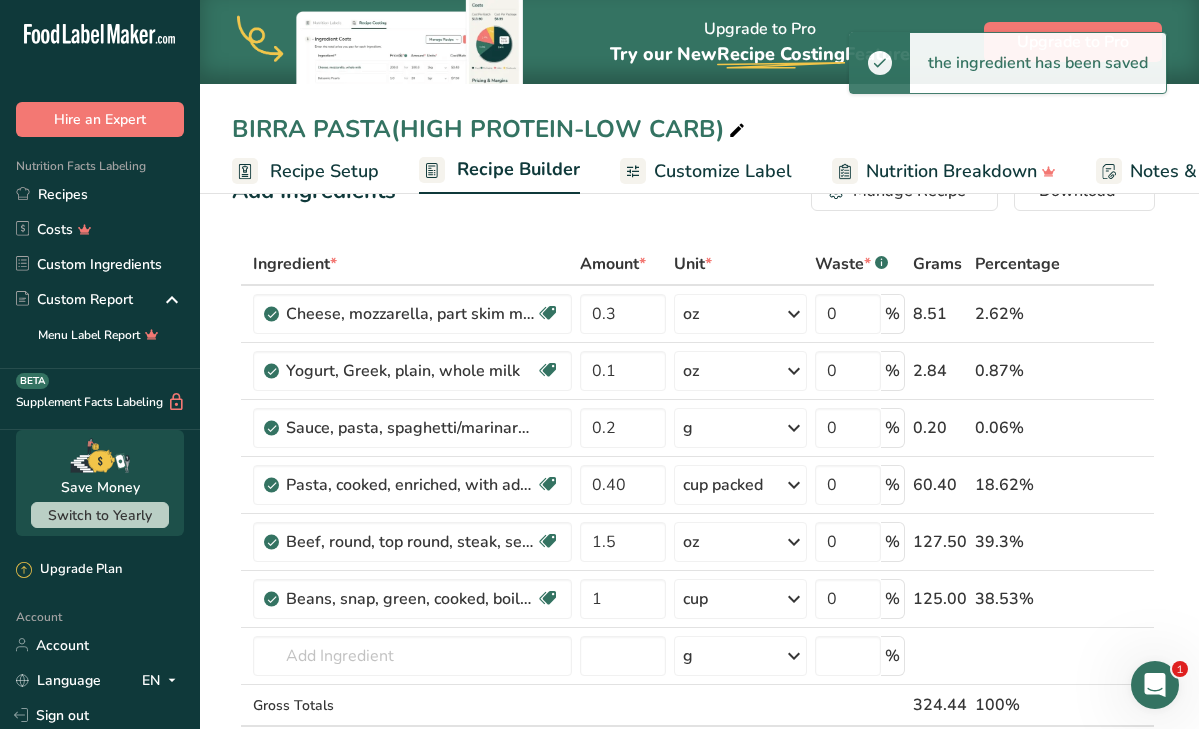 click on "Add Ingredients
Manage Recipe         Delete Recipe           Duplicate Recipe             Scale Recipe             Save as Sub-Recipe   .a-a{fill:#347362;}.b-a{fill:#fff;}                               Nutrition Breakdown                   Recipe Card
NEW
Amino Acids Pattern Report             Activity History
Download
Choose your preferred label style
Standard FDA label
Standard FDA label
The most common format for nutrition facts labels in compliance with the FDA's typeface, style and requirements
Tabular FDA label
A label format compliant with the FDA regulations presented in a tabular (horizontal) display.
Linear FDA label
A simple linear display for small sized packages.
Simplified FDA label" at bounding box center [699, 1229] 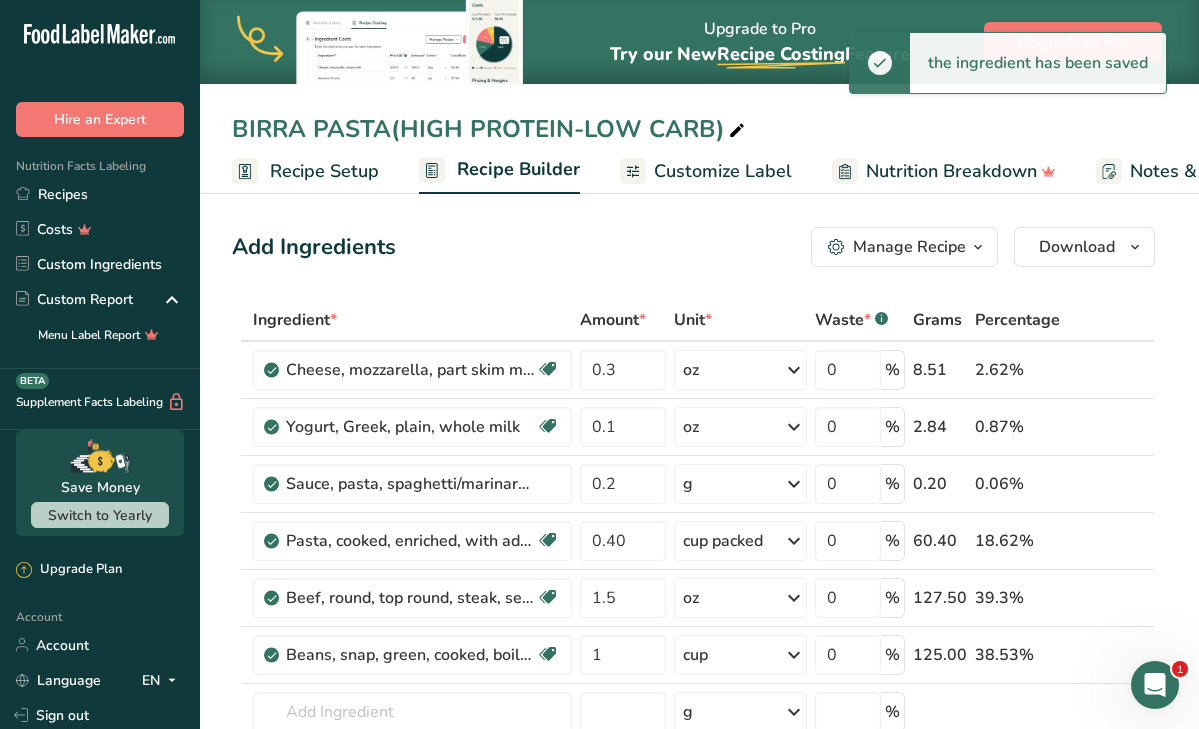 scroll, scrollTop: 0, scrollLeft: 0, axis: both 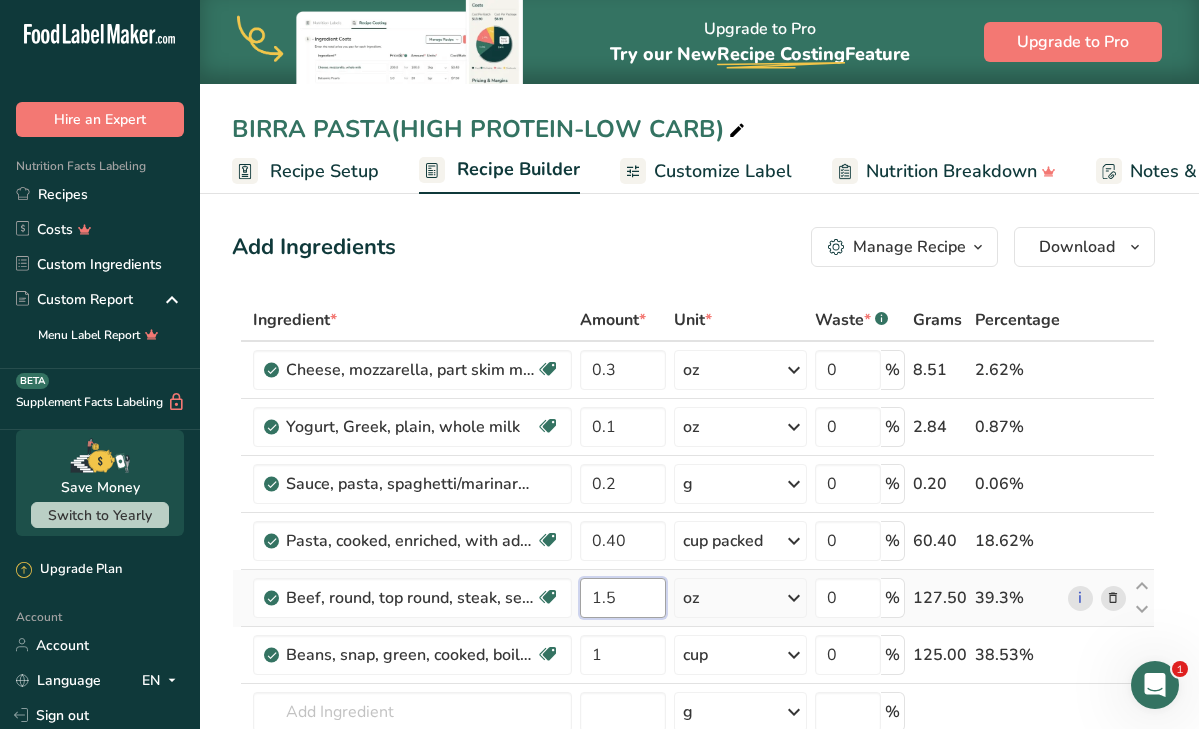 click on "1.5" at bounding box center (622, 598) 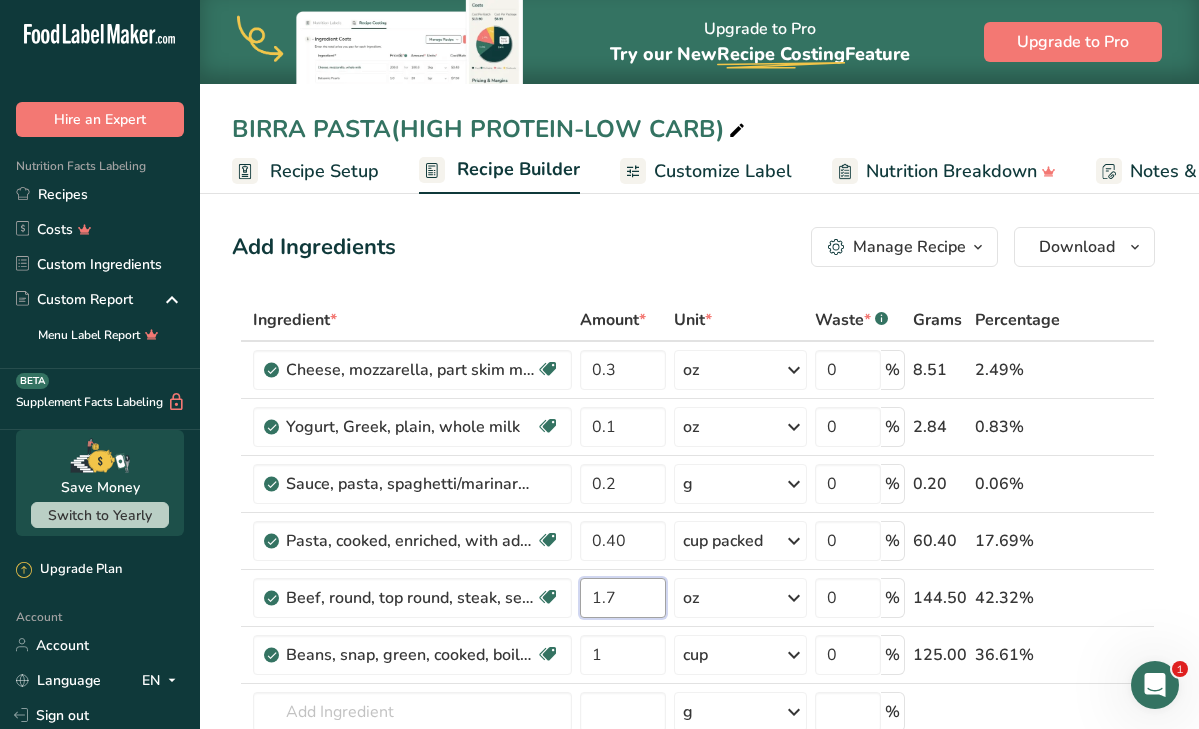 type on "1.7" 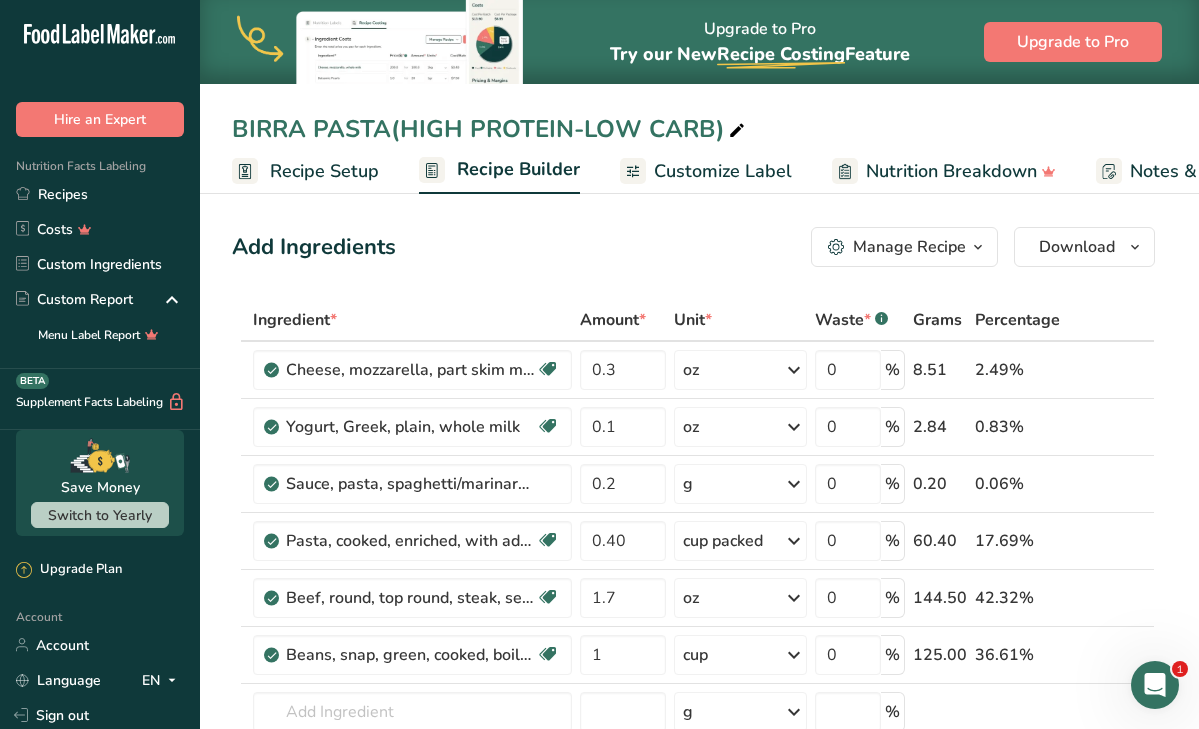 click on "Add Ingredients
Manage Recipe         Delete Recipe           Duplicate Recipe             Scale Recipe             Save as Sub-Recipe   .a-a{fill:#347362;}.b-a{fill:#fff;}                               Nutrition Breakdown                   Recipe Card
NEW
Amino Acids Pattern Report             Activity History
Download
Choose your preferred label style
Standard FDA label
Standard FDA label
The most common format for nutrition facts labels in compliance with the FDA's typeface, style and requirements
Tabular FDA label
A label format compliant with the FDA regulations presented in a tabular (horizontal) display.
Linear FDA label
A simple linear display for small sized packages.
Simplified FDA label" at bounding box center (699, 1285) 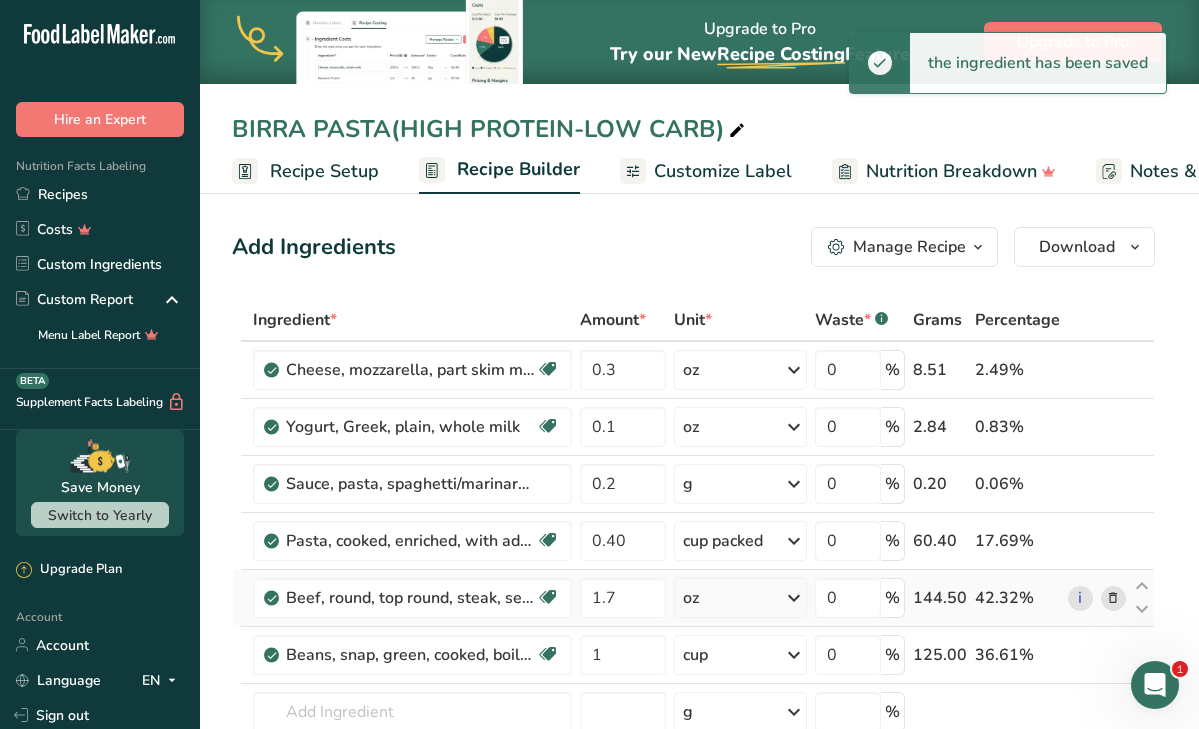 scroll, scrollTop: 0, scrollLeft: 0, axis: both 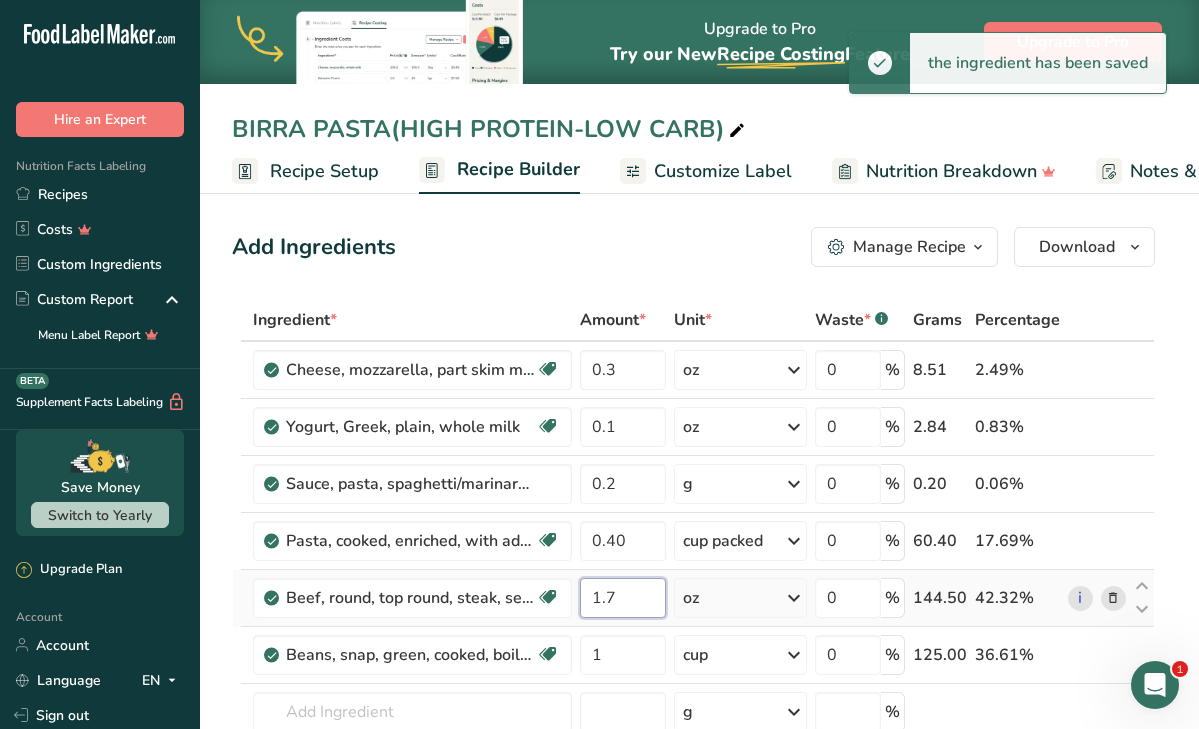 click on "1.7" at bounding box center [622, 598] 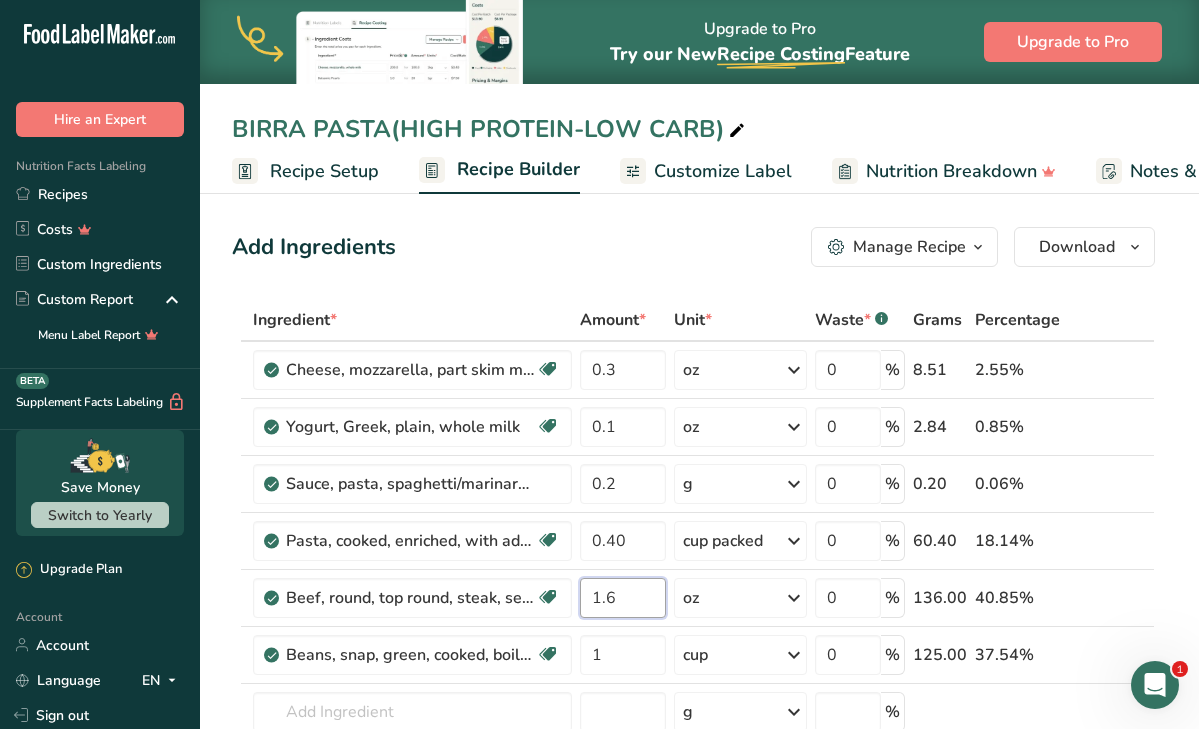 type on "1.6" 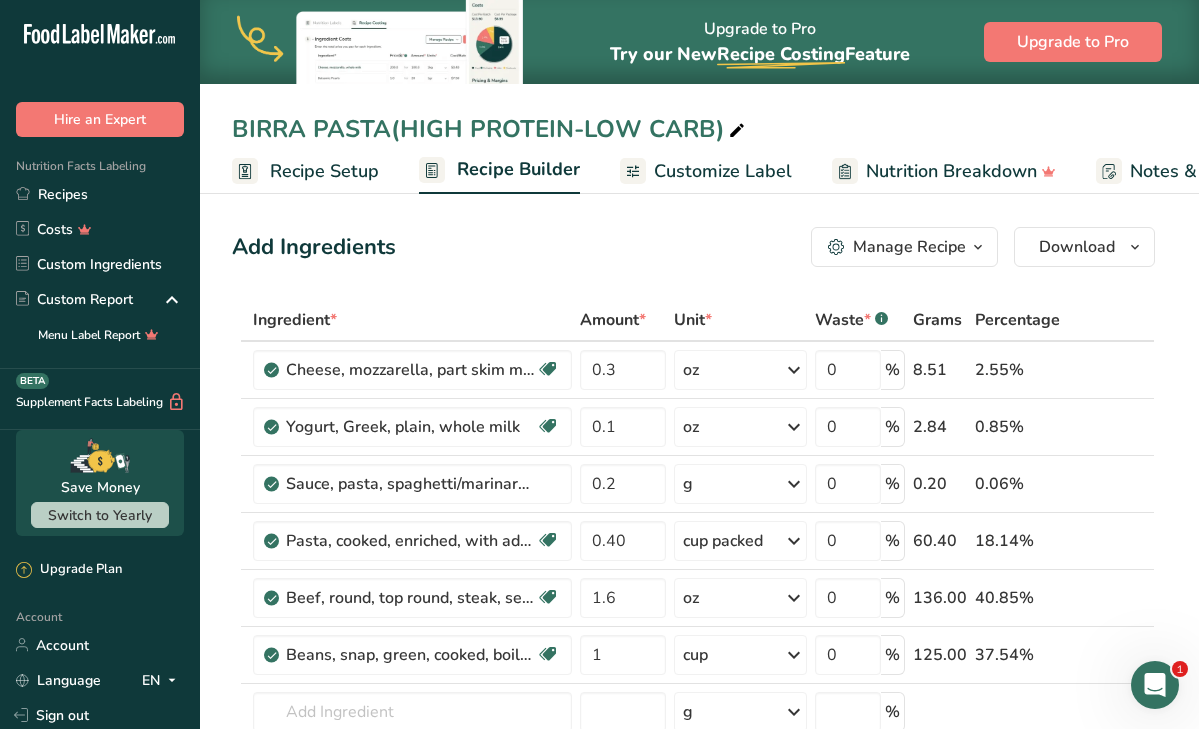 click on "Add Ingredients
Manage Recipe         Delete Recipe           Duplicate Recipe             Scale Recipe             Save as Sub-Recipe   .a-a{fill:#347362;}.b-a{fill:#fff;}                               Nutrition Breakdown                   Recipe Card
NEW
Amino Acids Pattern Report             Activity History
Download
Choose your preferred label style
Standard FDA label
Standard FDA label
The most common format for nutrition facts labels in compliance with the FDA's typeface, style and requirements
Tabular FDA label
A label format compliant with the FDA regulations presented in a tabular (horizontal) display.
Linear FDA label
A simple linear display for small sized packages.
Simplified FDA label" at bounding box center [693, 247] 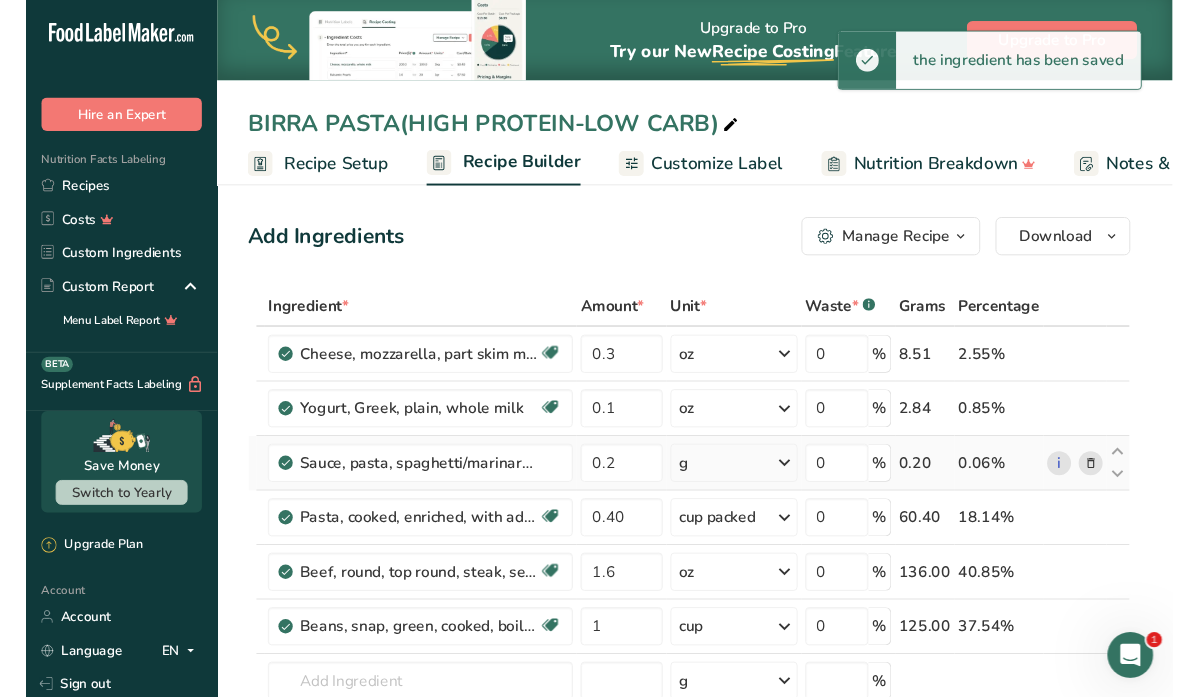 scroll, scrollTop: 0, scrollLeft: 0, axis: both 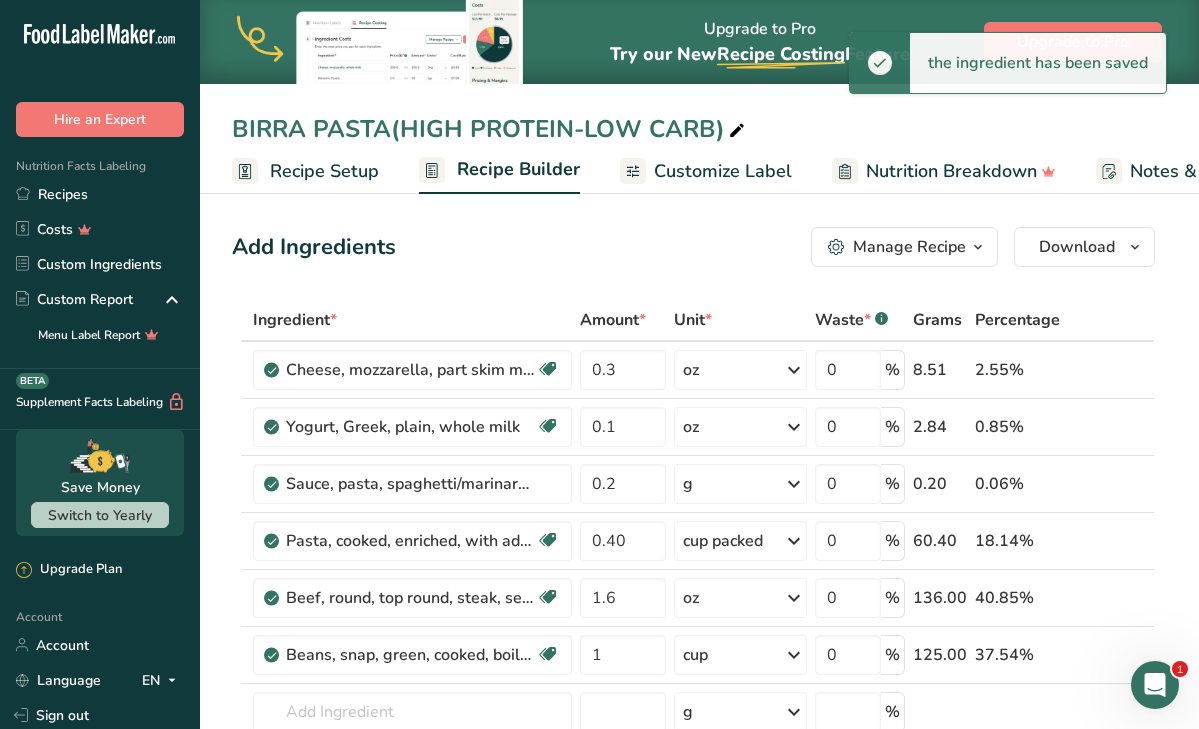 click on "Manage Recipe" at bounding box center [904, 247] 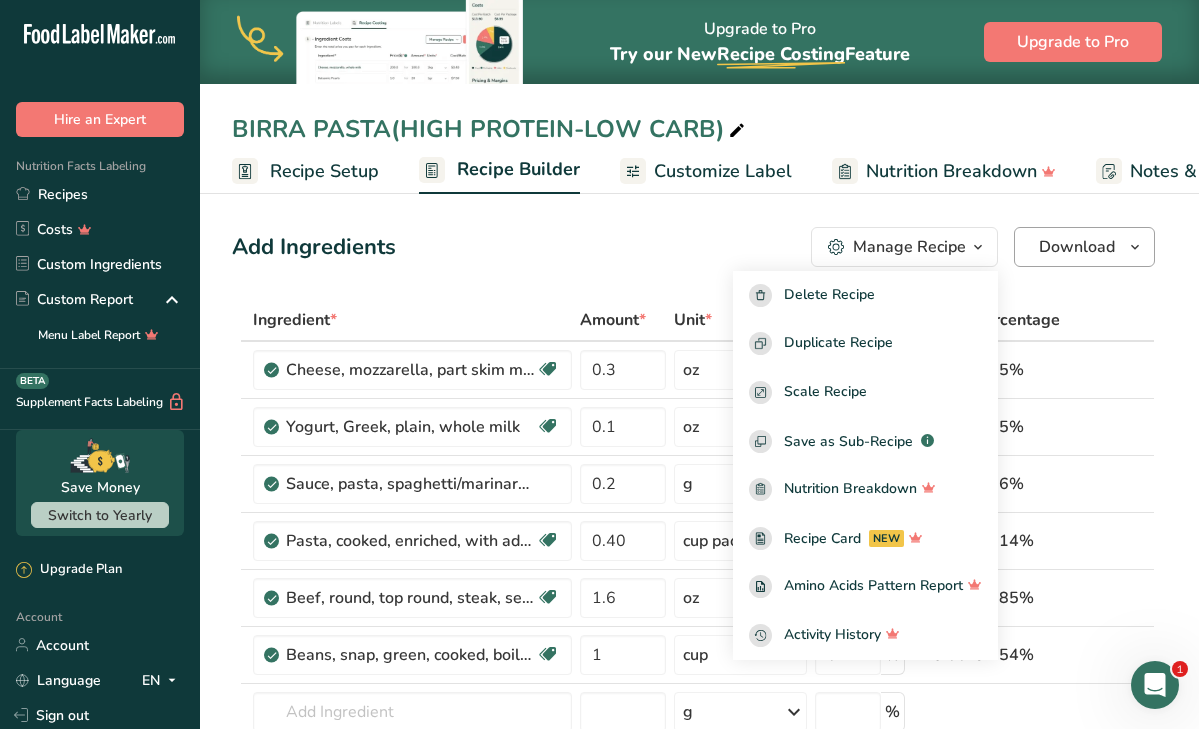 click on "Download" at bounding box center (1084, 247) 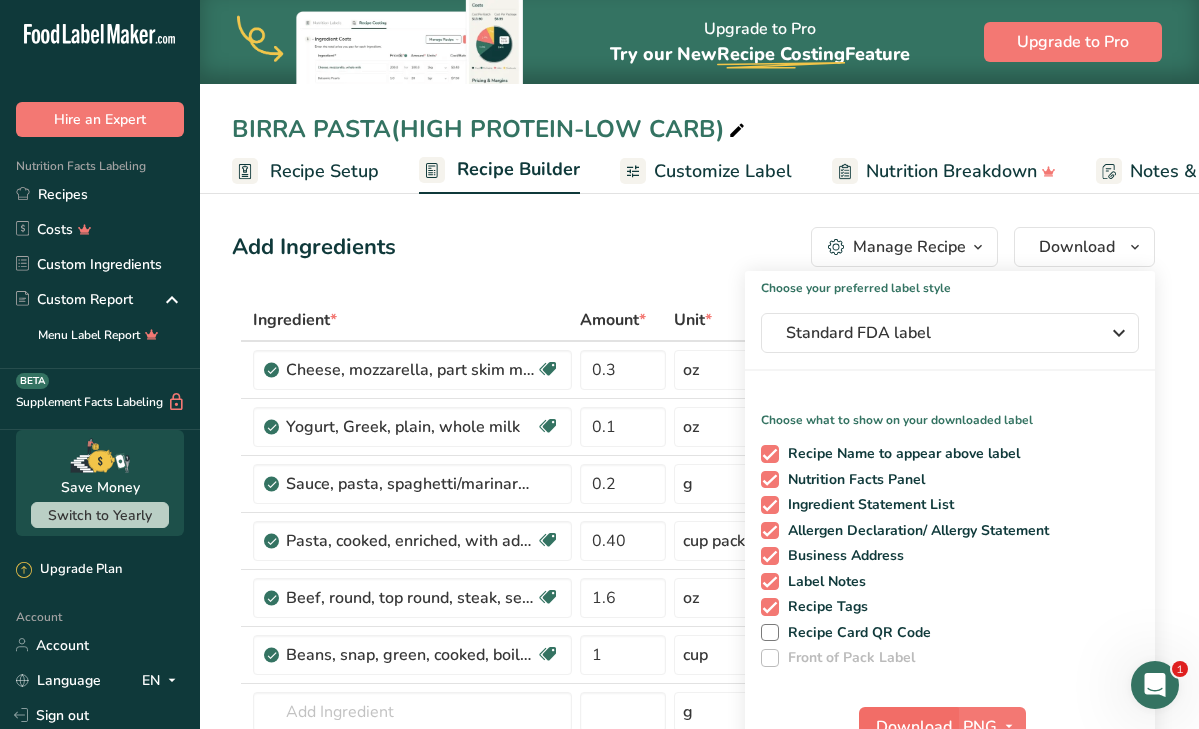 click on "Download" at bounding box center (908, 727) 